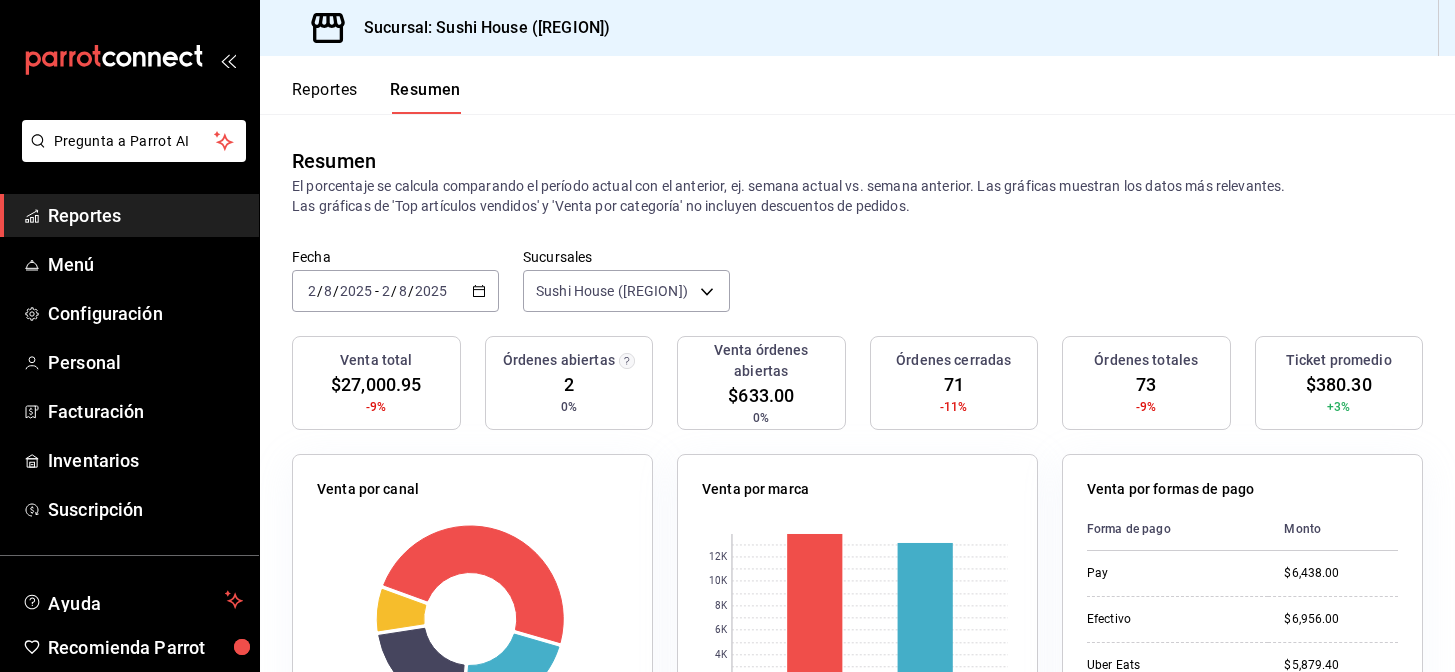 scroll, scrollTop: 0, scrollLeft: 0, axis: both 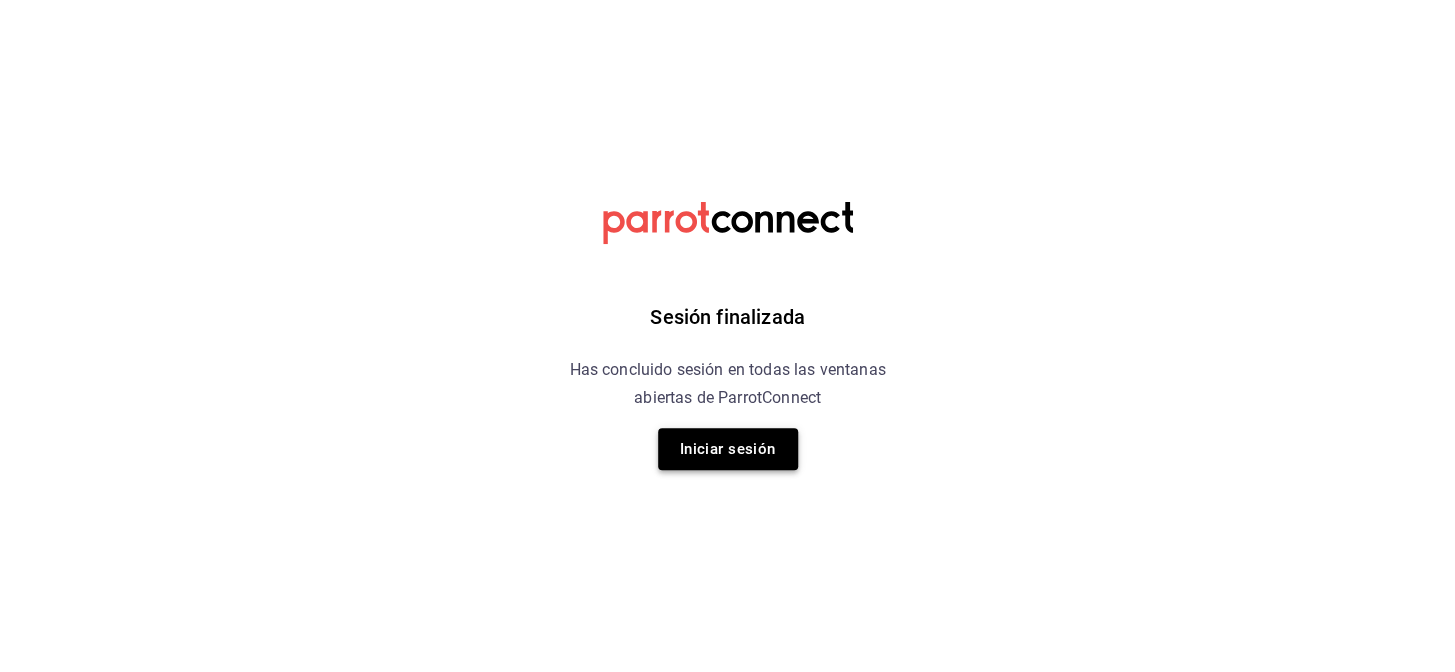 click on "Iniciar sesión" at bounding box center (728, 449) 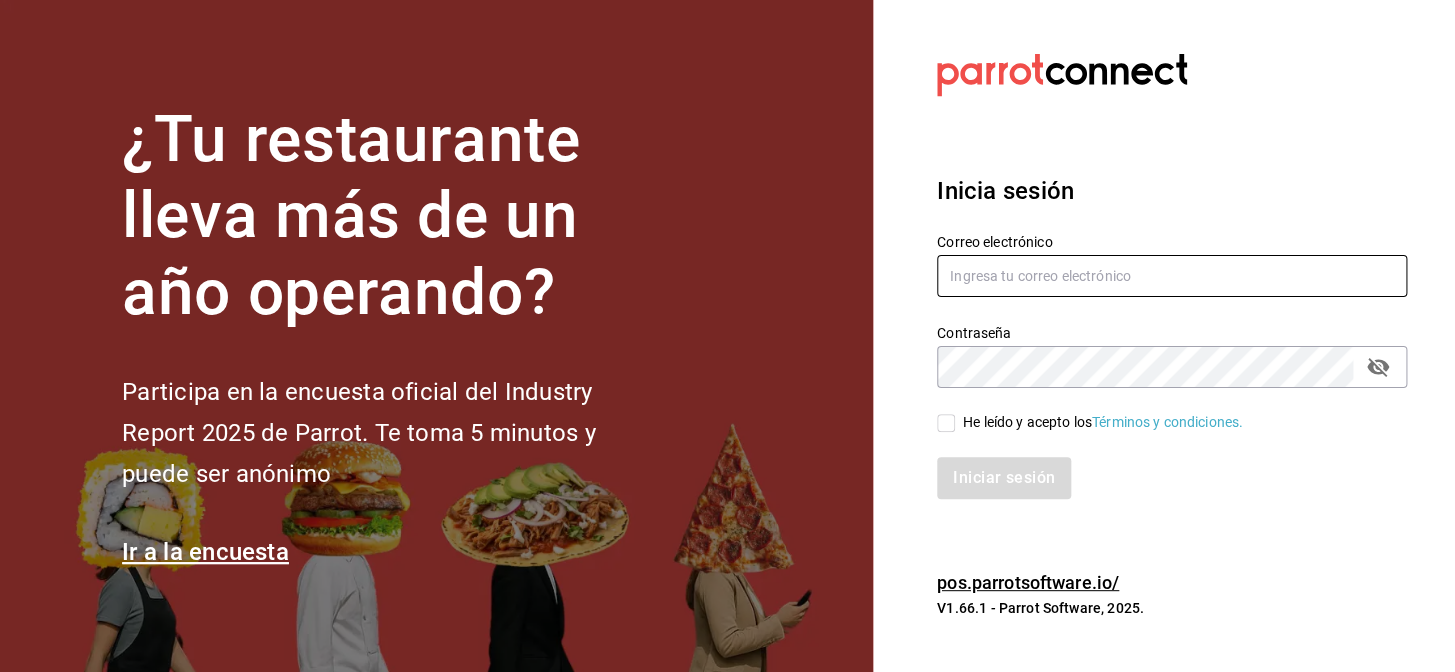 type on "nuevagalicia.sushiexpress@gmail.com" 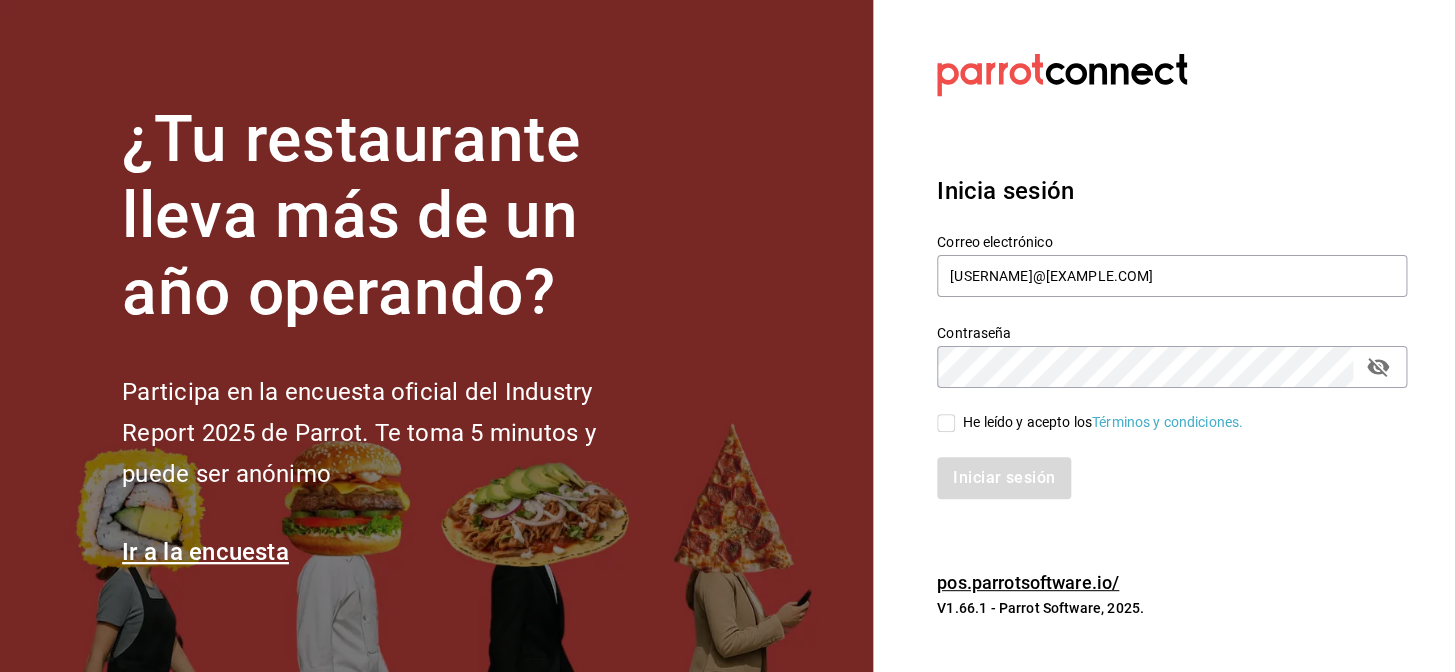 click on "He leído y acepto los  Términos y condiciones." at bounding box center (946, 423) 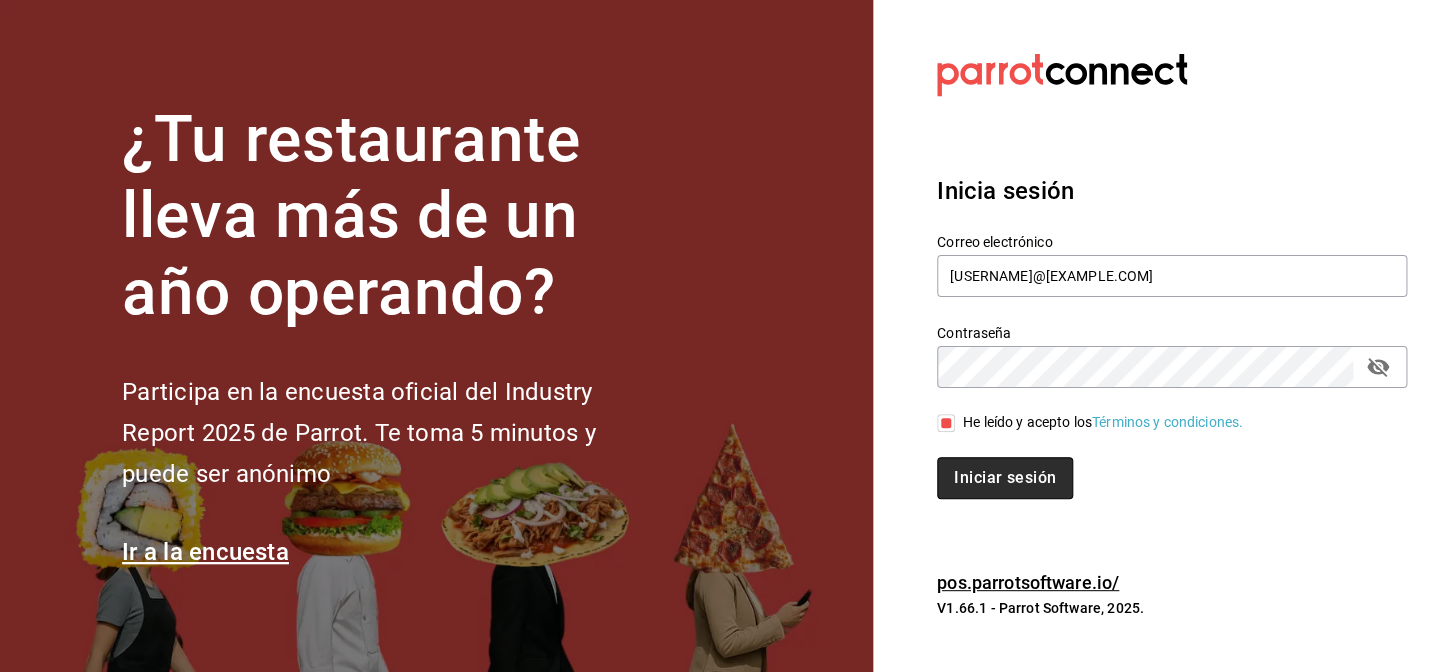click on "Iniciar sesión" at bounding box center (1005, 478) 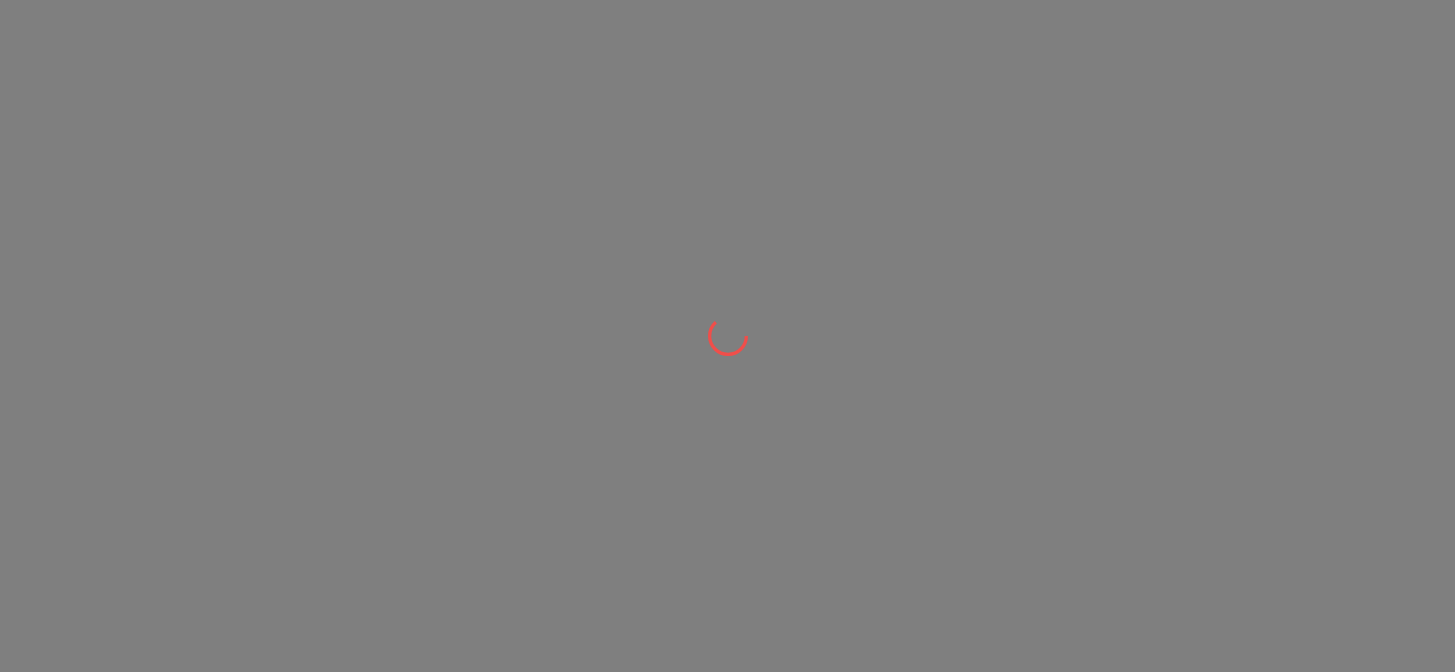 scroll, scrollTop: 0, scrollLeft: 0, axis: both 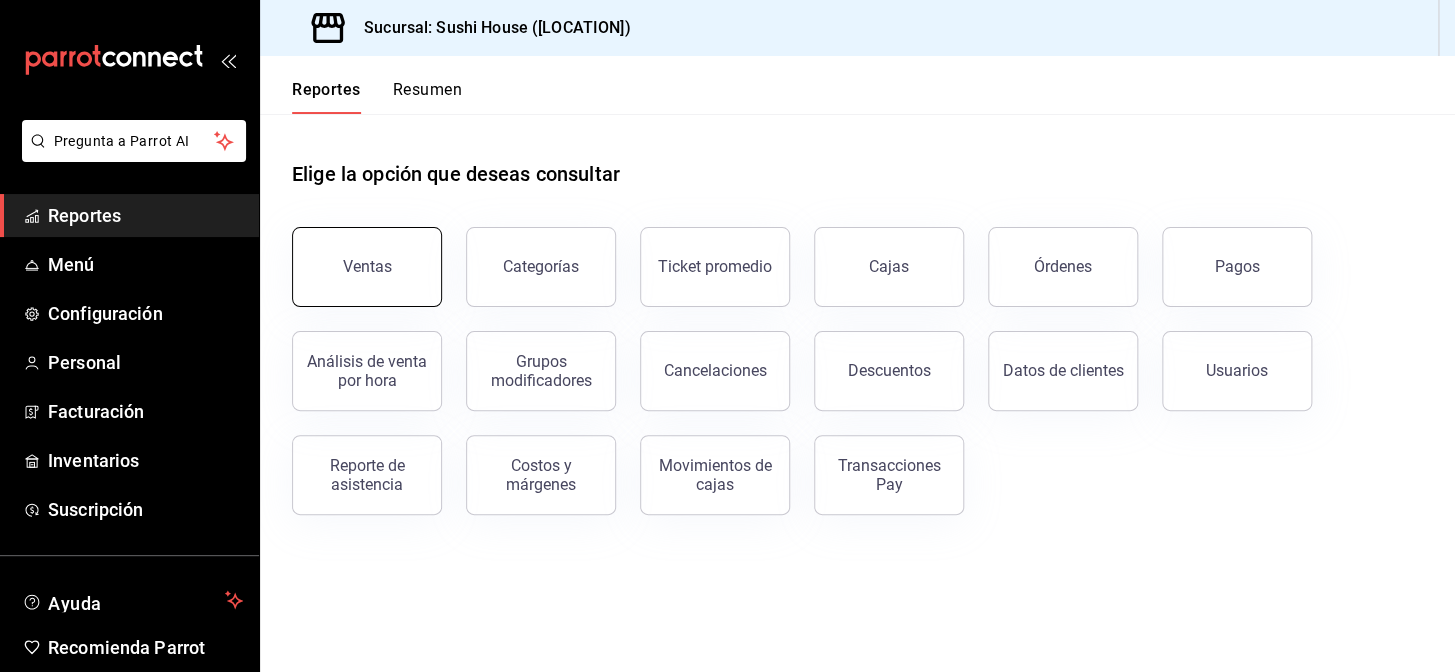 click on "Ventas" at bounding box center (367, 267) 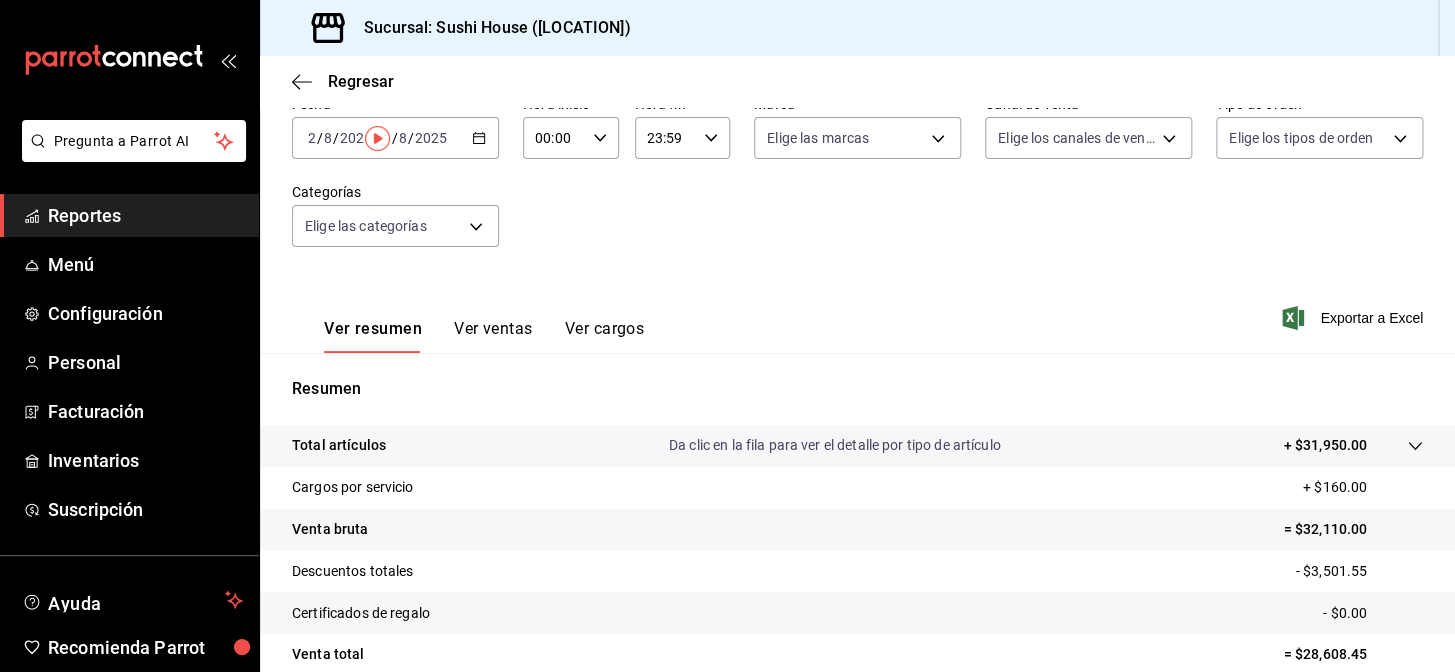 scroll, scrollTop: 0, scrollLeft: 0, axis: both 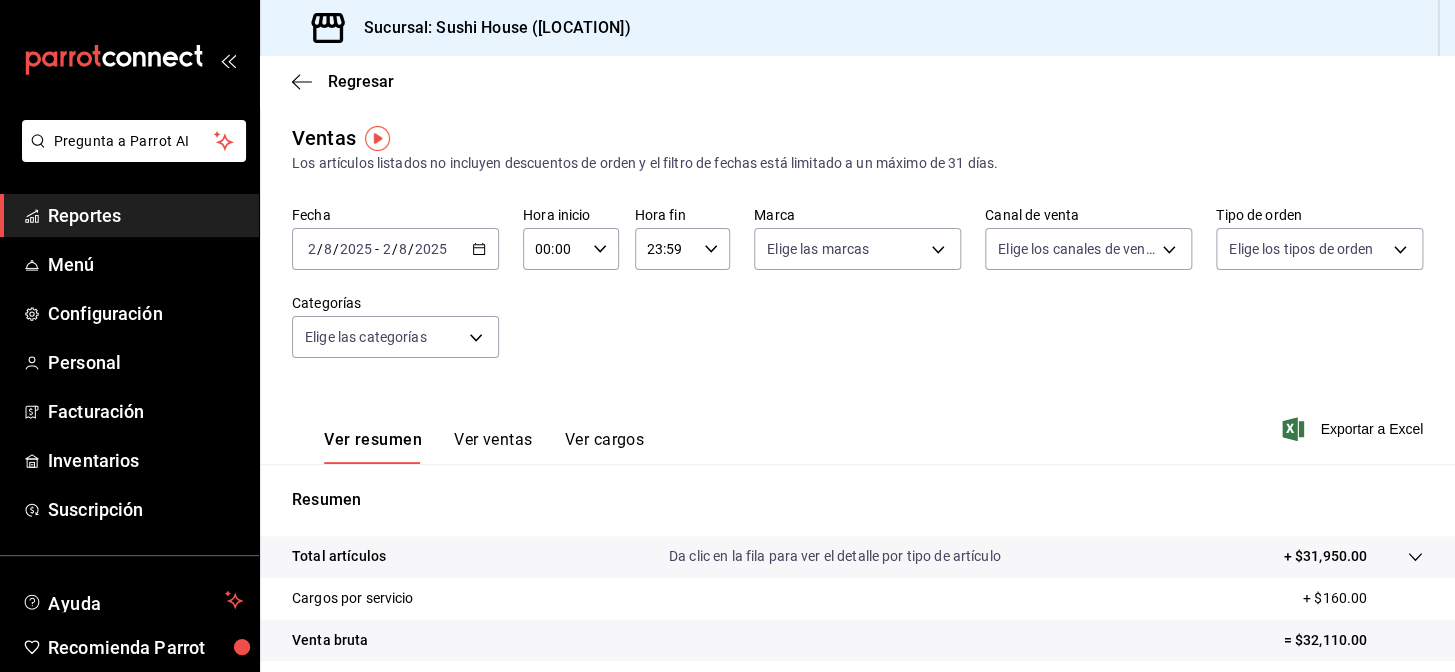 click on "Reportes" at bounding box center (145, 215) 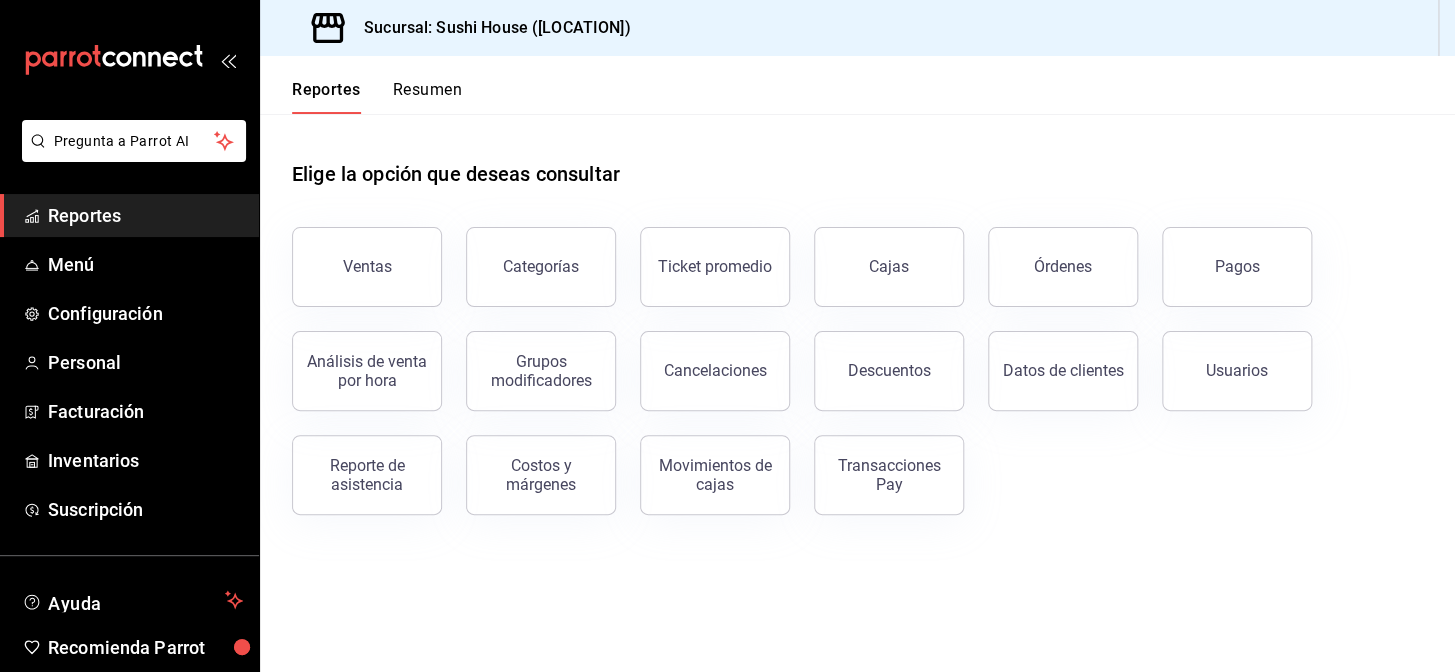 click on "Resumen" at bounding box center [427, 97] 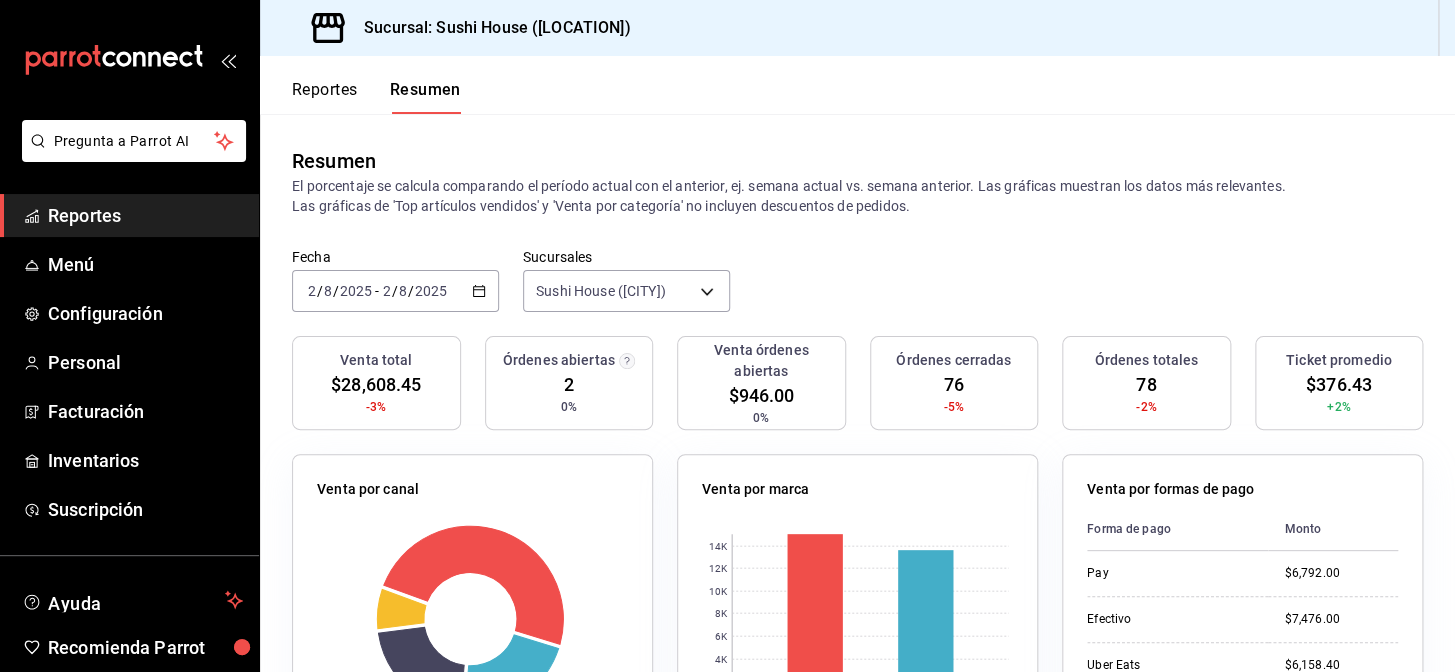 click on "Reportes" at bounding box center (145, 215) 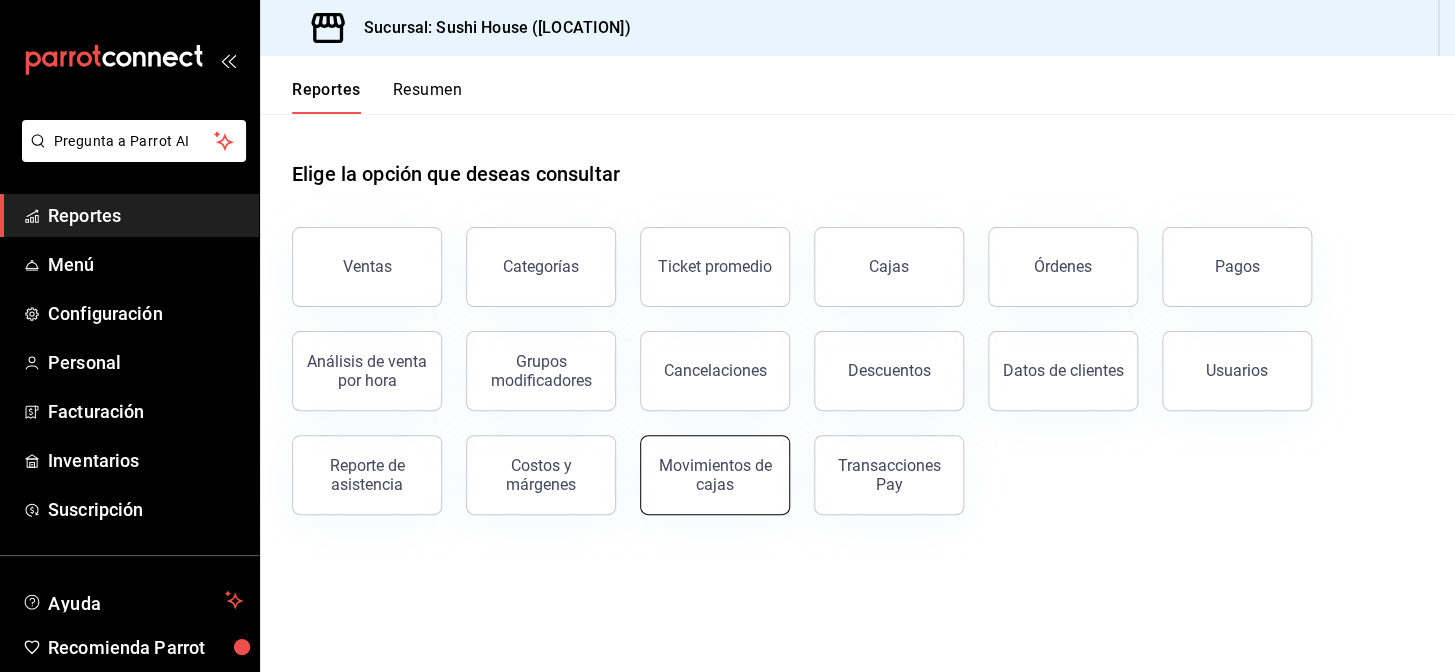 click on "Movimientos de cajas" at bounding box center [715, 475] 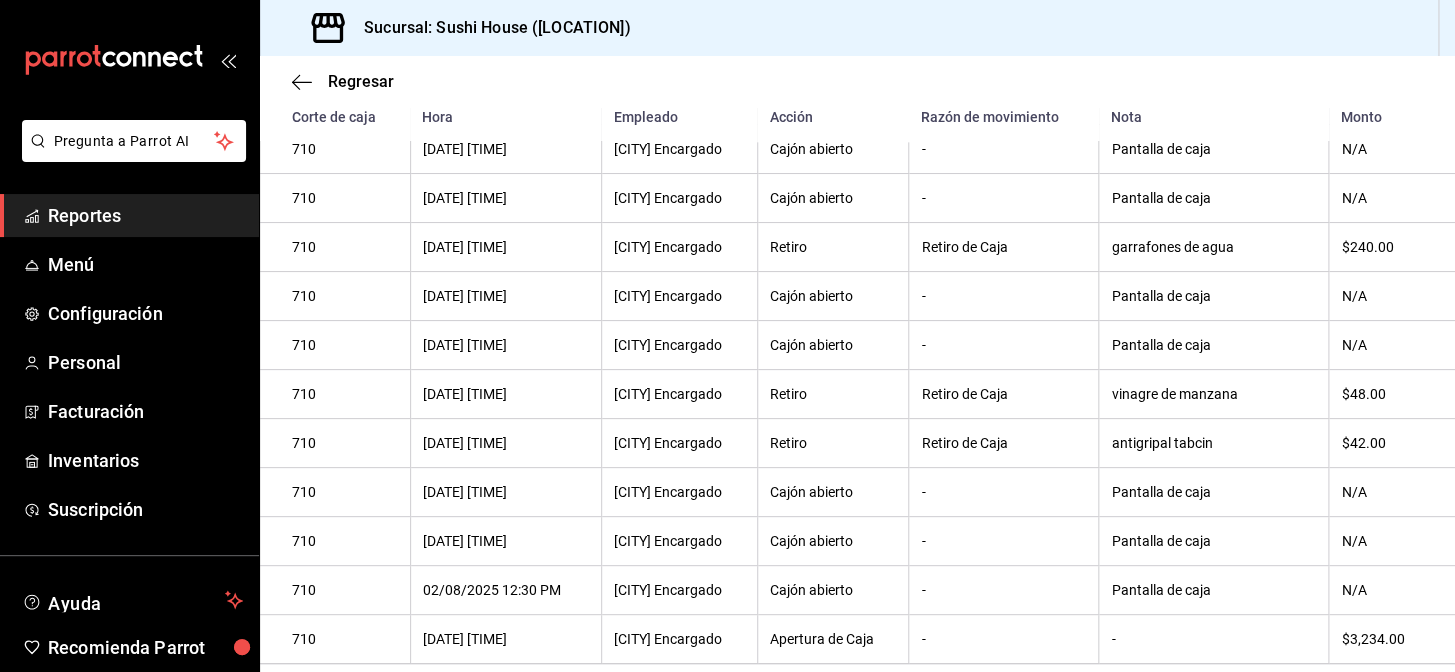 scroll, scrollTop: 829, scrollLeft: 0, axis: vertical 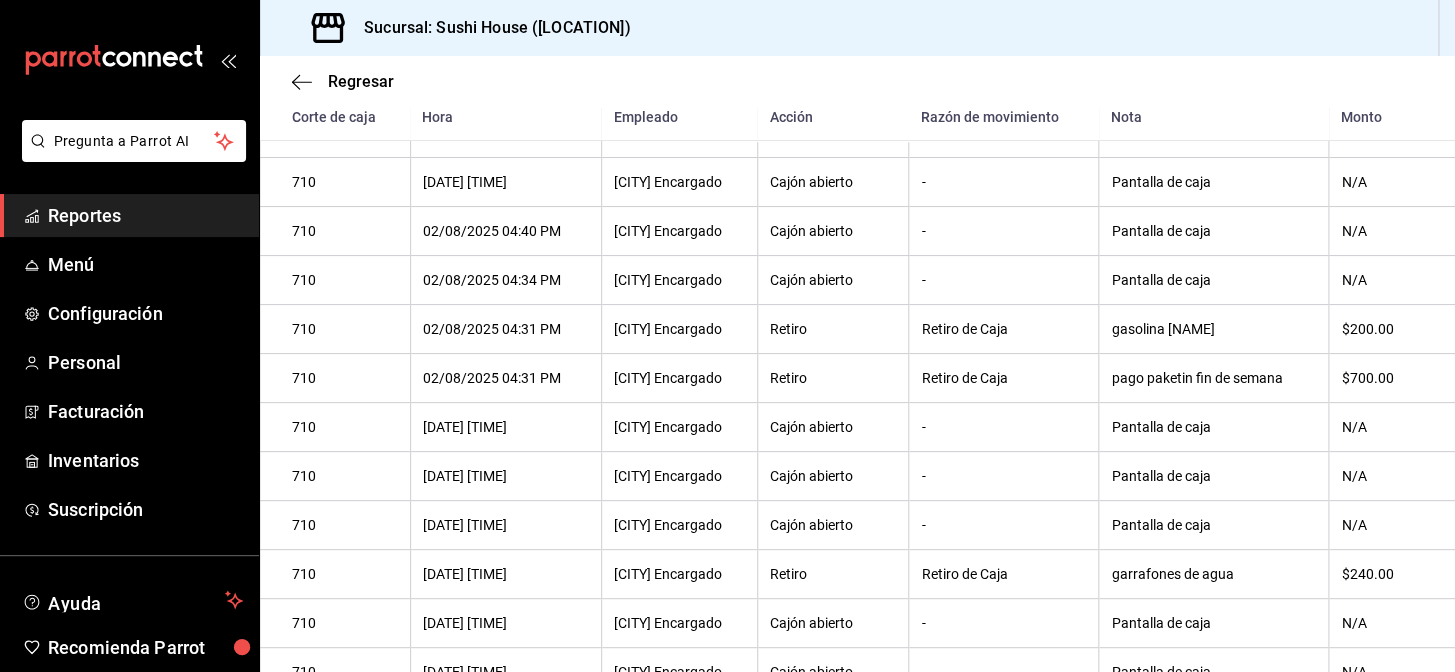click on "Reportes" at bounding box center [145, 215] 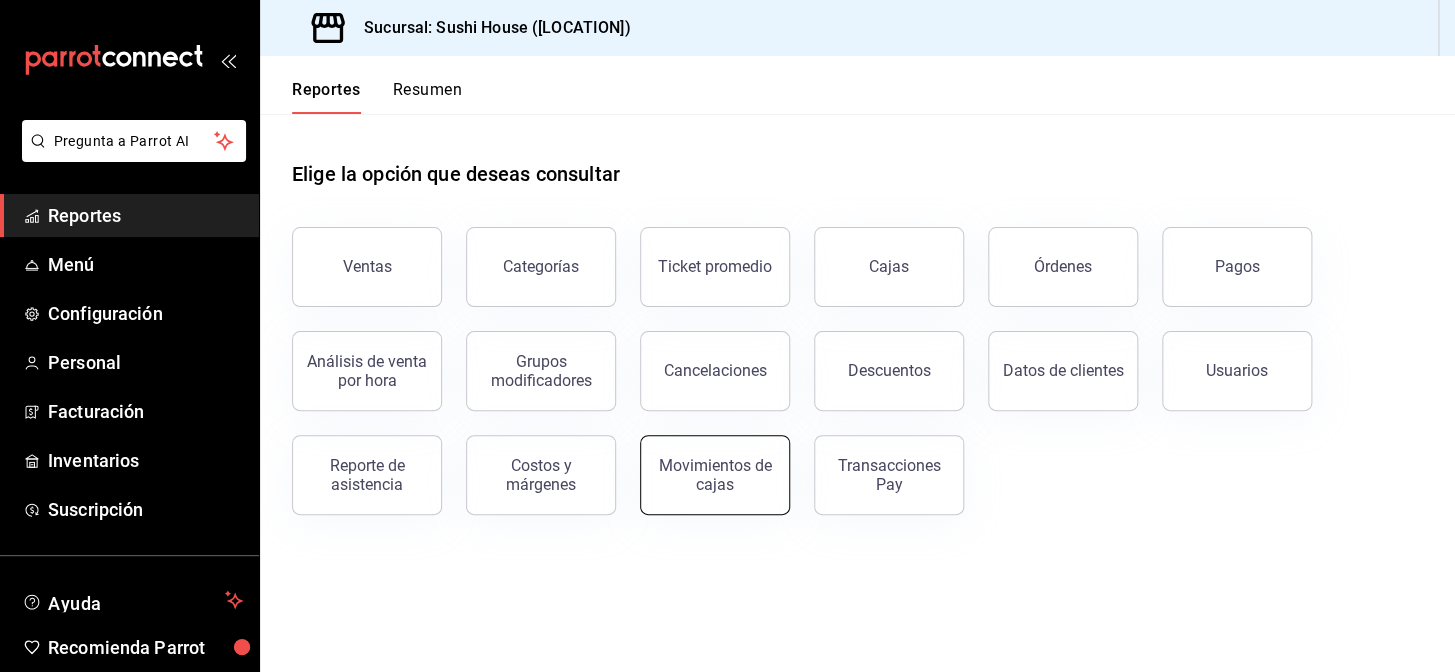 click on "Movimientos de cajas" at bounding box center [715, 475] 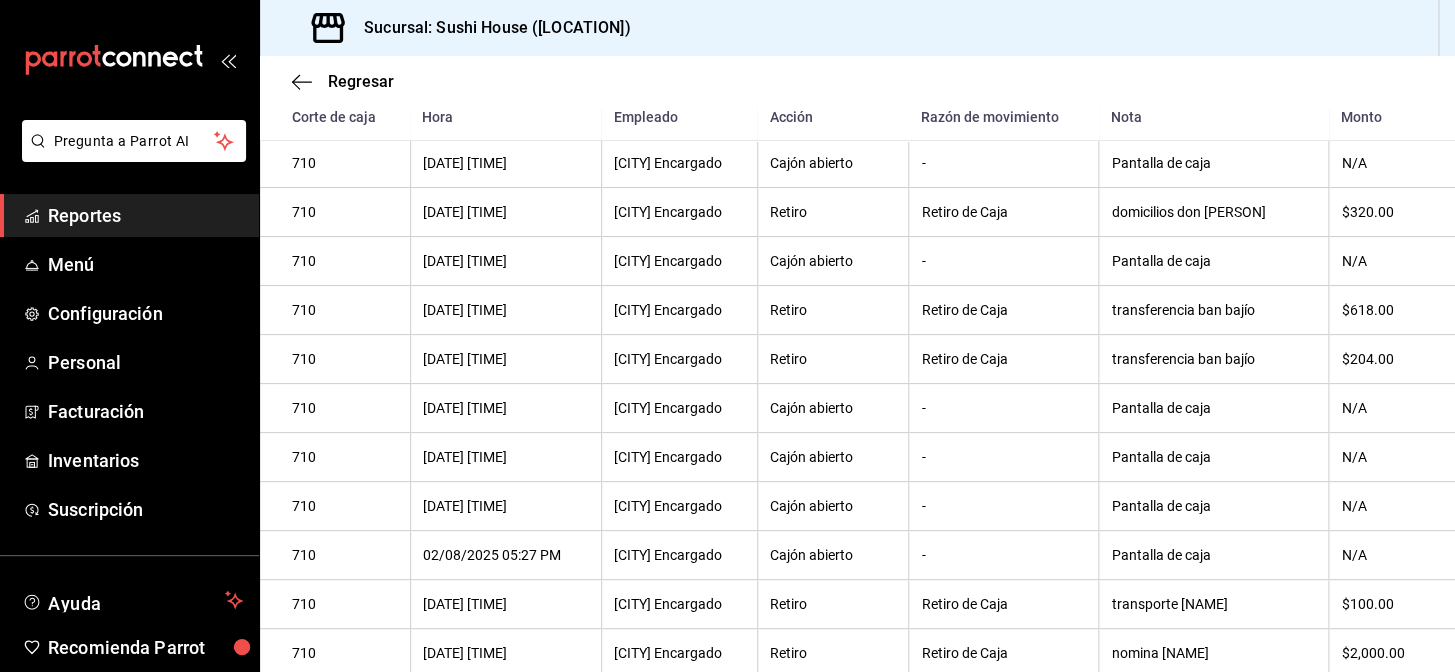 scroll, scrollTop: 342, scrollLeft: 0, axis: vertical 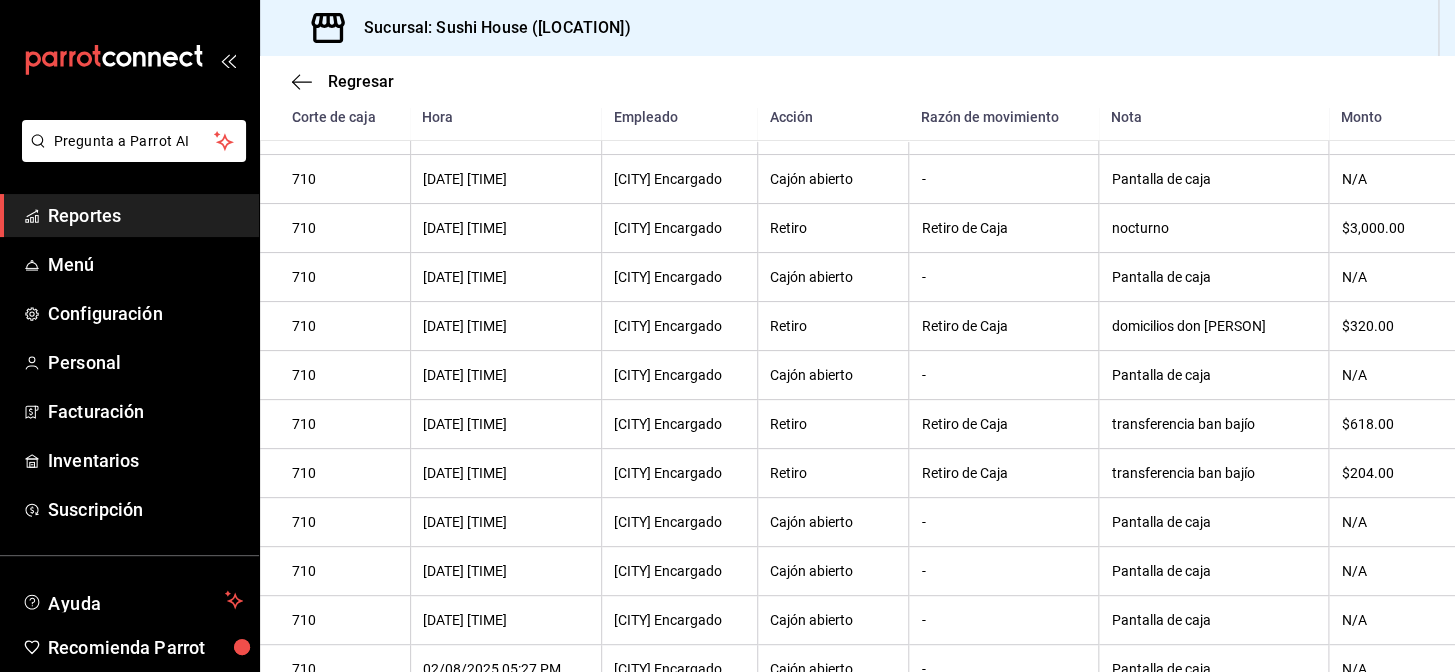 click on "Reportes" at bounding box center (145, 215) 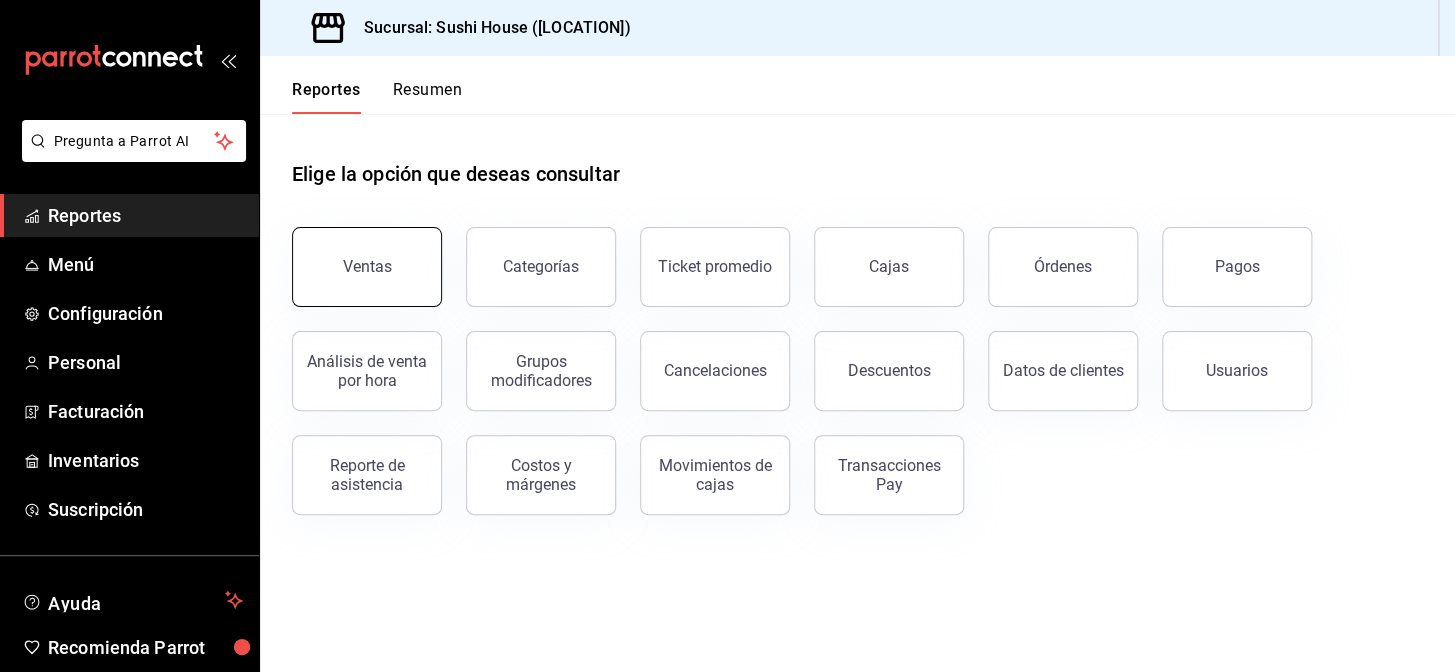 click on "Ventas" at bounding box center [367, 267] 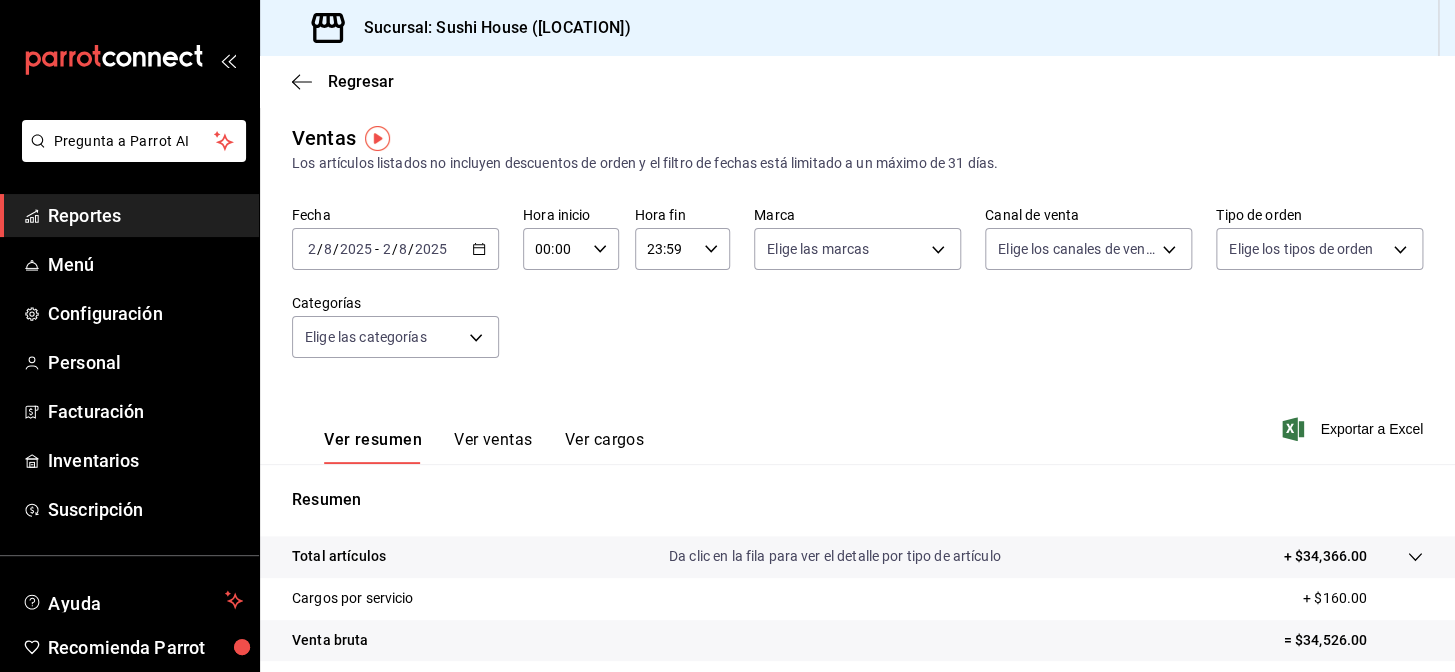 click on "Reportes" at bounding box center [145, 215] 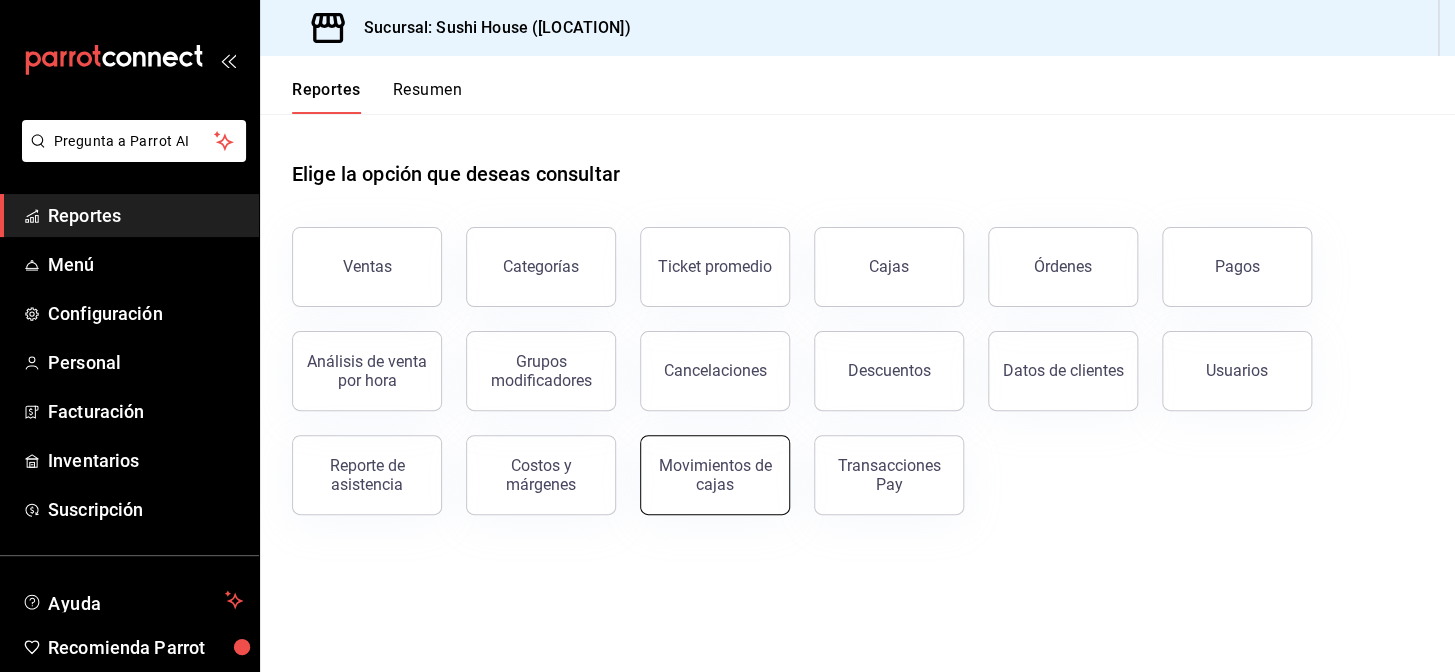click on "Movimientos de cajas" at bounding box center [715, 475] 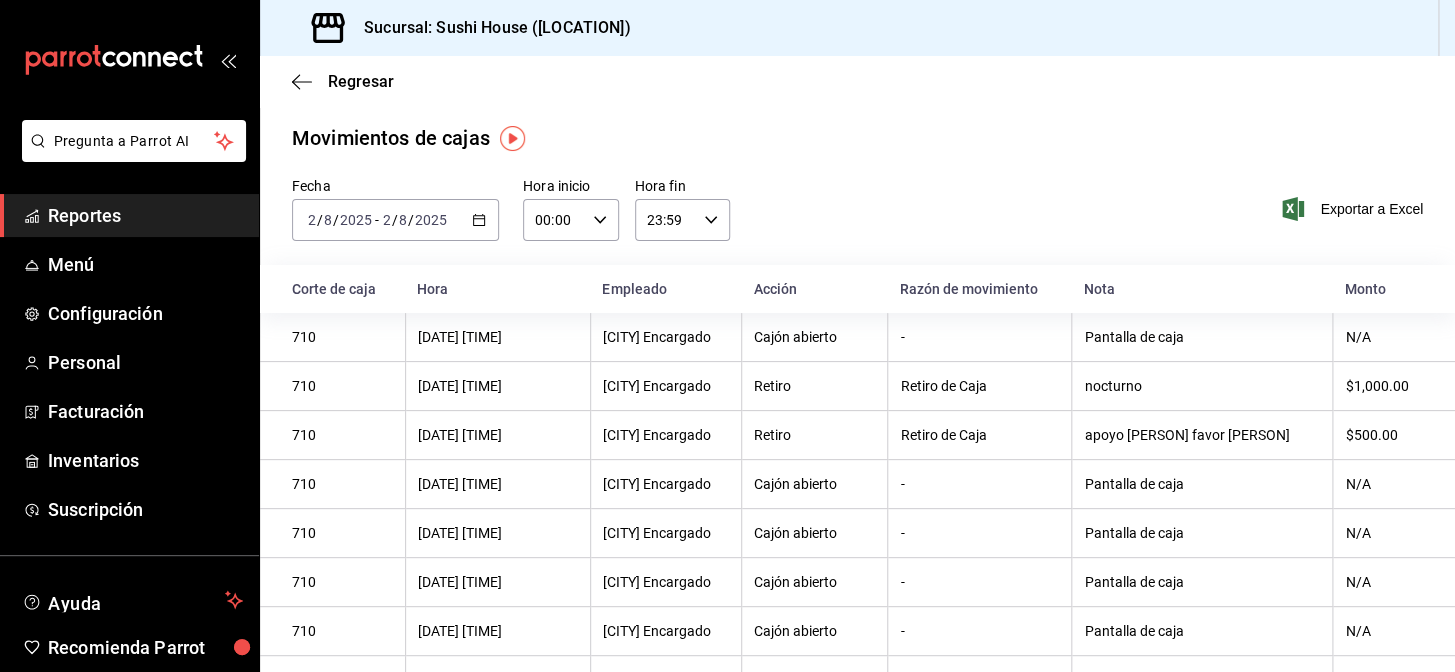 click on "Reportes" at bounding box center [145, 215] 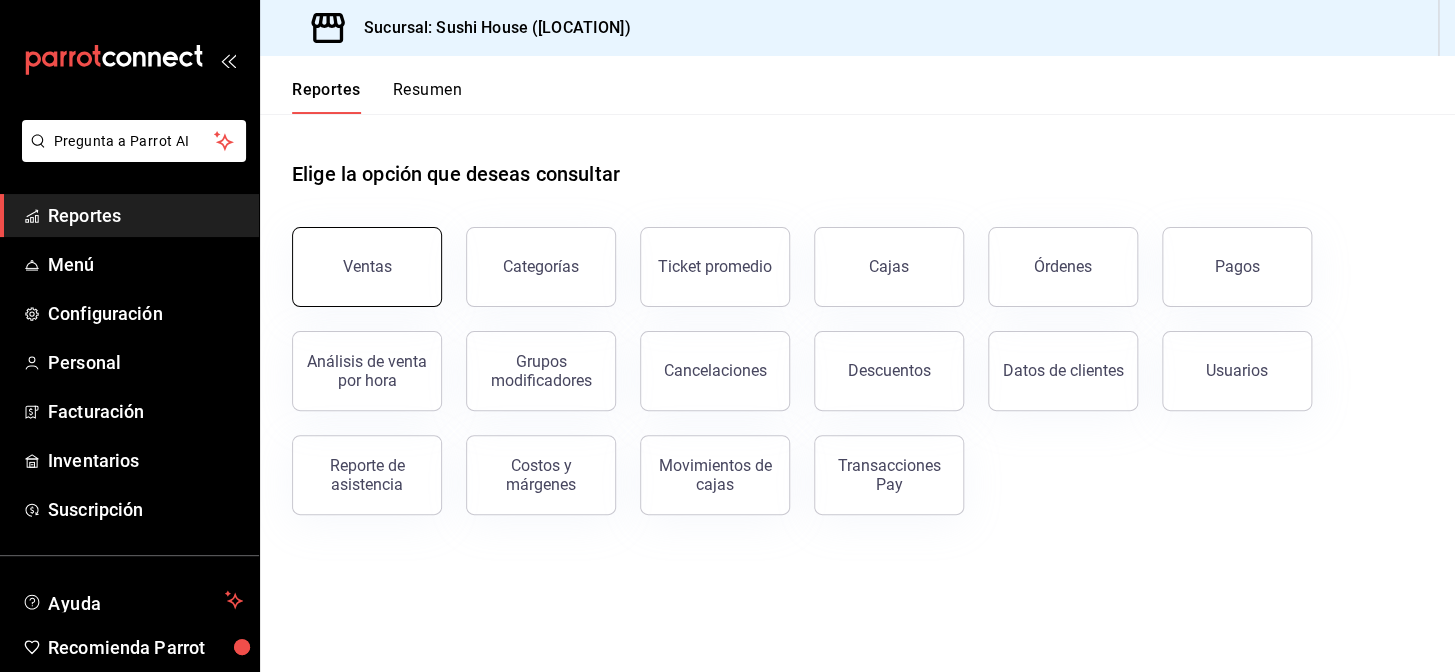 click on "Ventas" at bounding box center (367, 267) 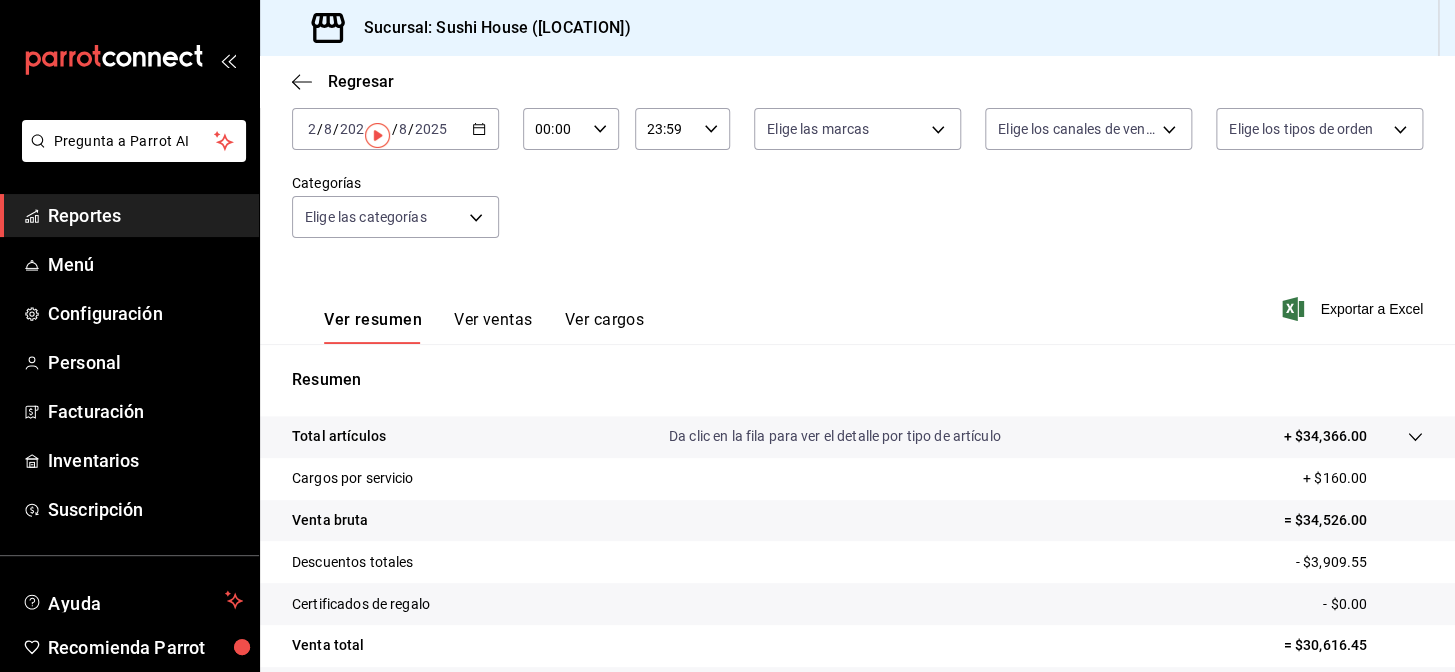scroll, scrollTop: 0, scrollLeft: 0, axis: both 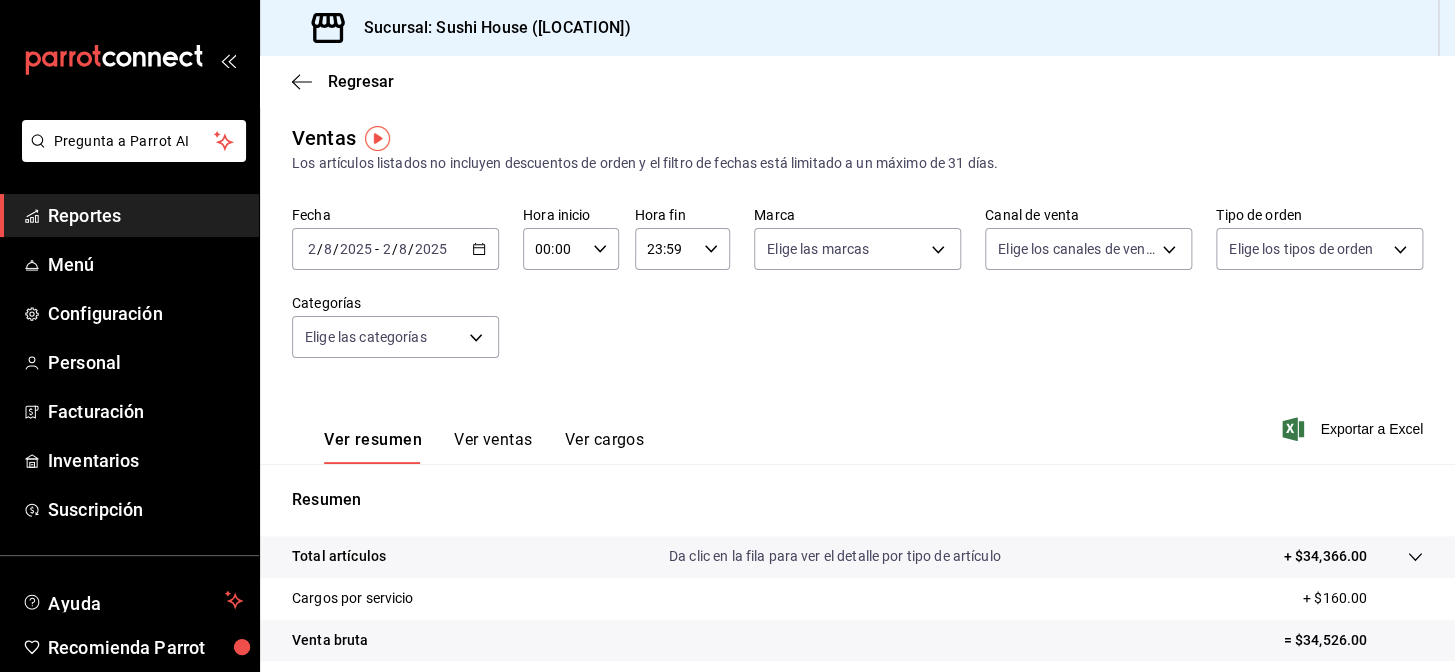 click on "Reportes" at bounding box center (145, 215) 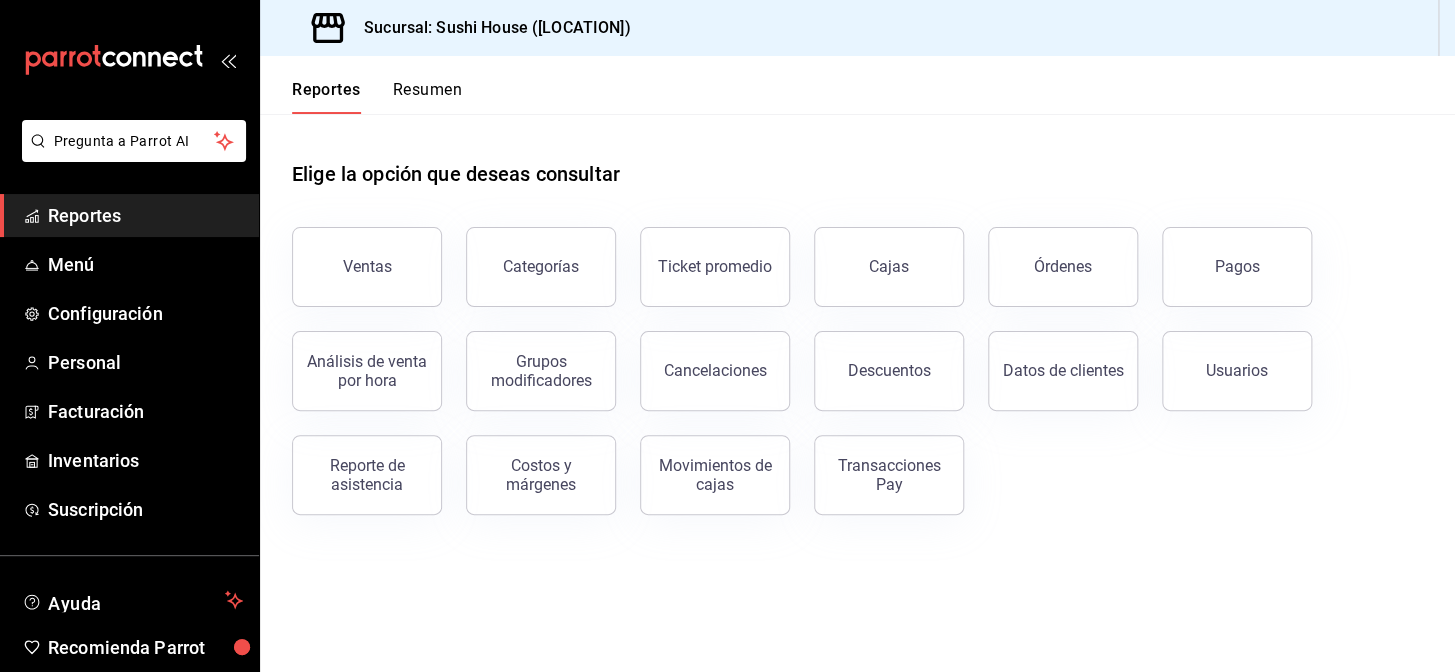 click on "Resumen" at bounding box center (427, 97) 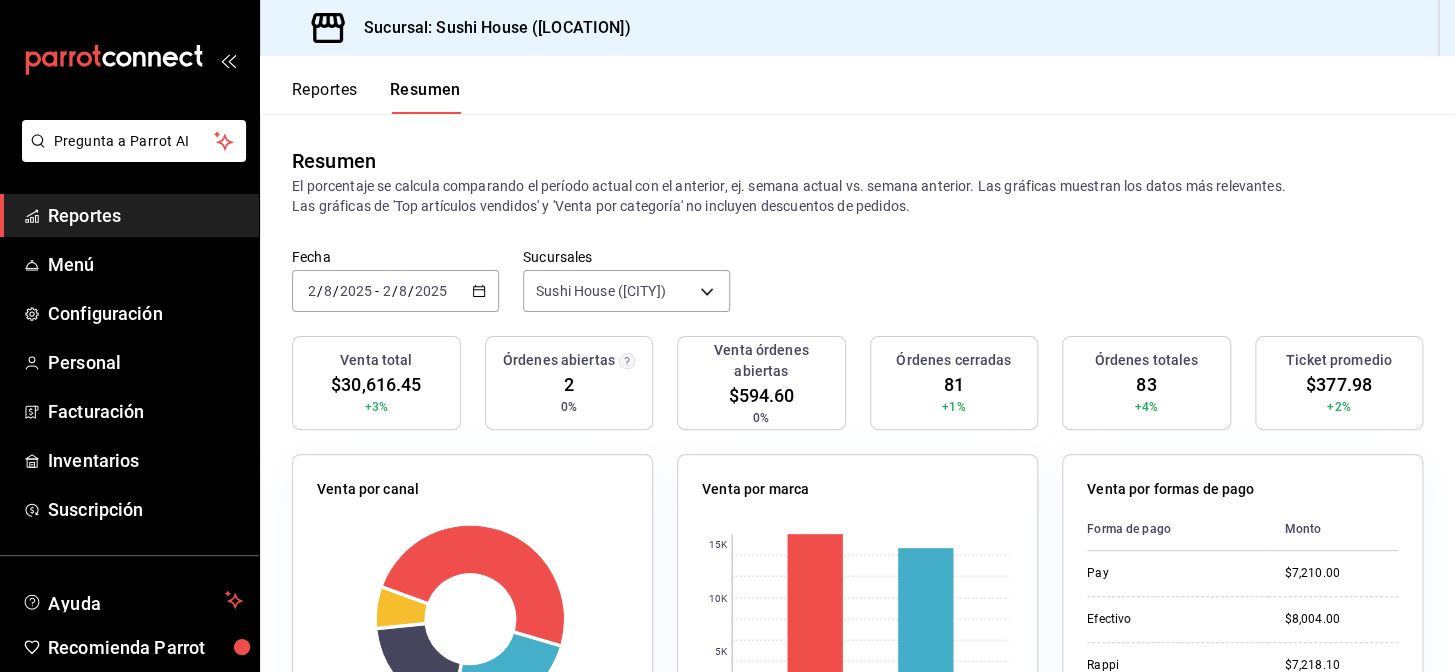 click on "Reportes" at bounding box center (145, 215) 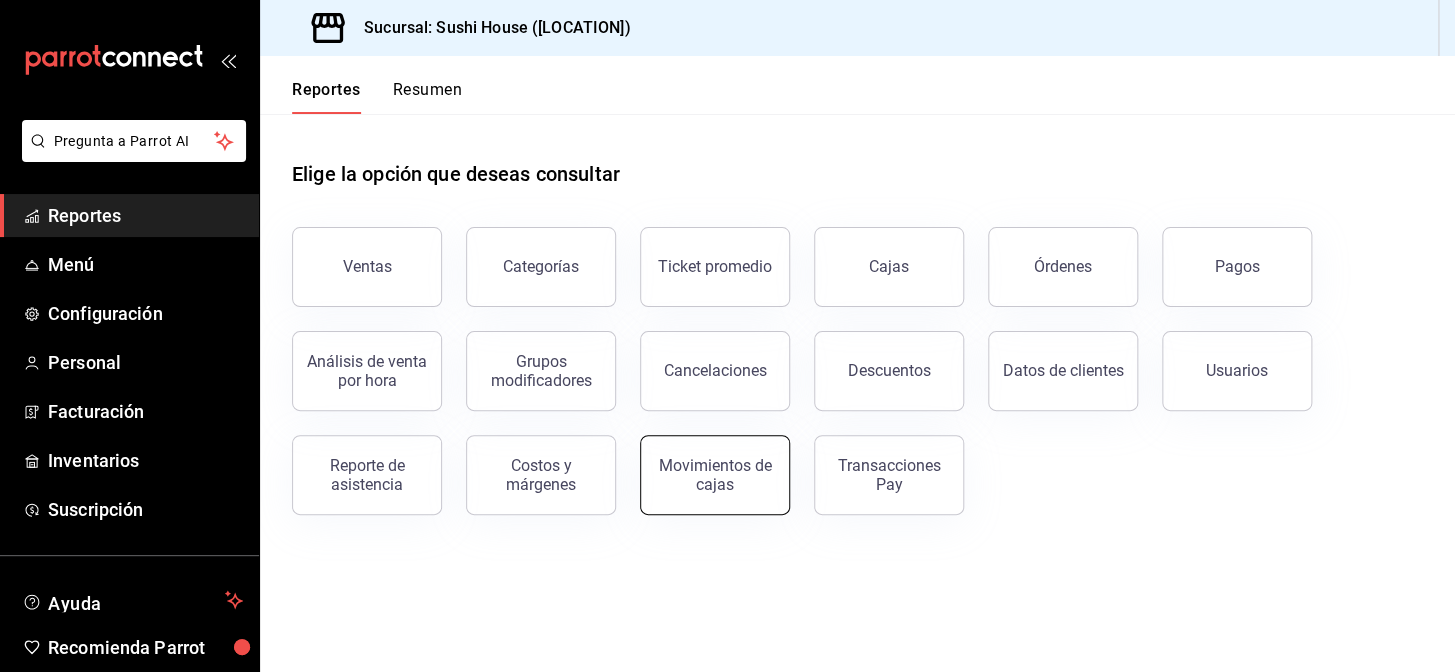 click on "Movimientos de cajas" at bounding box center (715, 475) 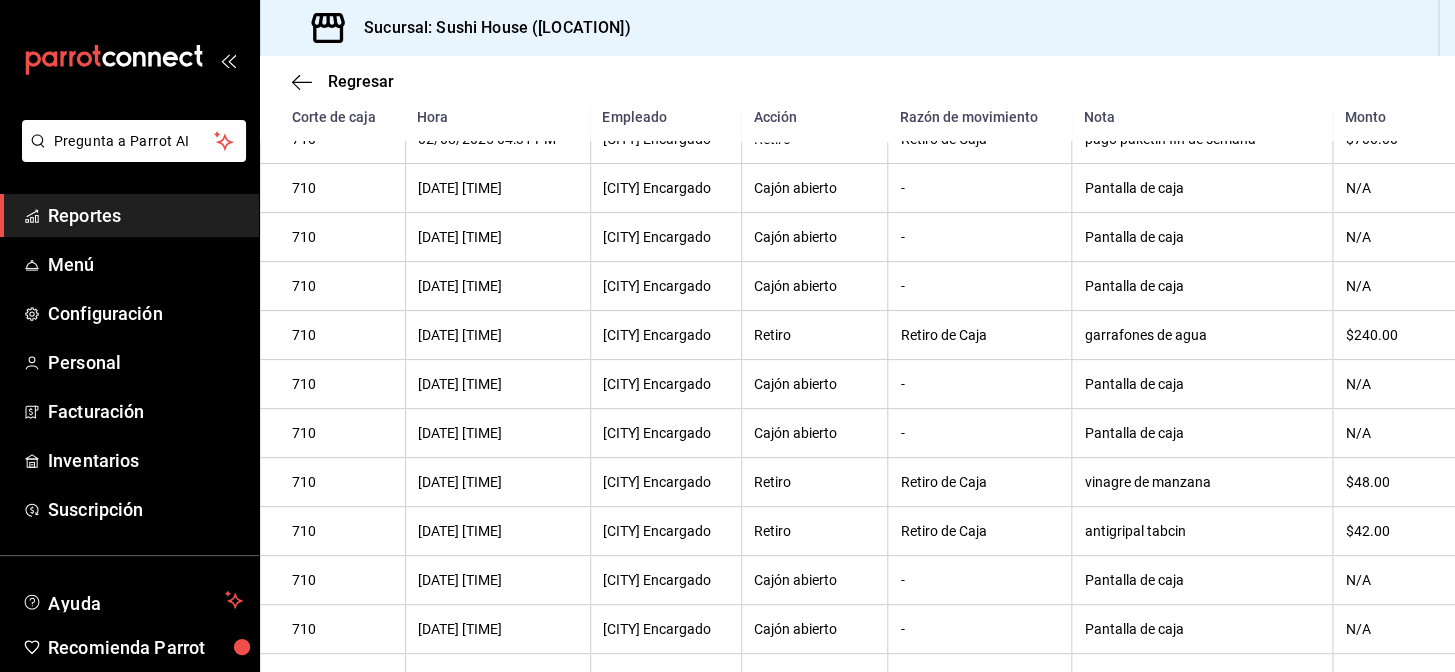 scroll, scrollTop: 1493, scrollLeft: 0, axis: vertical 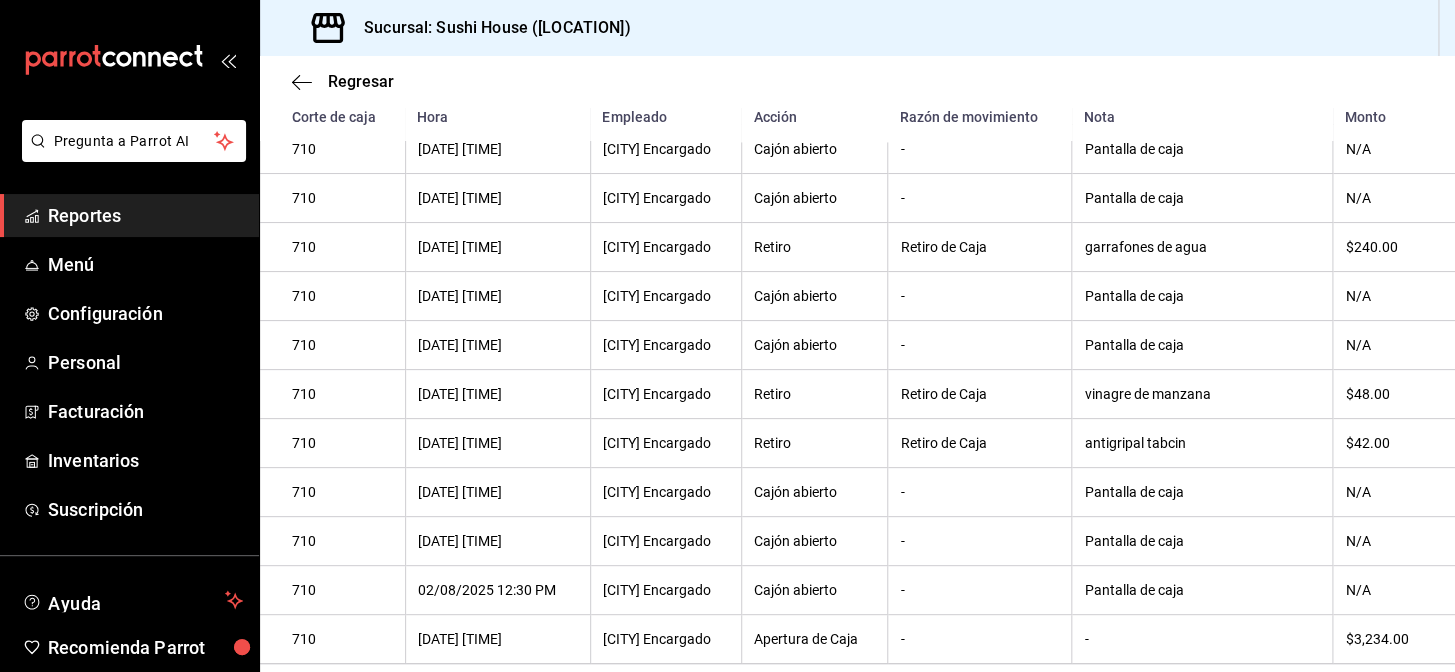 click on "Reportes" at bounding box center (145, 215) 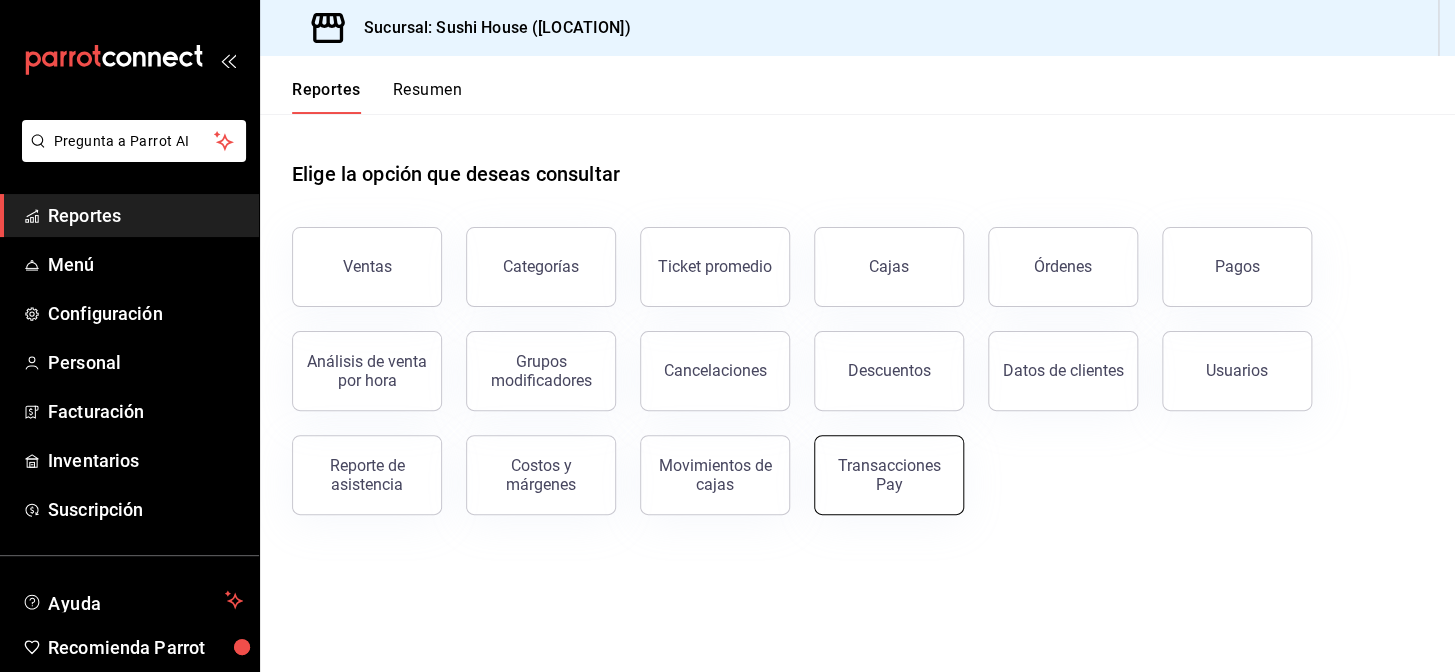 click on "Transacciones Pay" at bounding box center (889, 475) 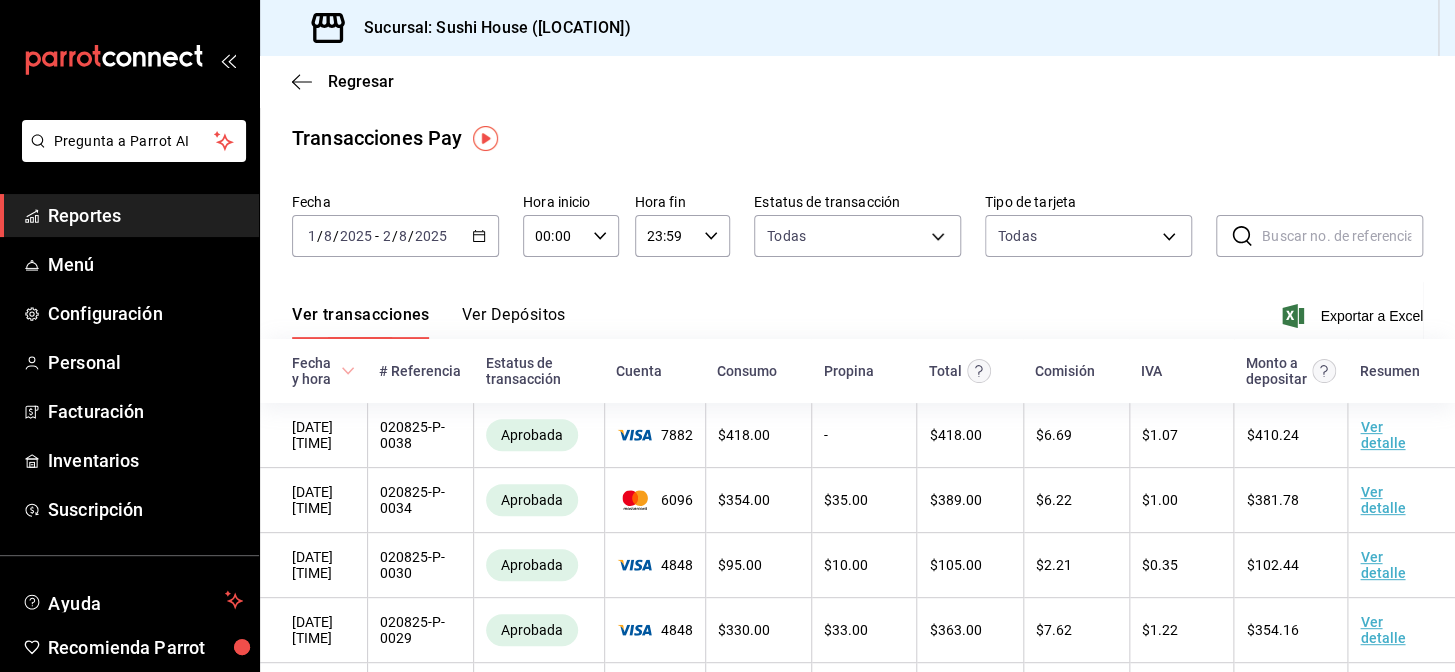 click 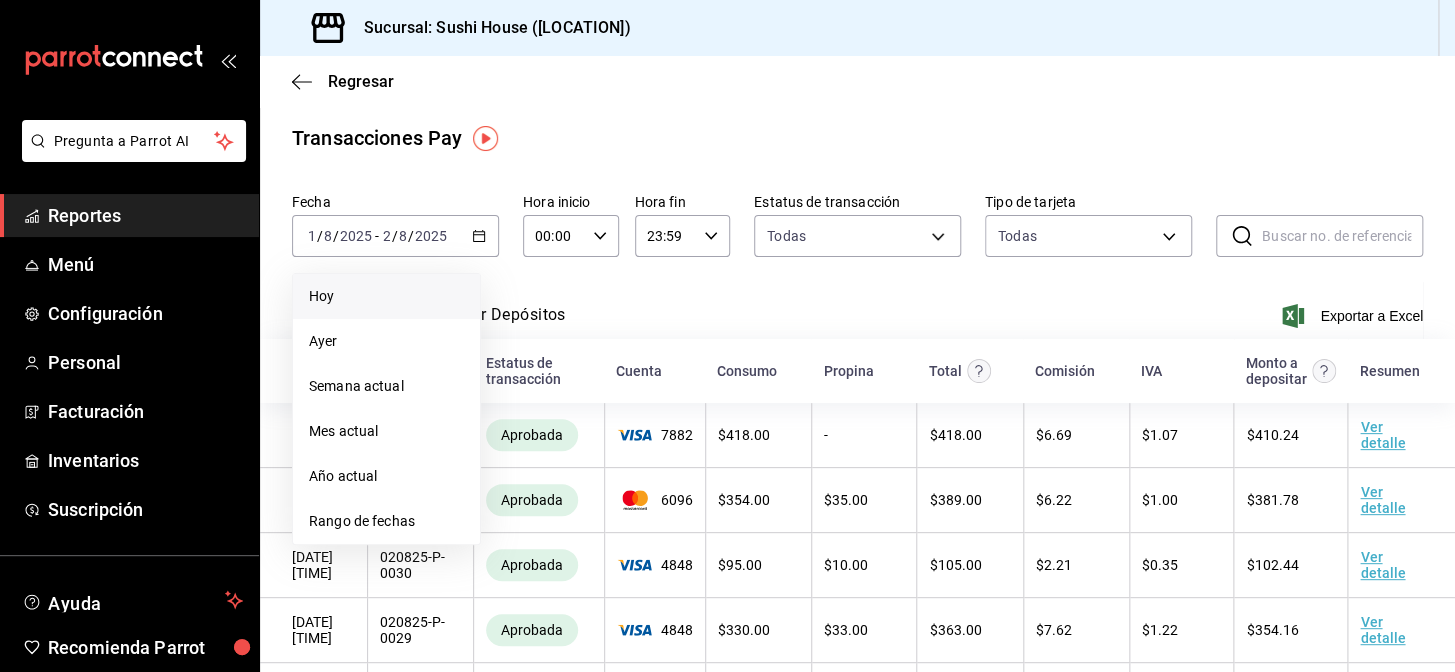 click on "Hoy" at bounding box center (386, 296) 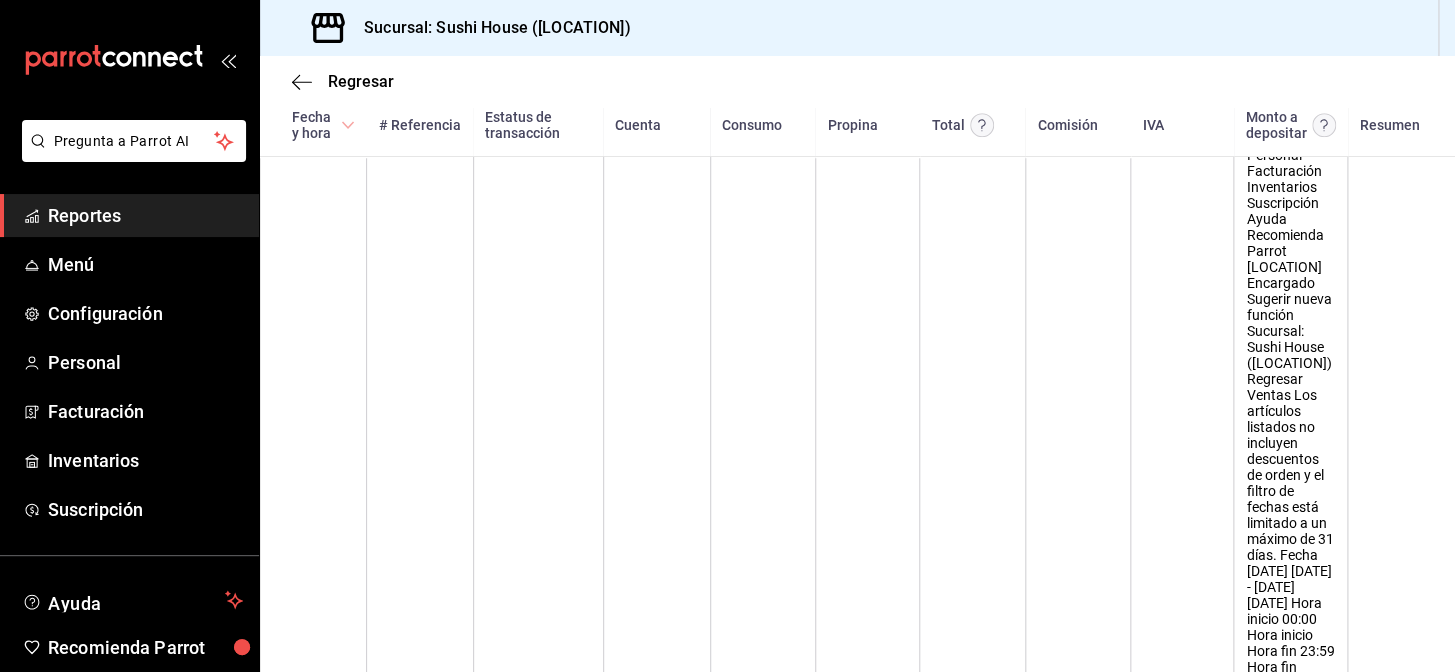scroll, scrollTop: 949, scrollLeft: 0, axis: vertical 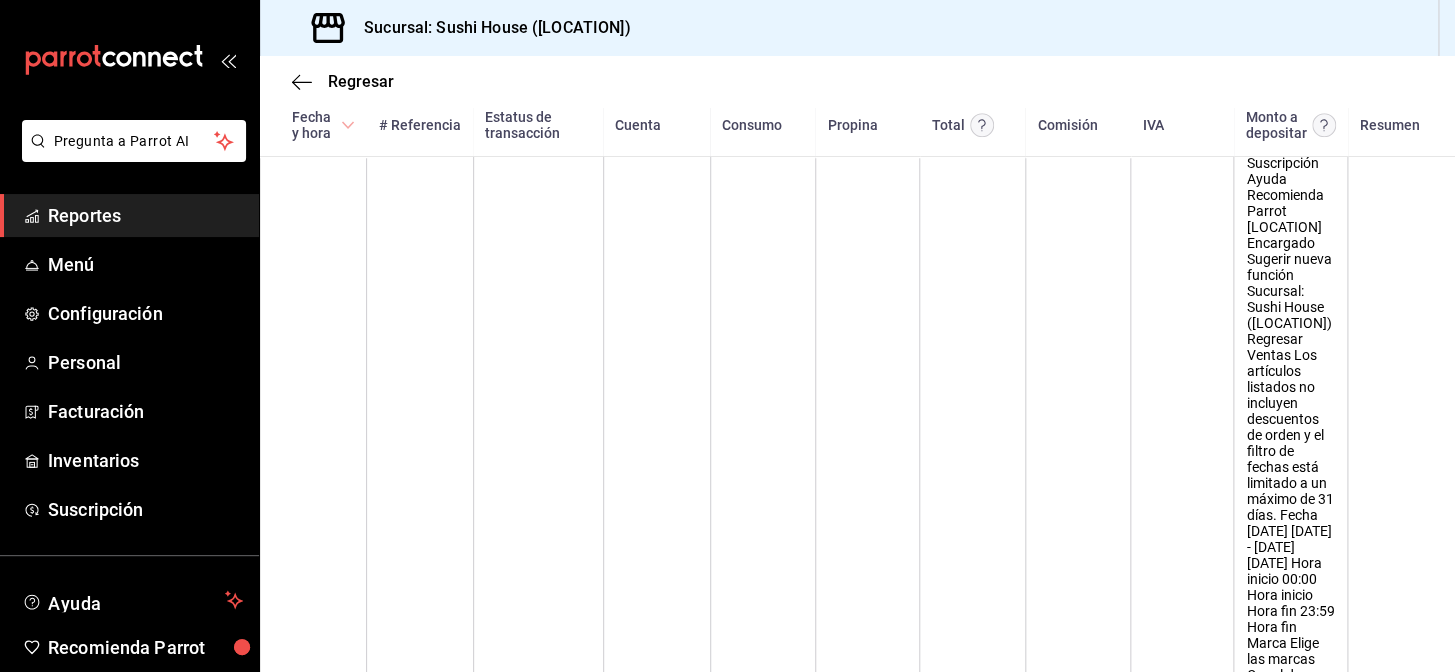click on "Reportes" at bounding box center (145, 215) 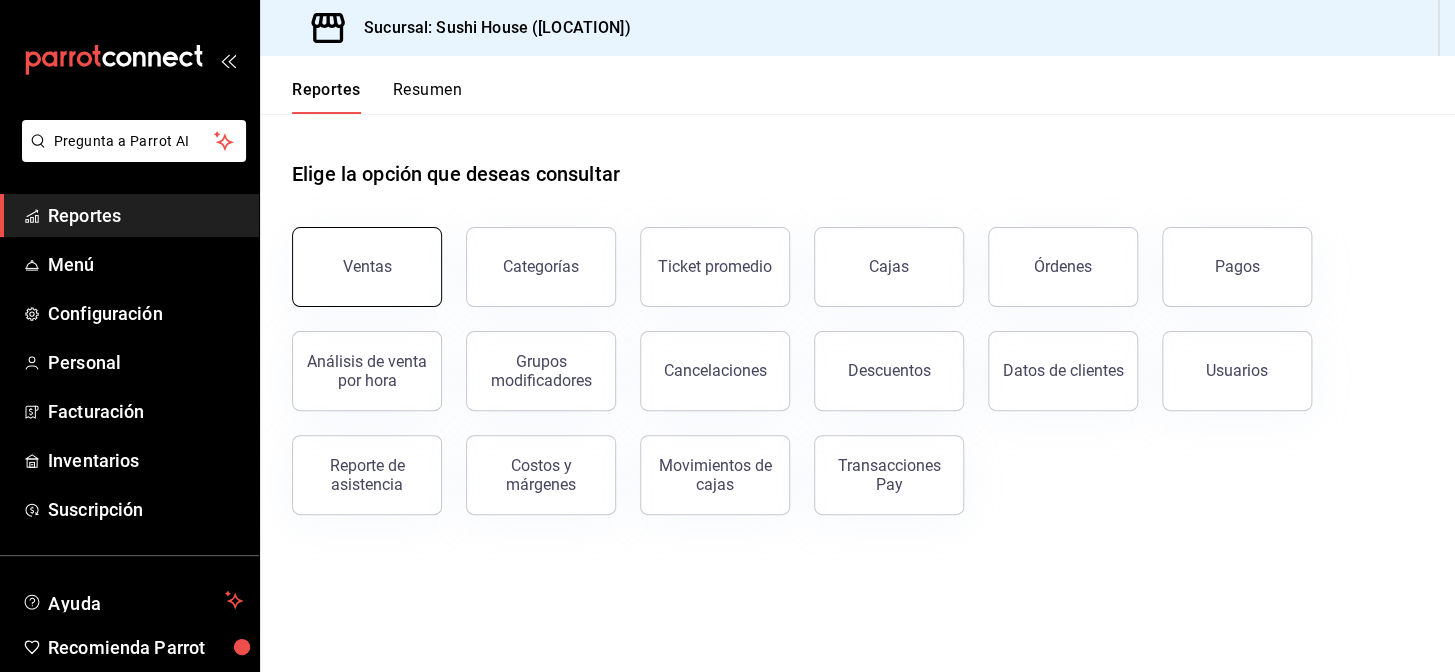 click on "Ventas" at bounding box center (367, 267) 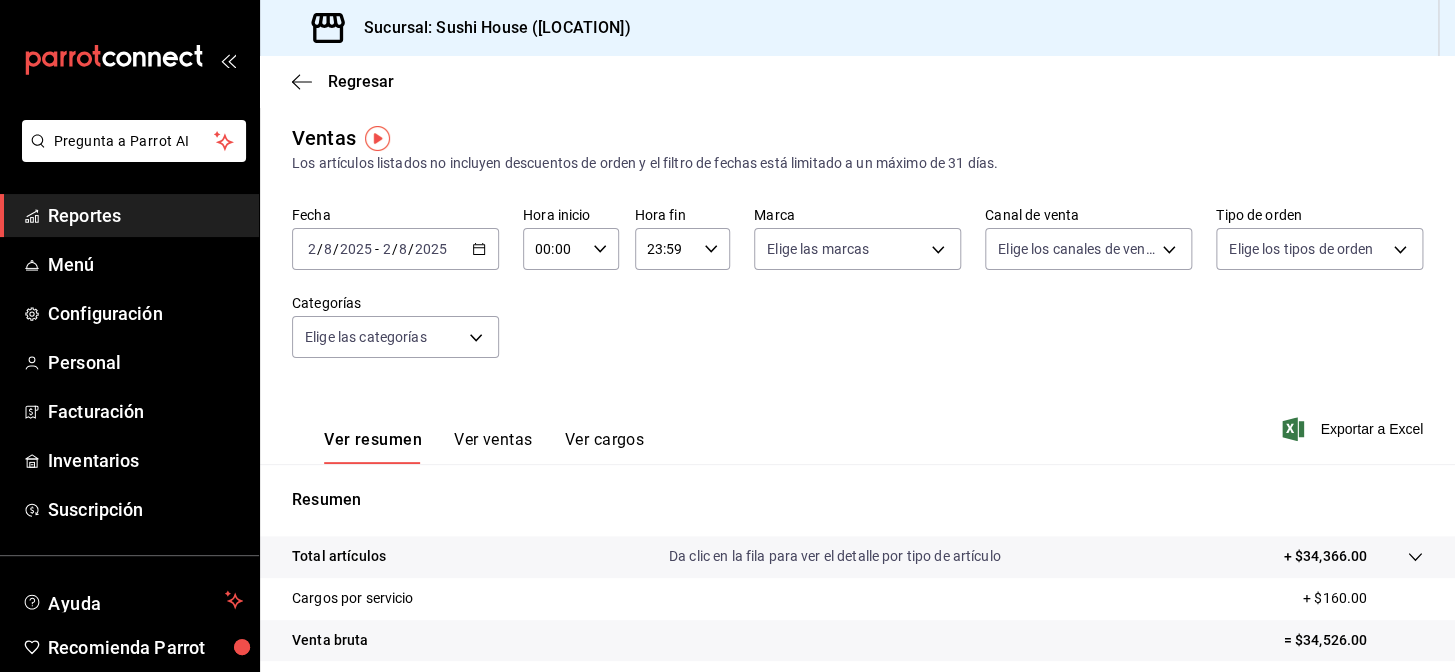 click on "Reportes" at bounding box center [145, 215] 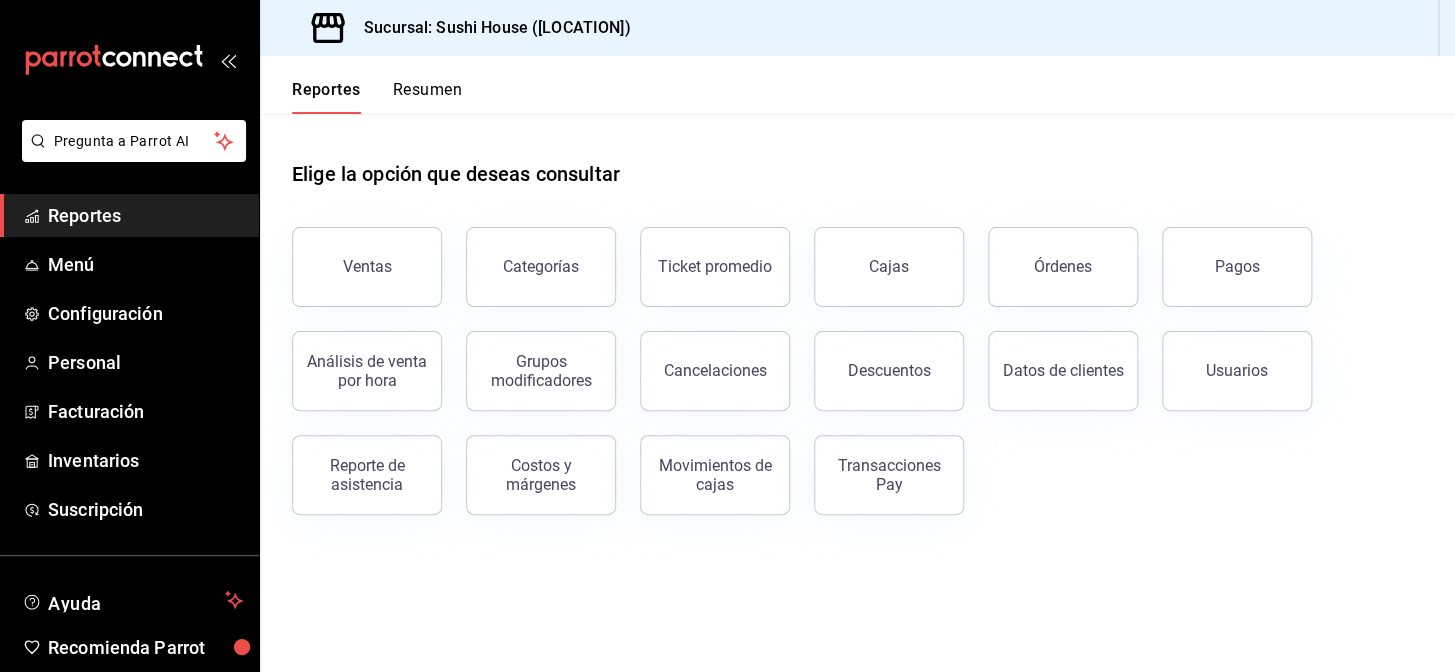 click on "Reportes Resumen" at bounding box center (361, 85) 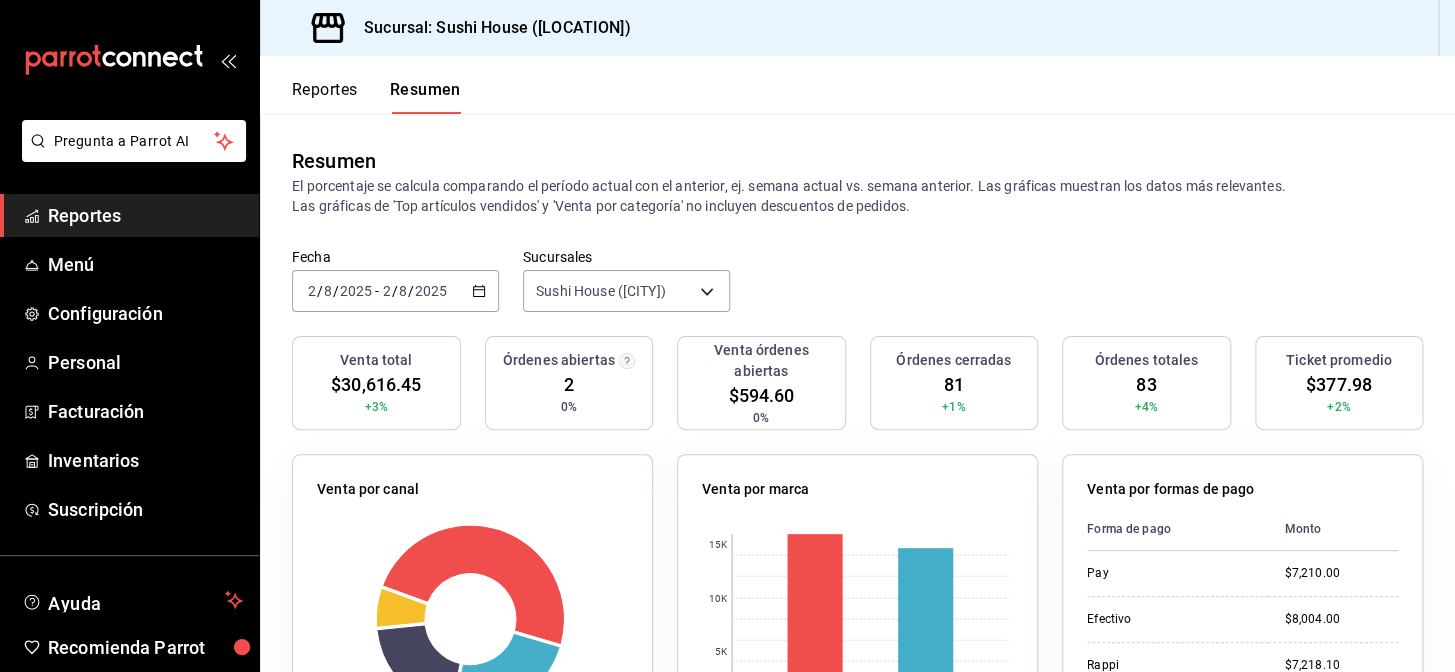 scroll, scrollTop: 0, scrollLeft: 0, axis: both 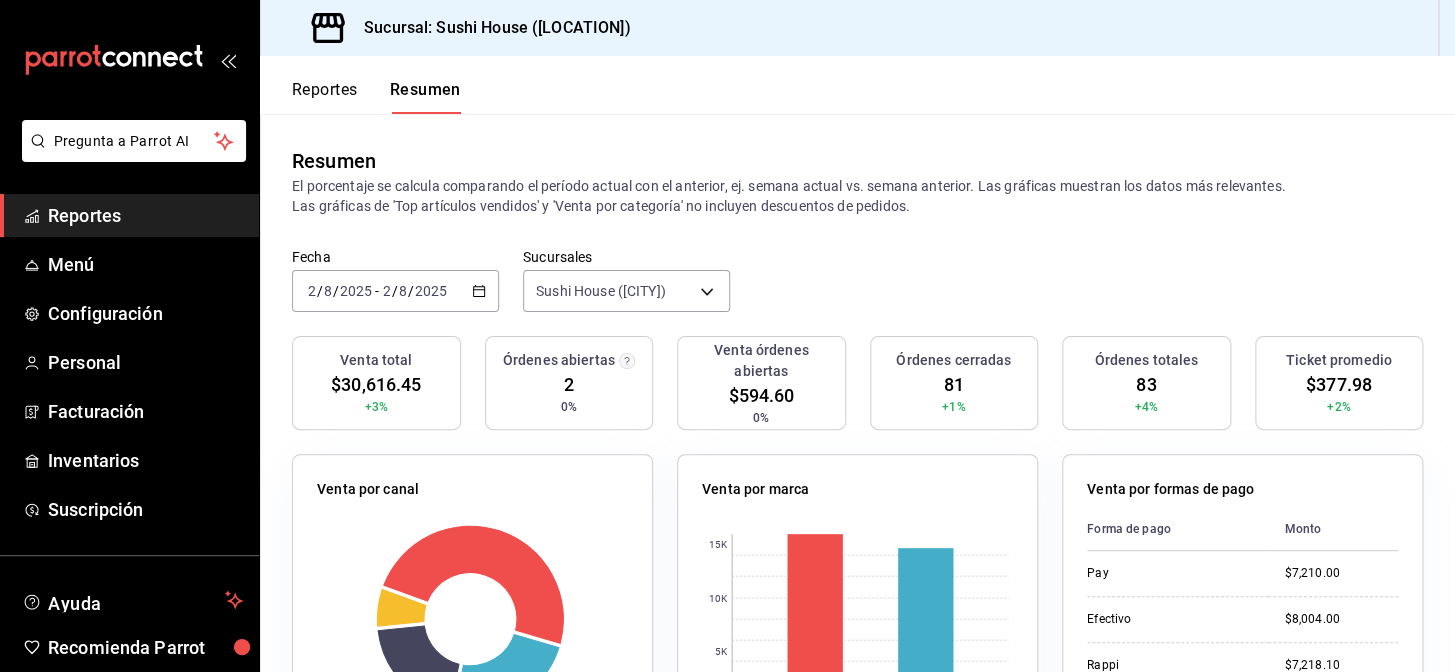 click on "Reportes" at bounding box center [145, 215] 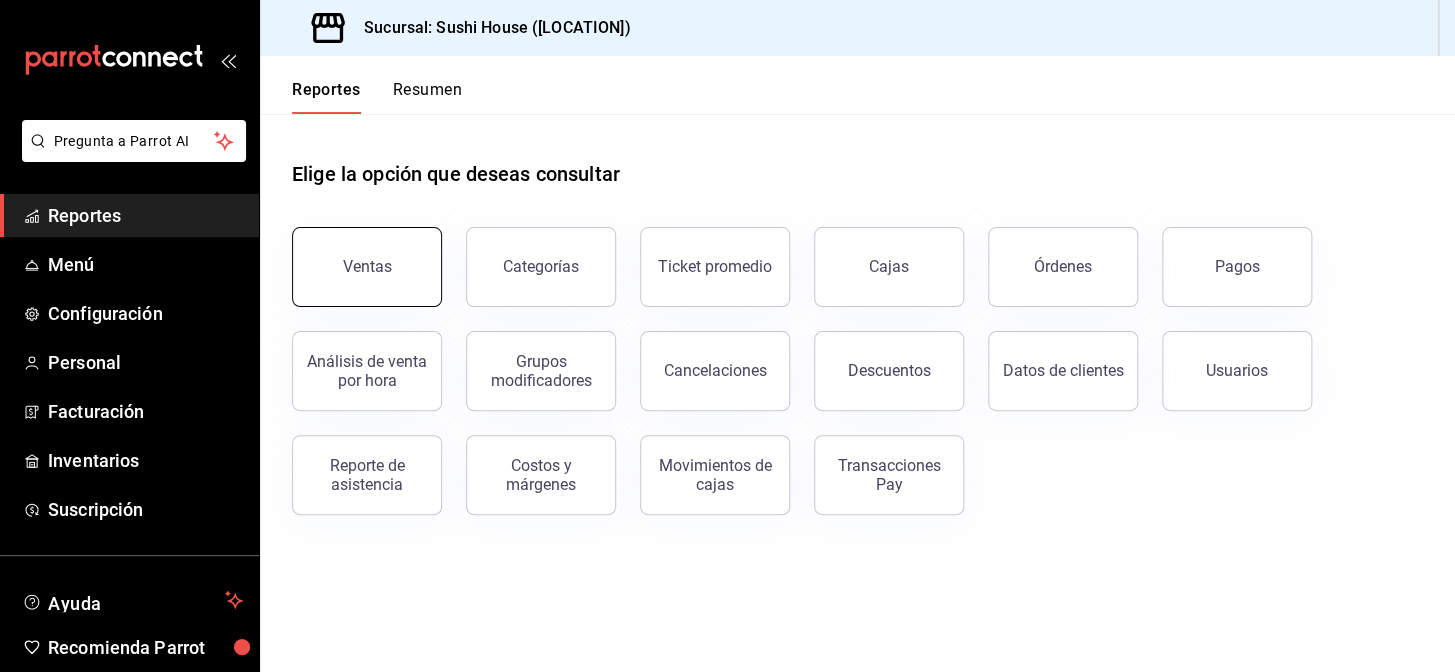 click on "Ventas" at bounding box center (367, 266) 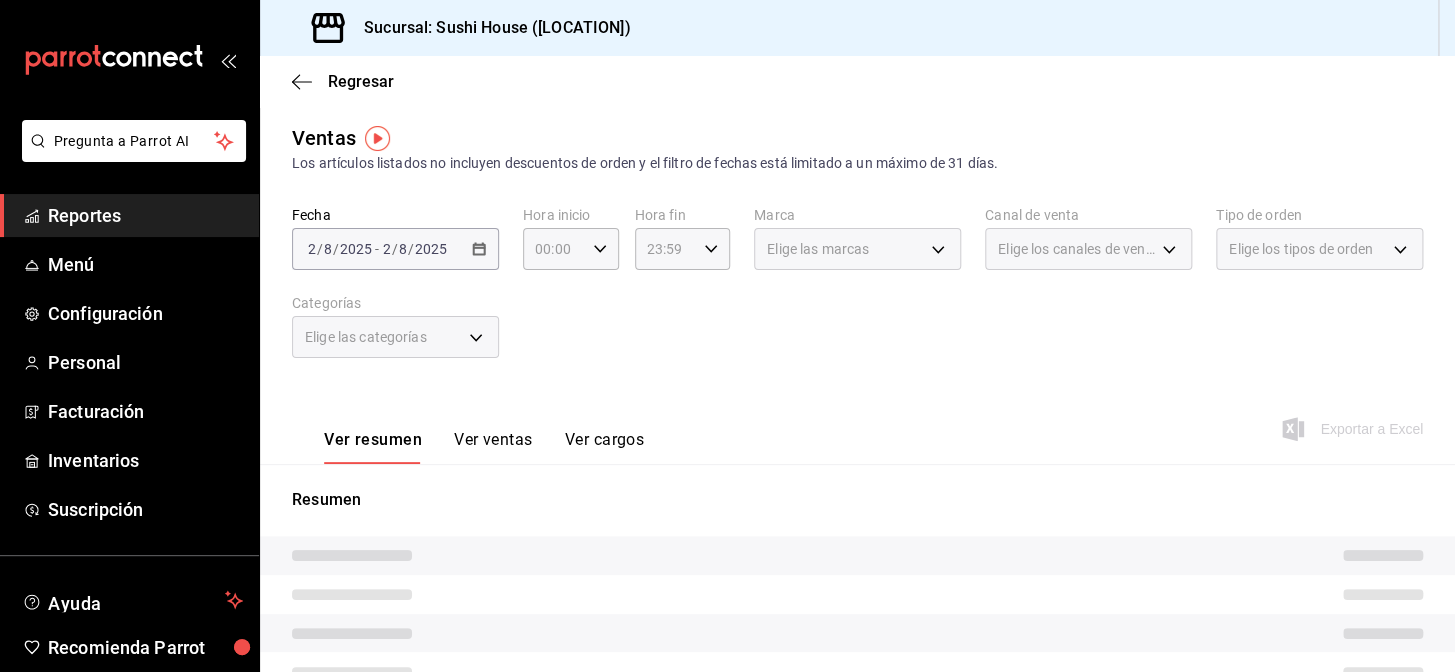 click on "Elige los tipos de orden" at bounding box center [1319, 249] 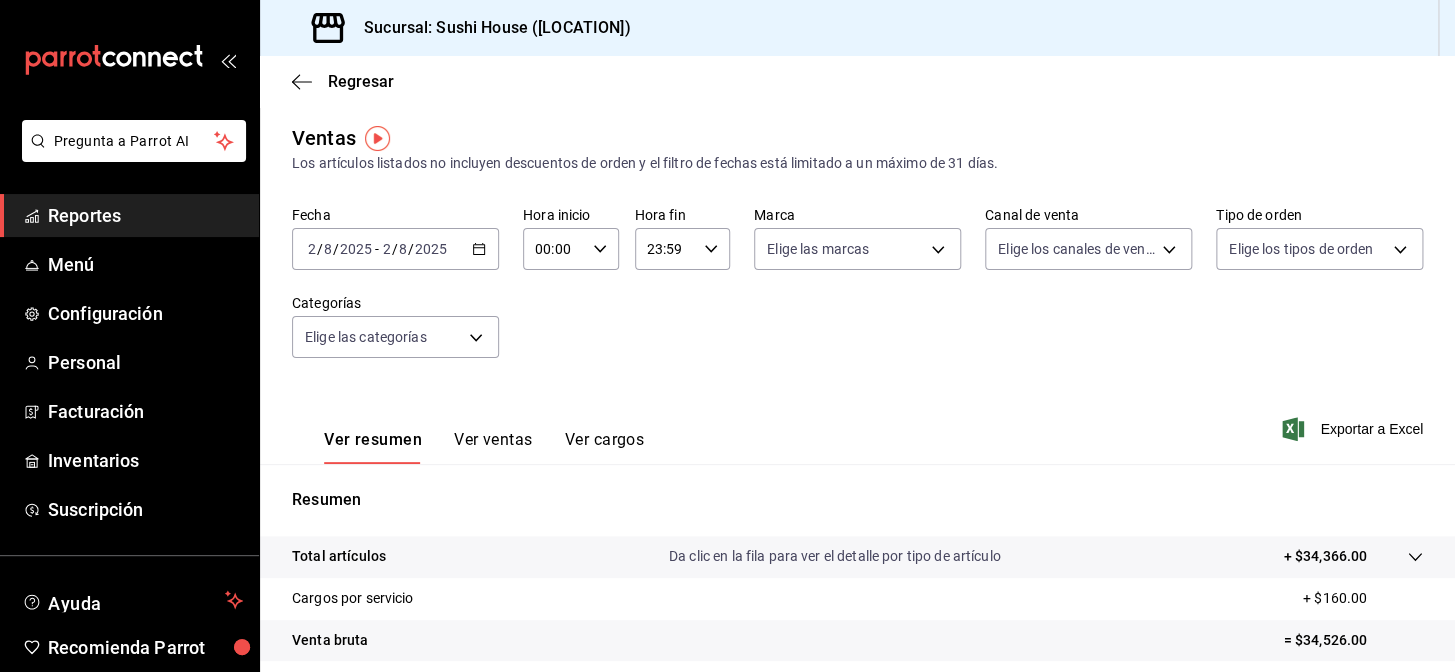 click on "Fecha 2025-08-02 2 / 8 / 2025 - 2025-08-02 2 / 8 / 2025 Hora inicio 00:00 Hora inicio Hora fin 23:59 Hora fin Marca Elige las marcas Canal de venta Elige los canales de venta Tipo de orden Elige los tipos de orden Categorías Elige las categorías" at bounding box center [857, 294] 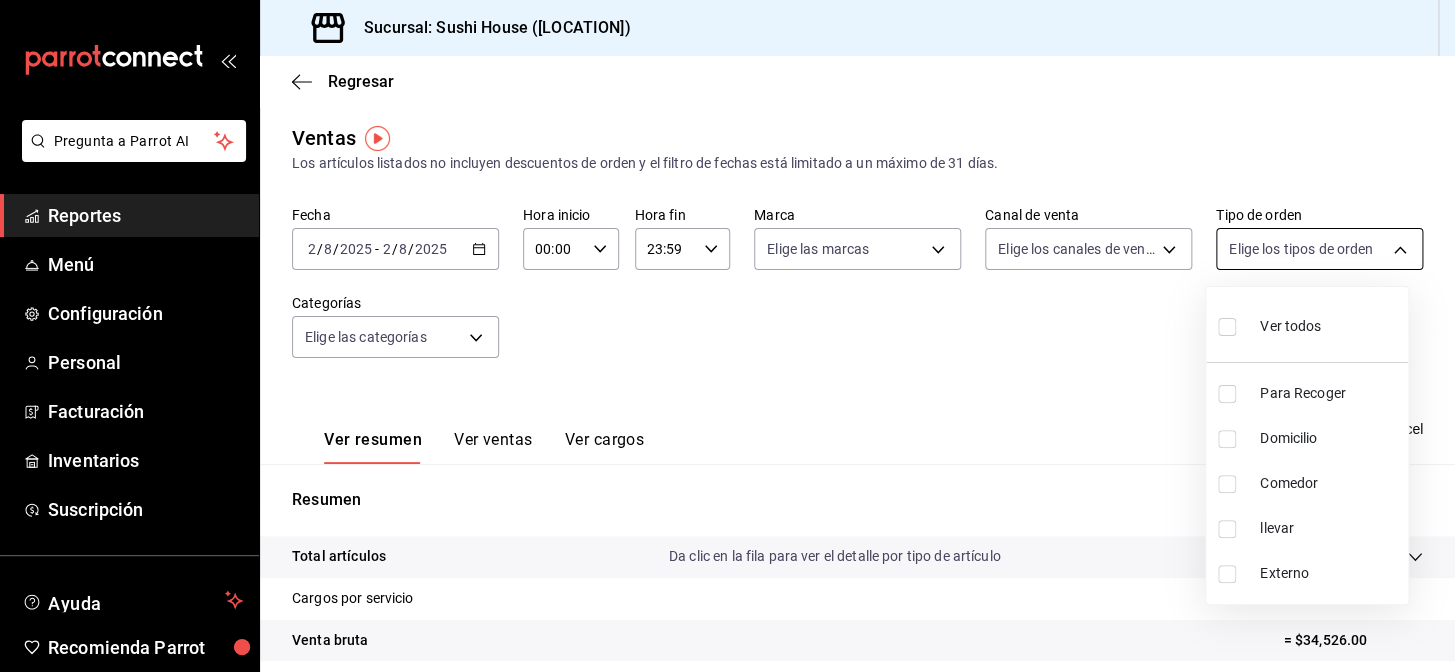 click on "Pregunta a Parrot AI Reportes   Menú   Configuración   Personal   Facturación   Inventarios   Suscripción   Ayuda Recomienda Parrot   Galicia Encargado   Sugerir nueva función   Sucursal: Sushi House (Galicia) Regresar Ventas Los artículos listados no incluyen descuentos de orden y el filtro de fechas está limitado a un máximo de 31 días. Fecha 2025-08-02 2 / 8 / 2025 - 2025-08-02 2 / 8 / 2025 Hora inicio 00:00 Hora inicio Hora fin 23:59 Hora fin Marca Elige las marcas Canal de venta Elige los canales de venta Tipo de orden Elige los tipos de orden Categorías Elige las categorías Ver resumen Ver ventas Ver cargos Exportar a Excel Resumen Total artículos Da clic en la fila para ver el detalle por tipo de artículo + $34,366.00 Cargos por servicio + $160.00 Venta bruta = $34,526.00 Descuentos totales - $3,909.55 Certificados de regalo - $0.00 Venta total = $30,616.45 Impuestos - $4,222.96 Venta neta = $26,393.49 Pregunta a Parrot AI Reportes   Menú   Configuración   Personal   Facturación" at bounding box center (727, 336) 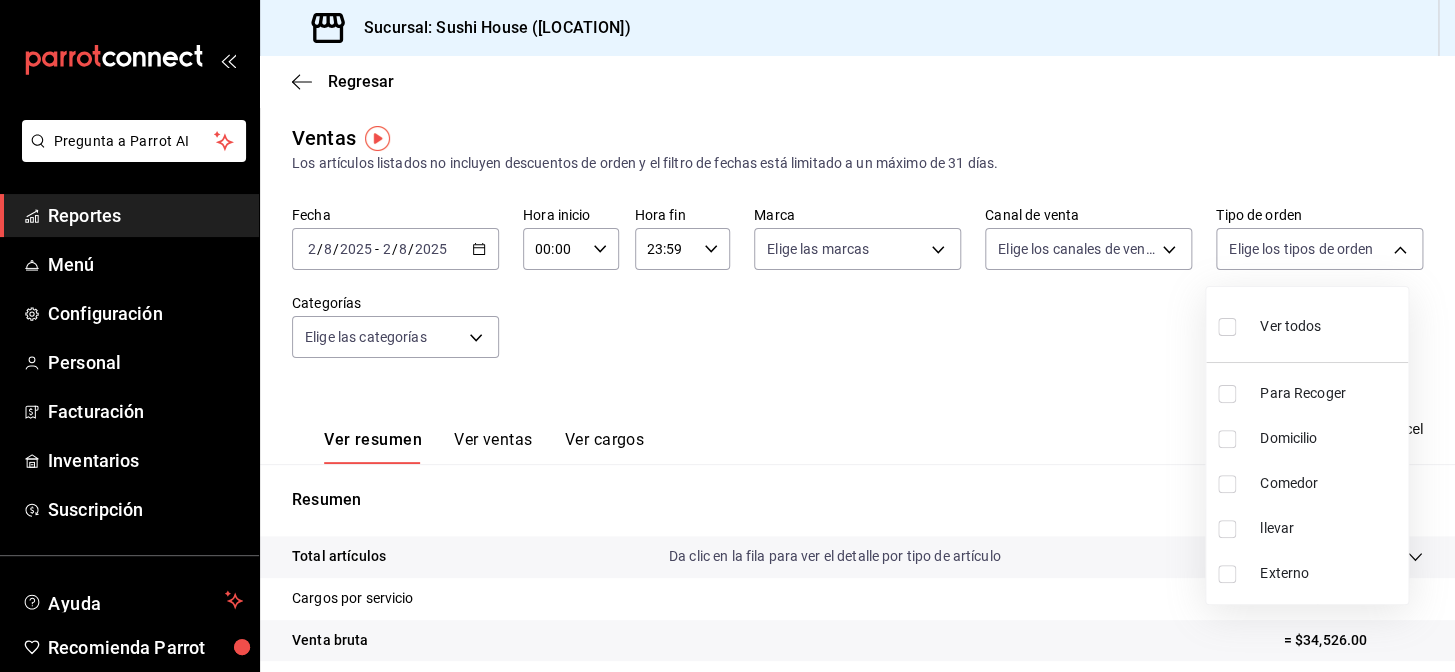 click at bounding box center [1227, 394] 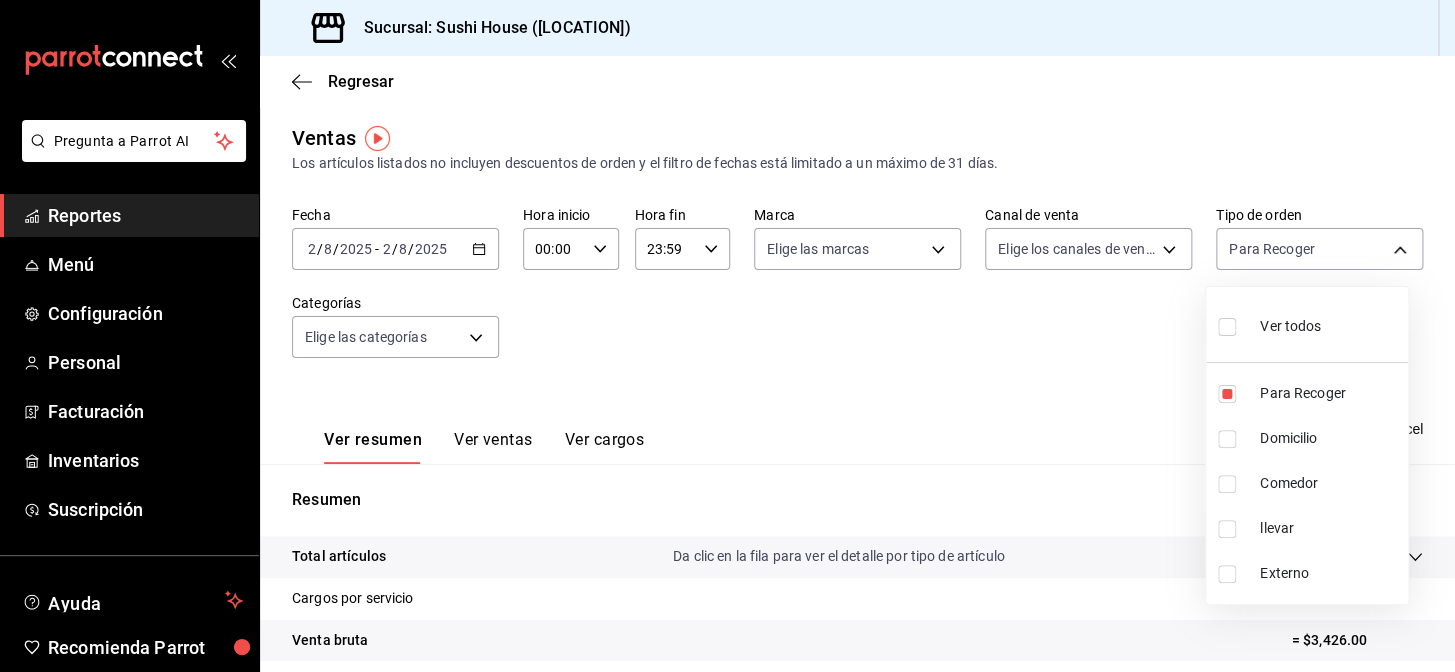 click at bounding box center (1227, 439) 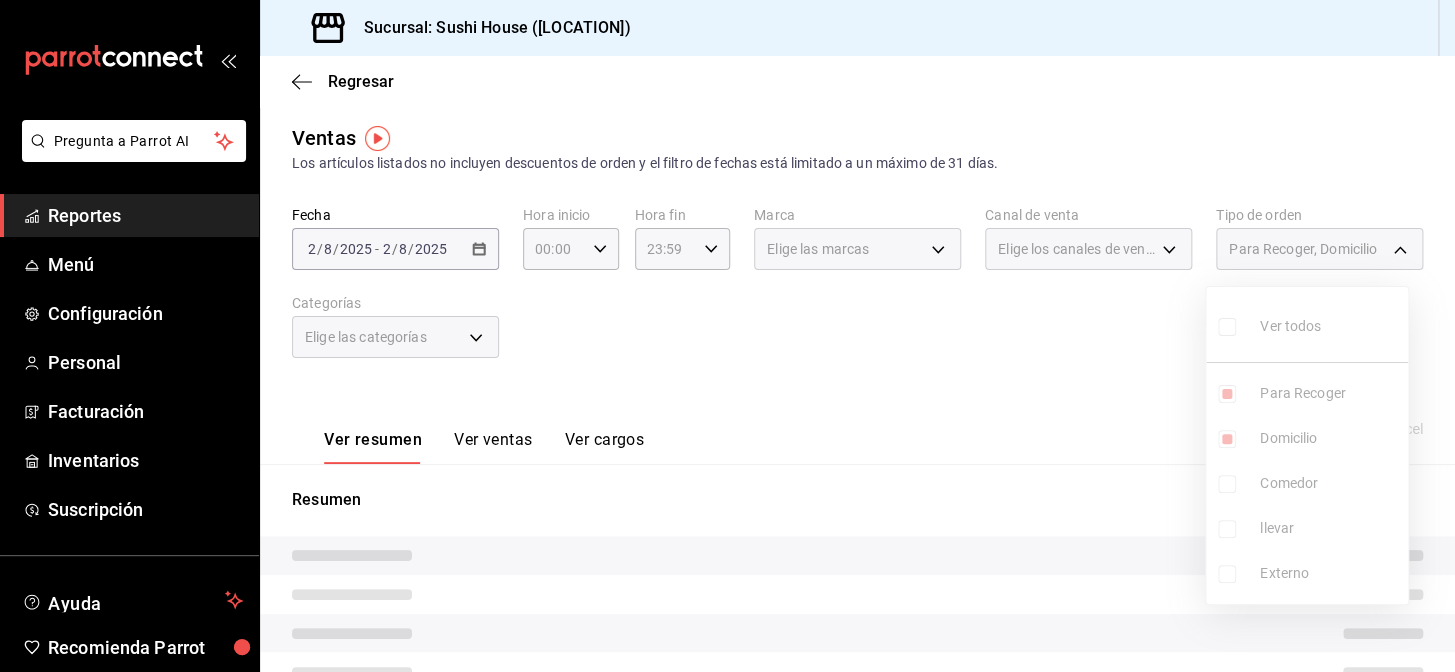 click on "Ver todos Para Recoger Domicilio Comedor llevar Externo" at bounding box center [1307, 445] 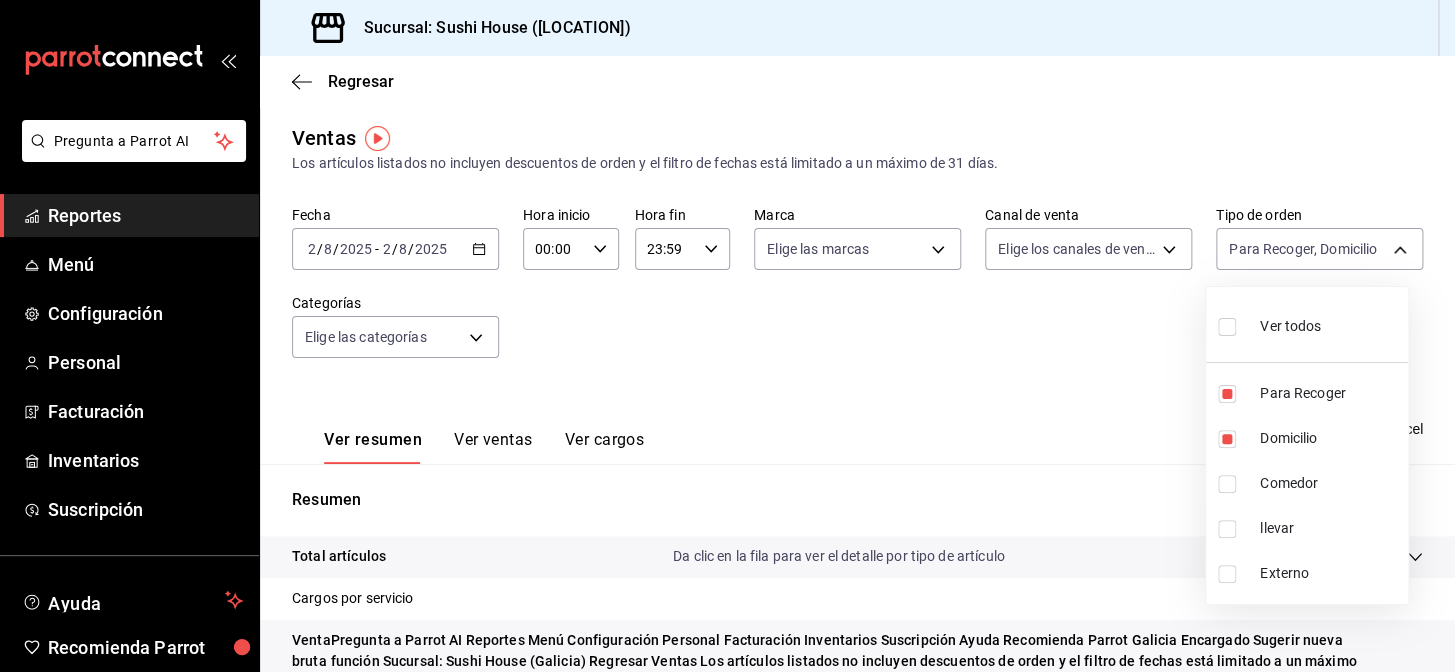 click on "Comedor" at bounding box center [1307, 483] 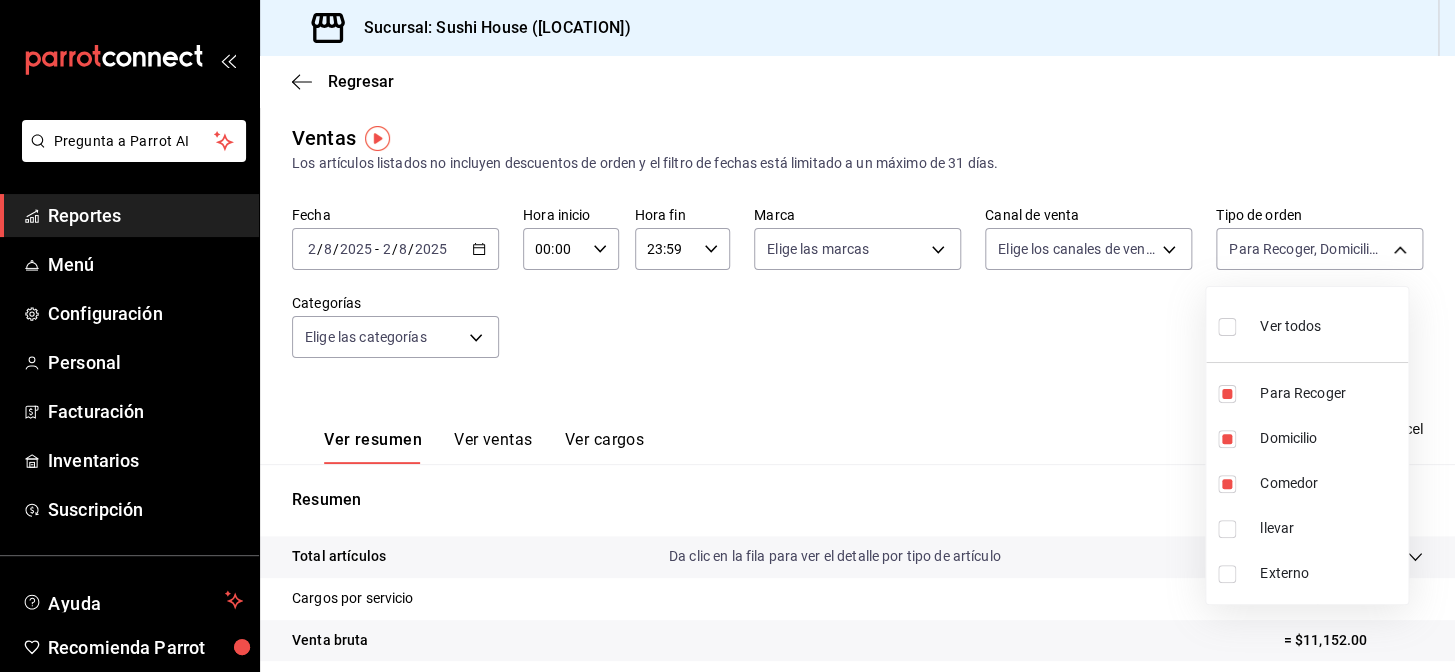 click at bounding box center (1227, 529) 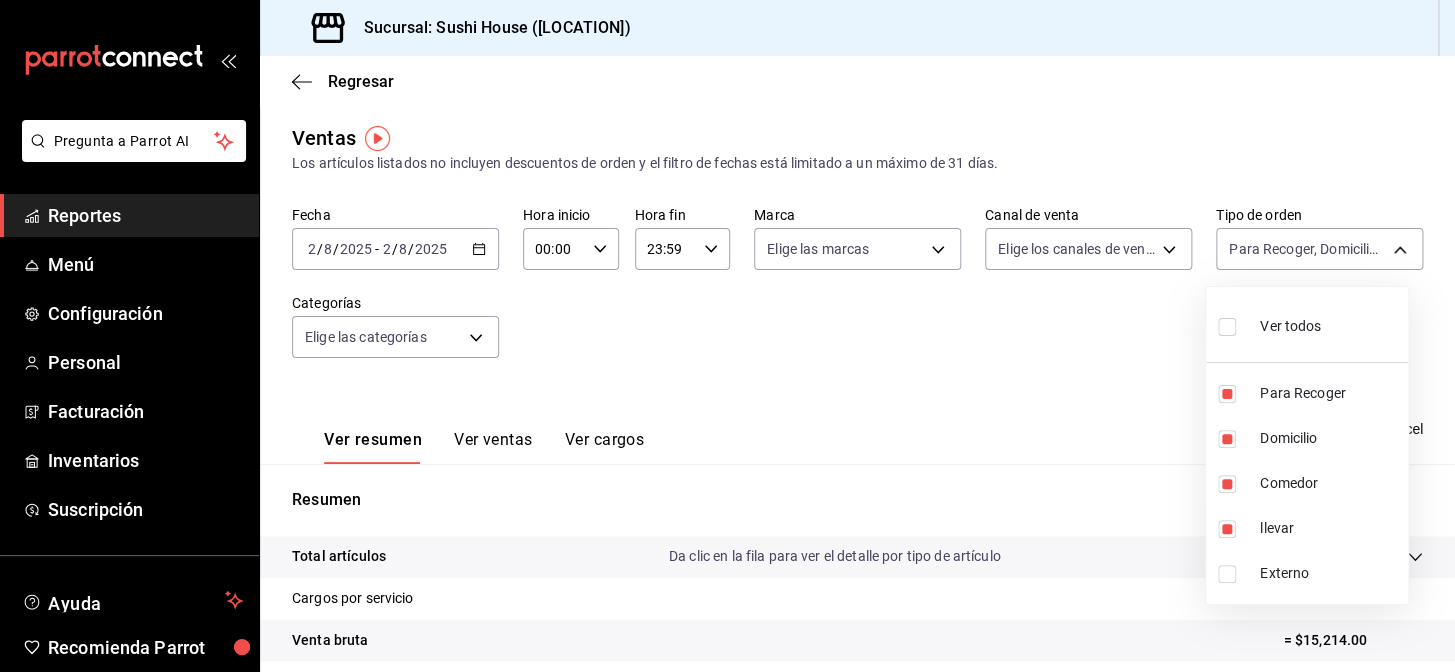 click at bounding box center (727, 336) 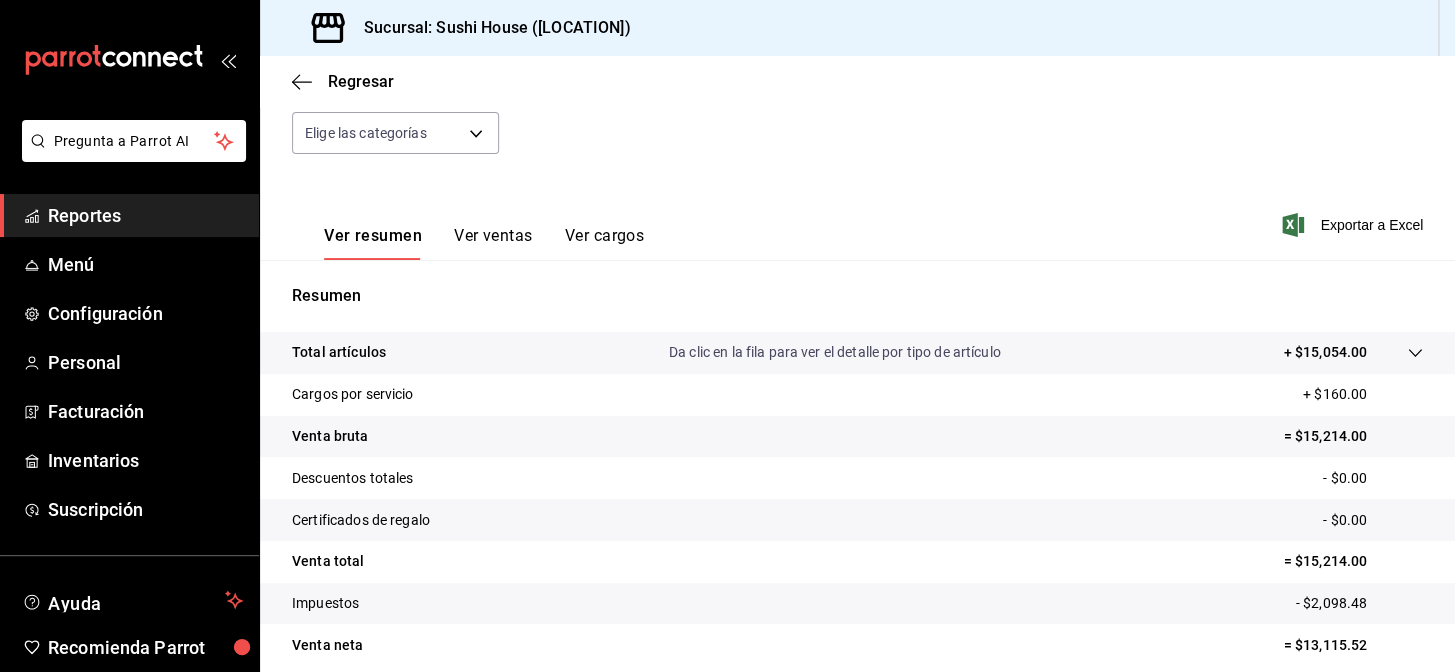 scroll, scrollTop: 286, scrollLeft: 0, axis: vertical 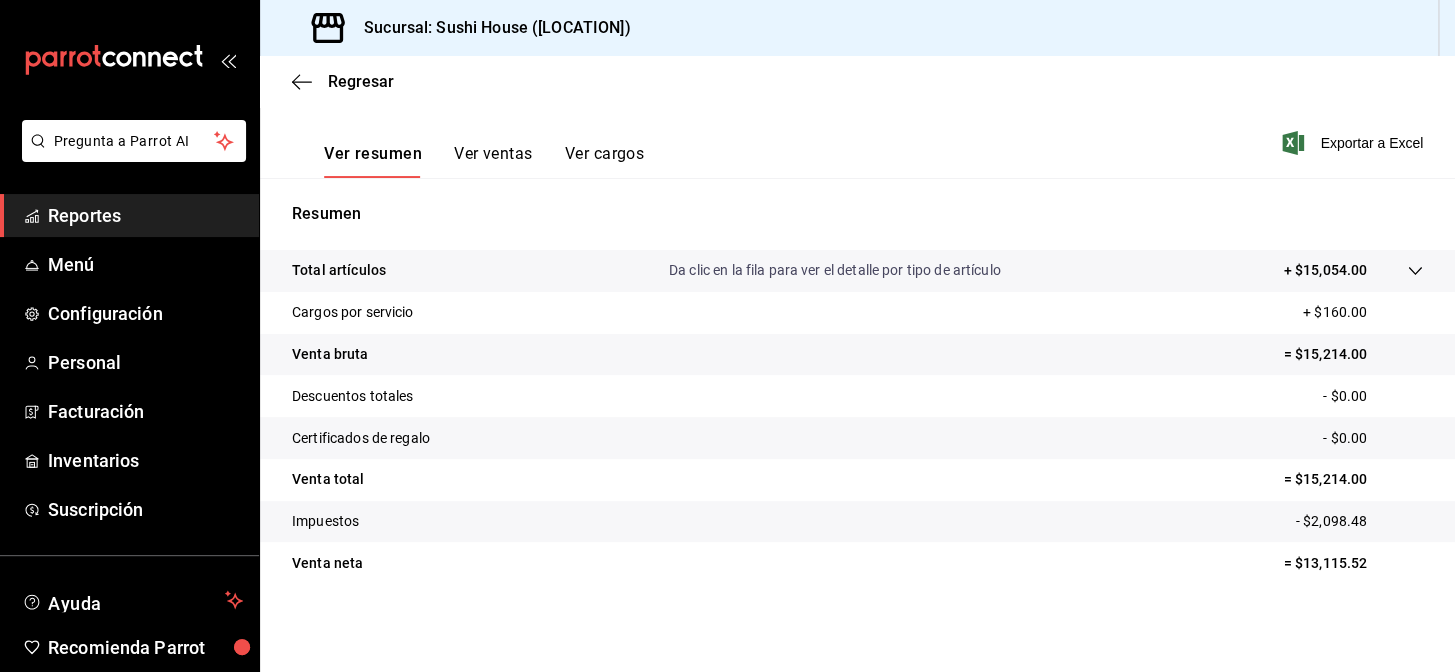 click on "Reportes" at bounding box center [145, 215] 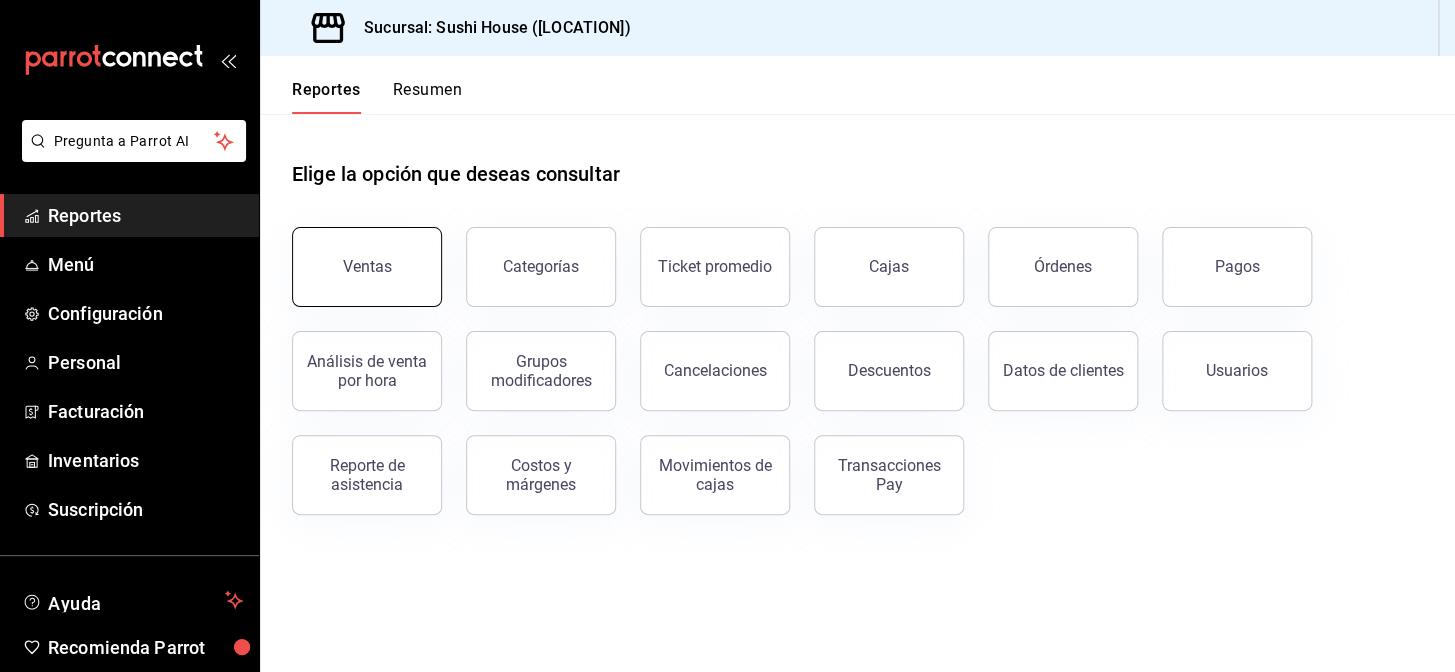 click on "Ventas" at bounding box center (367, 267) 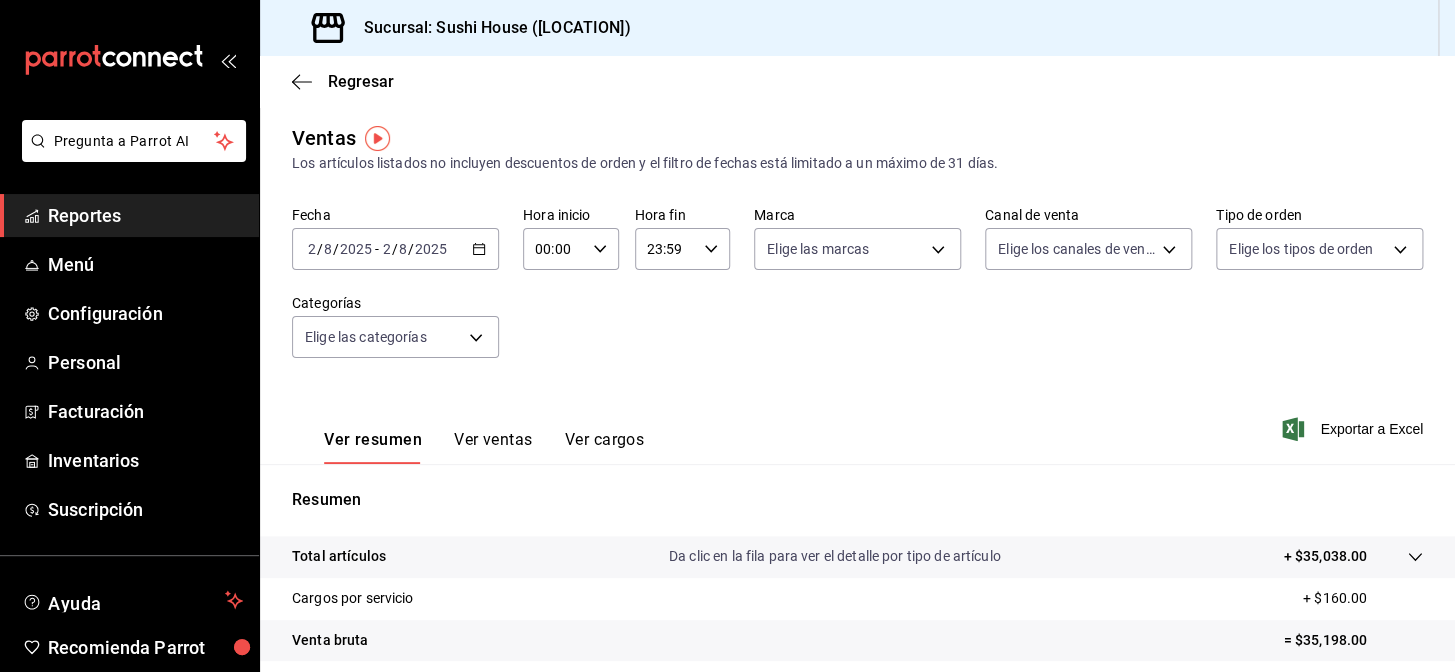 click on "Reportes" at bounding box center (145, 215) 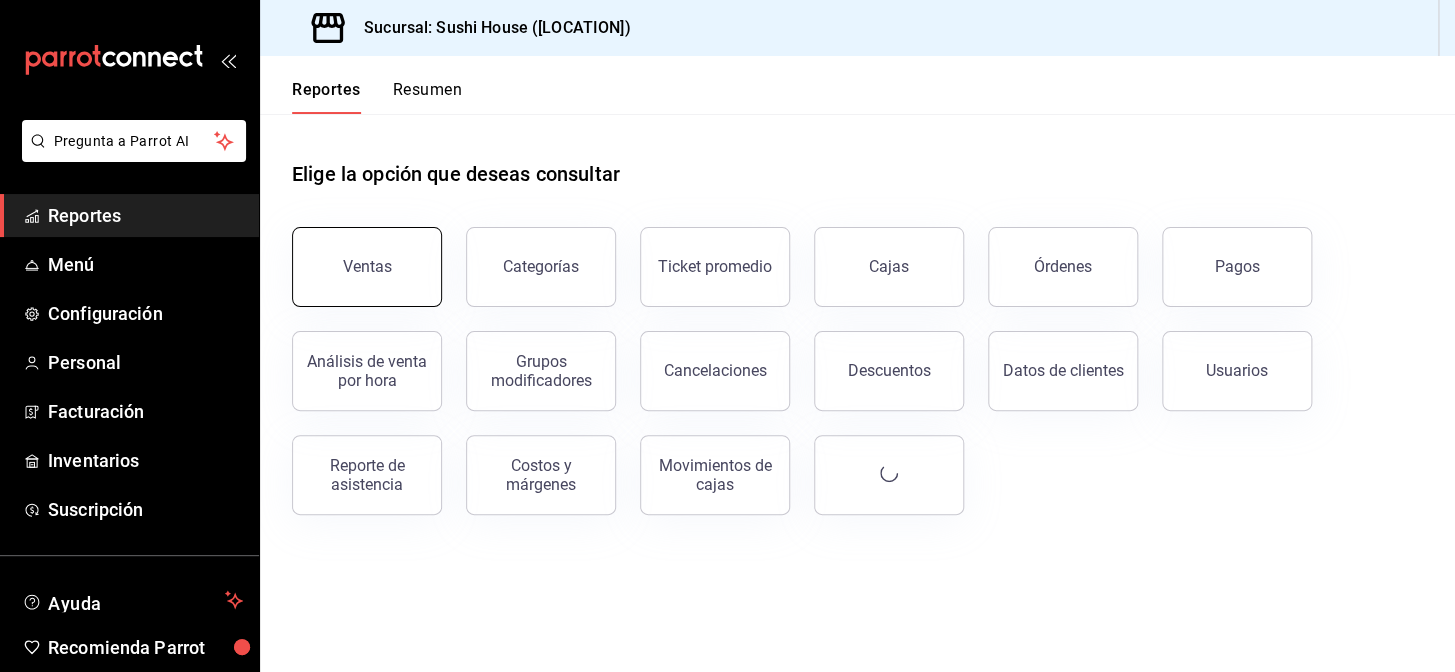 click on "Ventas" at bounding box center [367, 267] 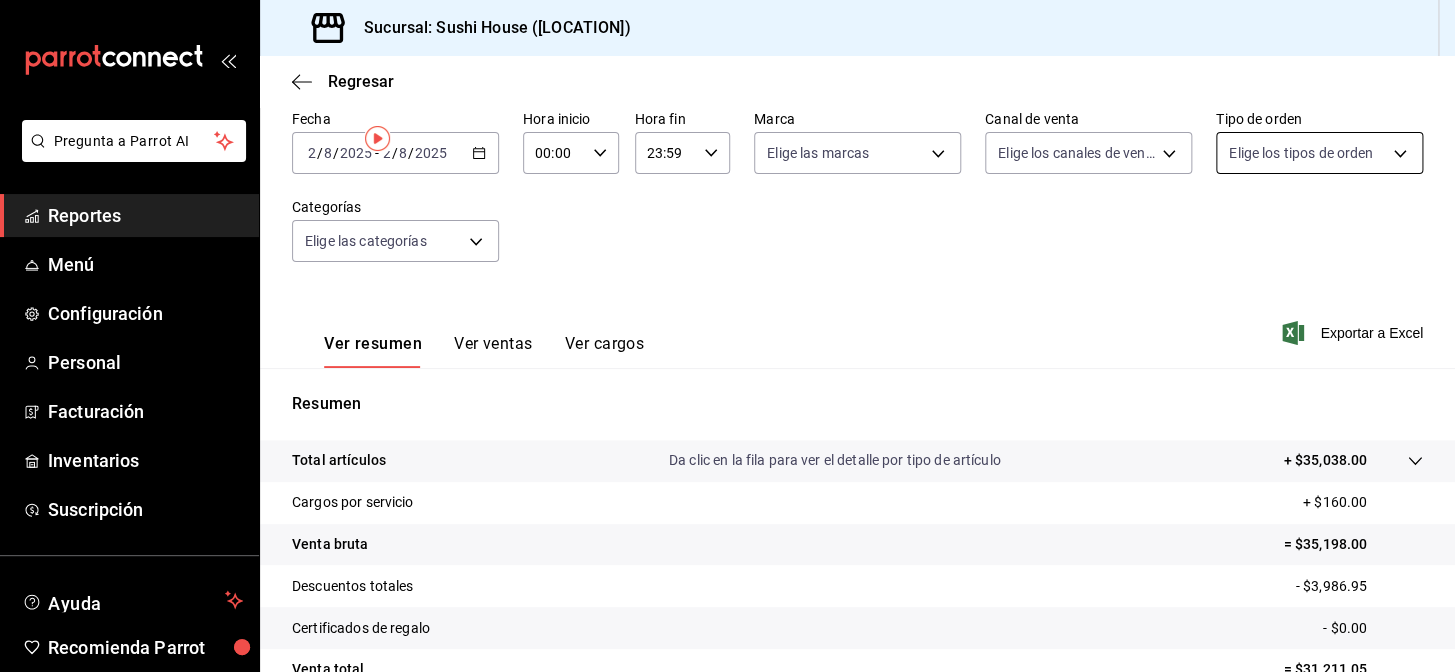 scroll, scrollTop: 0, scrollLeft: 0, axis: both 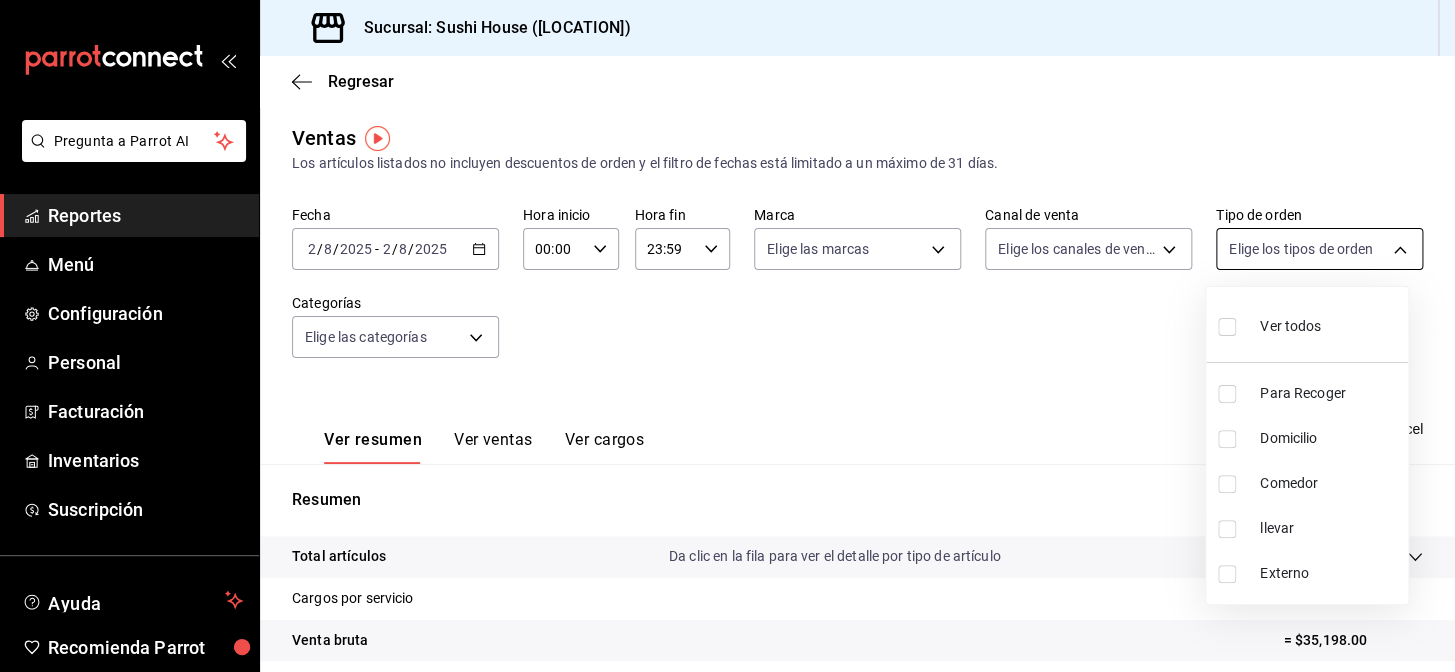 click on "Pregunta a Parrot AI Reportes   Menú   Configuración   Personal   Facturación   Inventarios   Suscripción   Ayuda Recomienda Parrot   [CITY] Encargado   Sugerir nueva función   Sucursal: Sushi House ([CITY]) Regresar Ventas Los artículos listados no incluyen descuentos de orden y el filtro de fechas está limitado a un máximo de 31 días. Fecha [DATE] [DATE] - [DATE] [DATE] Hora inicio 00:00 Hora inicio Hora fin 23:59 Hora fin Marca Elige las marcas Canal de venta Elige los canales de venta Tipo de orden Elige los tipos de orden Categorías Elige las categorías Ver resumen Ver ventas Ver cargos Exportar a Excel Resumen Total artículos Da clic en la fila para ver el detalle por tipo de artículo + $35,038.00 Cargos por servicio + $160.00 Venta bruta = $35,198.00 Descuentos totales - $3,986.95 Certificados de regalo - $0.00 Venta total = $31,211.05 Impuestos - $4,304.97 Venta neta = $26,906.08 Pregunta a Parrot AI Reportes   Menú   Configuración   Personal   Facturación" at bounding box center (727, 336) 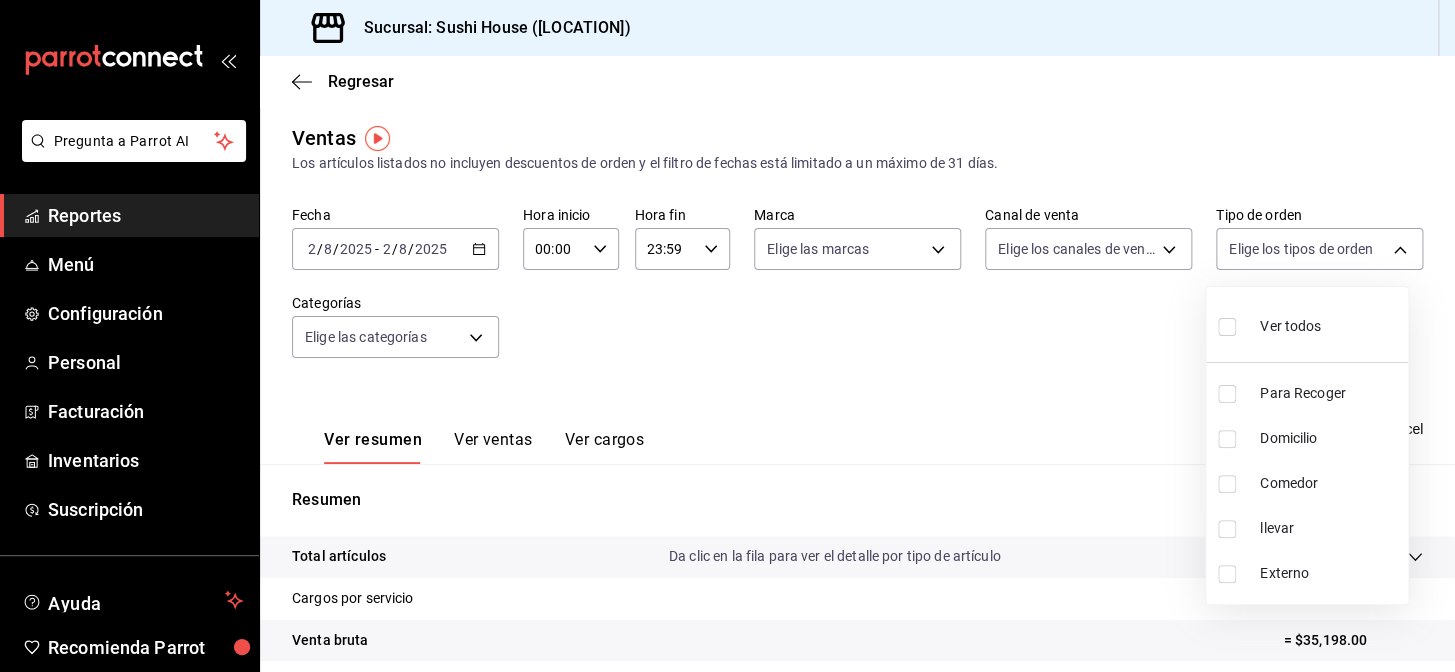 click at bounding box center (727, 336) 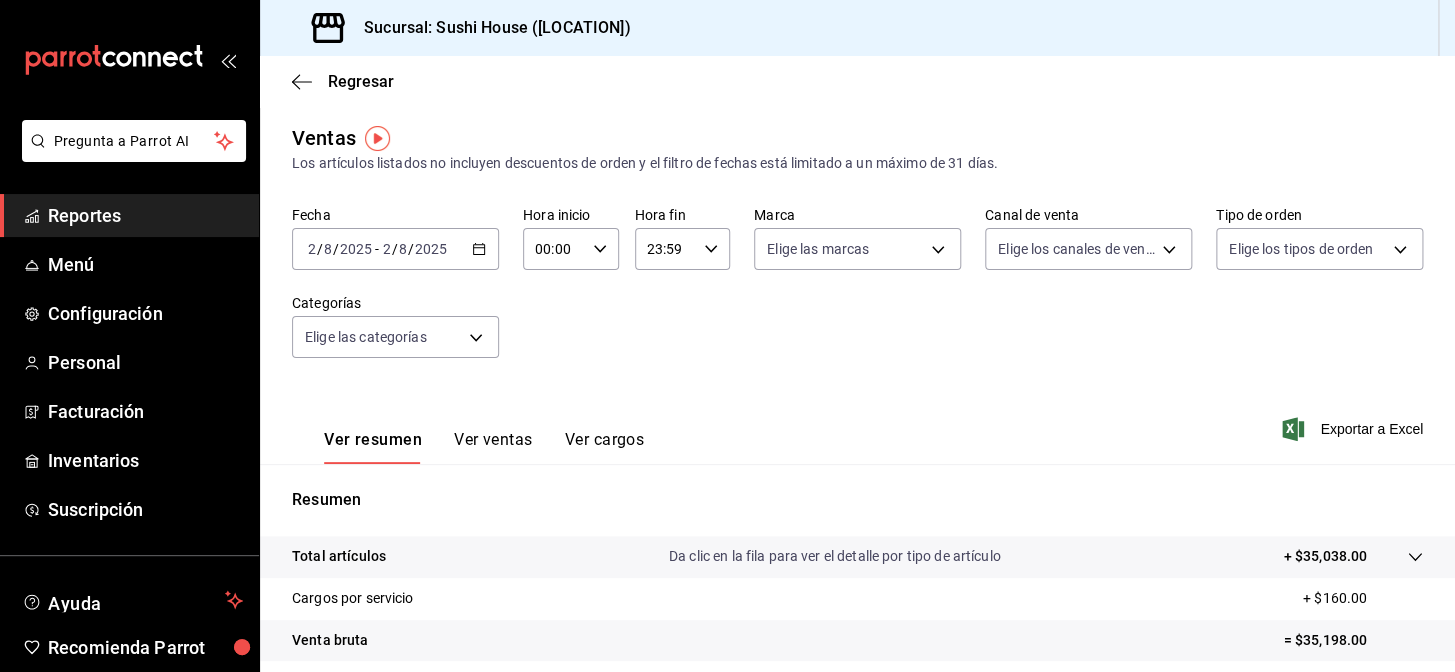 click on "Ver resumen Ver ventas Ver cargos Exportar a Excel" at bounding box center (857, 423) 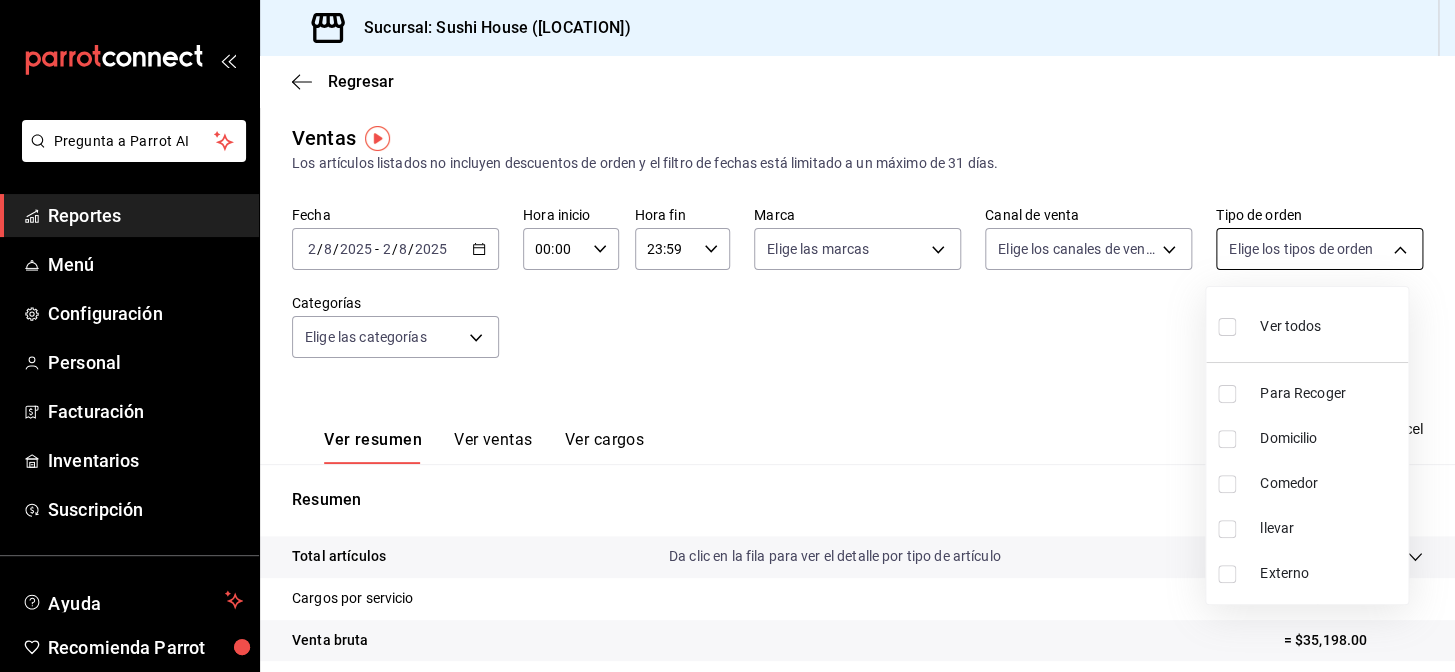 click on "Pregunta a Parrot AI Reportes   Menú   Configuración   Personal   Facturación   Inventarios   Suscripción   Ayuda Recomienda Parrot   [CITY] Encargado   Sugerir nueva función   Sucursal: Sushi House ([CITY]) Regresar Ventas Los artículos listados no incluyen descuentos de orden y el filtro de fechas está limitado a un máximo de 31 días. Fecha [DATE] [DATE] - [DATE] [DATE] Hora inicio 00:00 Hora inicio Hora fin 23:59 Hora fin Marca Elige las marcas Canal de venta Elige los canales de venta Tipo de orden Elige los tipos de orden Categorías Elige las categorías Ver resumen Ver ventas Ver cargos Exportar a Excel Resumen Total artículos Da clic en la fila para ver el detalle por tipo de artículo + $35,038.00 Cargos por servicio + $160.00 Venta bruta = $35,198.00 Descuentos totales - $3,986.95 Certificados de regalo - $0.00 Venta total = $31,211.05 Impuestos - $4,304.97 Venta neta = $26,906.08 Pregunta a Parrot AI Reportes   Menú   Configuración   Personal   Facturación" at bounding box center [727, 336] 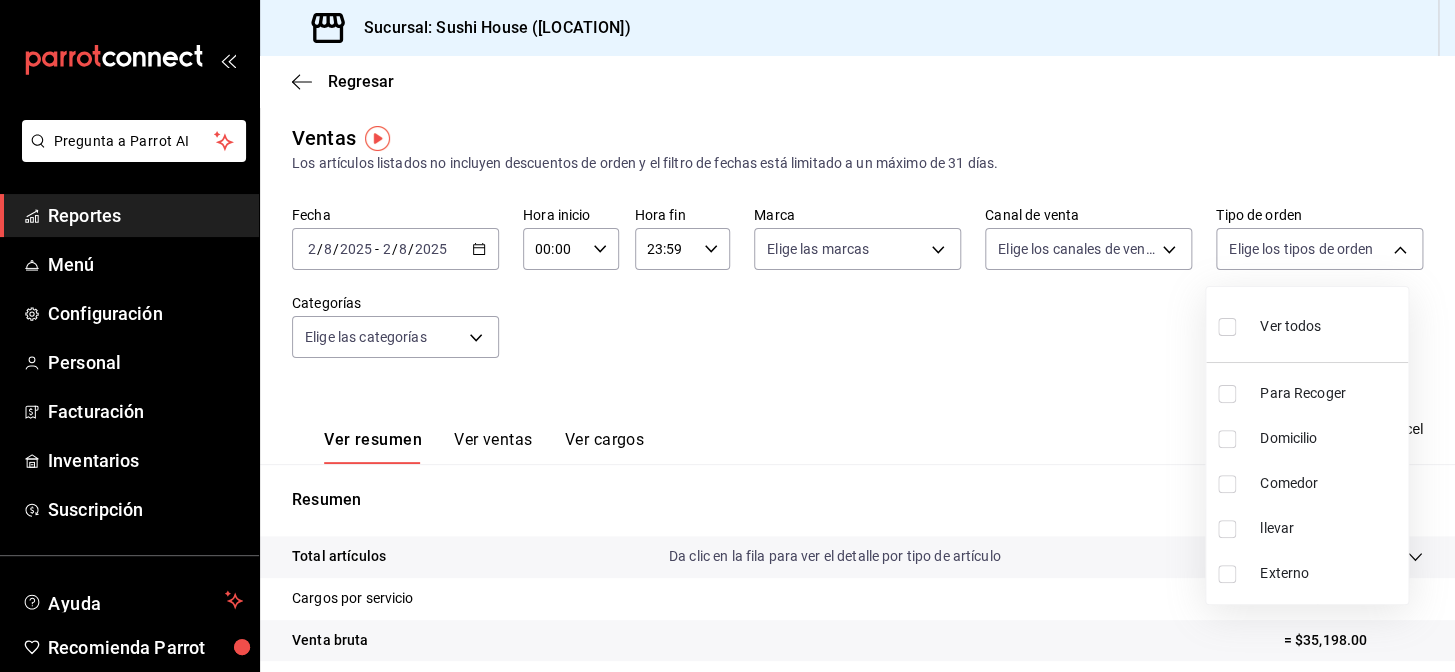 drag, startPoint x: 1074, startPoint y: 389, endPoint x: 696, endPoint y: 344, distance: 380.66916 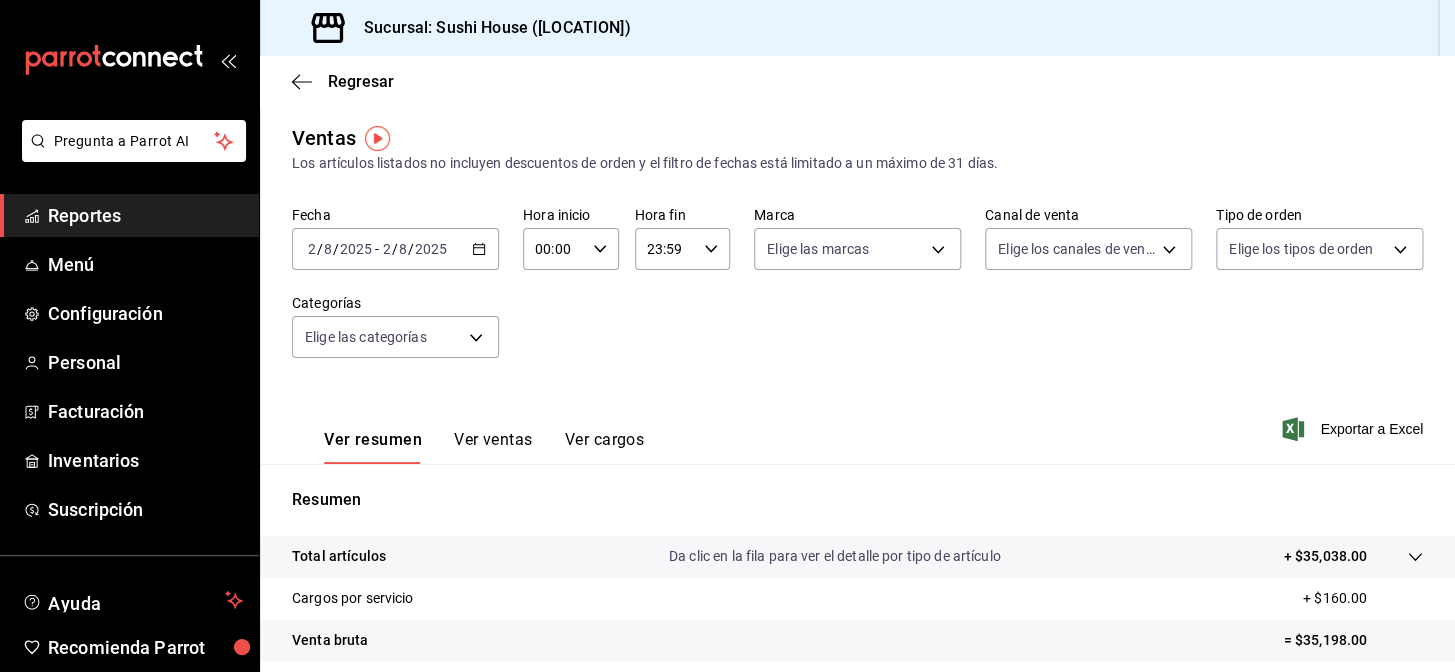 click on "Reportes" at bounding box center [145, 215] 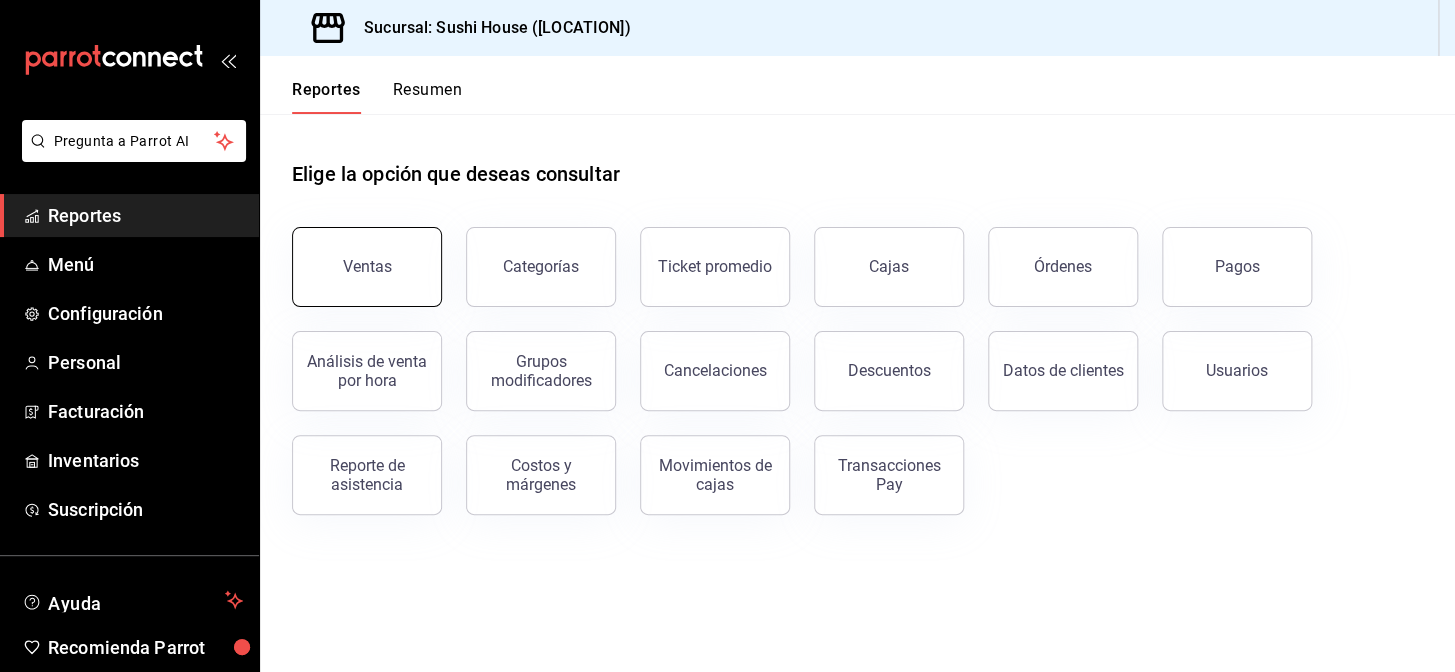 click on "Ventas" at bounding box center (367, 267) 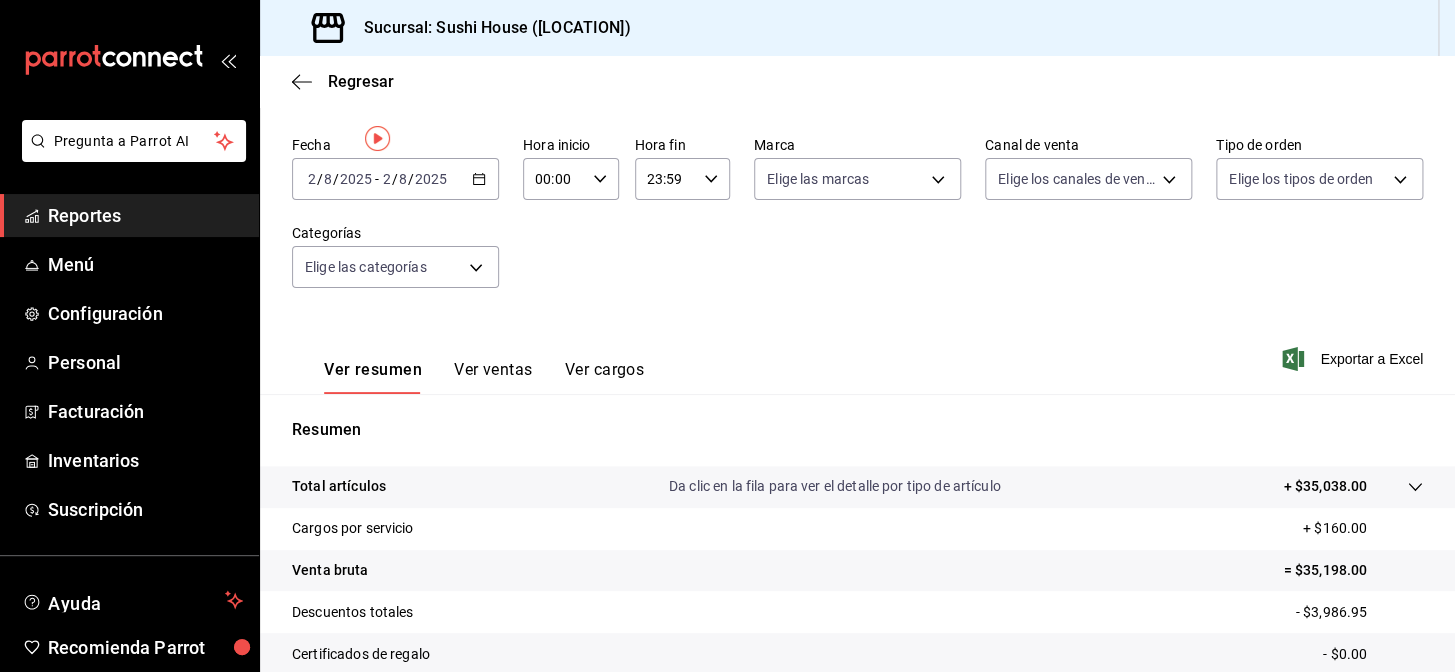 scroll, scrollTop: 0, scrollLeft: 0, axis: both 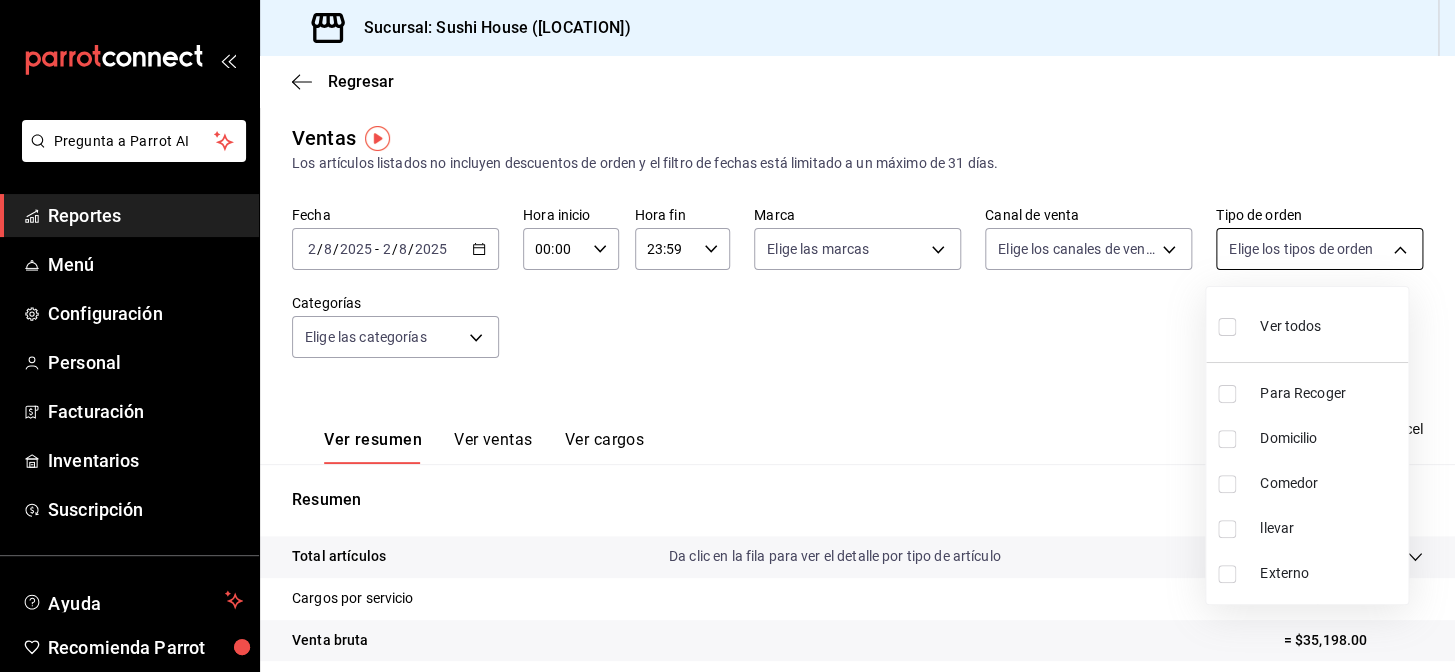 click on "Pregunta a Parrot AI Reportes   Menú   Configuración   Personal   Facturación   Inventarios   Suscripción   Ayuda Recomienda Parrot   [CITY] Encargado   Sugerir nueva función   Sucursal: Sushi House ([CITY]) Regresar Ventas Los artículos listados no incluyen descuentos de orden y el filtro de fechas está limitado a un máximo de 31 días. Fecha [DATE] [DATE] - [DATE] [DATE] Hora inicio 00:00 Hora inicio Hora fin 23:59 Hora fin Marca Elige las marcas Canal de venta Elige los canales de venta Tipo de orden Elige los tipos de orden Categorías Elige las categorías Ver resumen Ver ventas Ver cargos Exportar a Excel Resumen Total artículos Da clic en la fila para ver el detalle por tipo de artículo + $35,038.00 Cargos por servicio + $160.00 Venta bruta = $35,198.00 Descuentos totales - $3,986.95 Certificados de regalo - $0.00 Venta total = $31,211.05 Impuestos - $4,304.97 Venta neta = $26,906.08 Pregunta a Parrot AI Reportes   Menú   Configuración   Personal   Facturación" at bounding box center [727, 336] 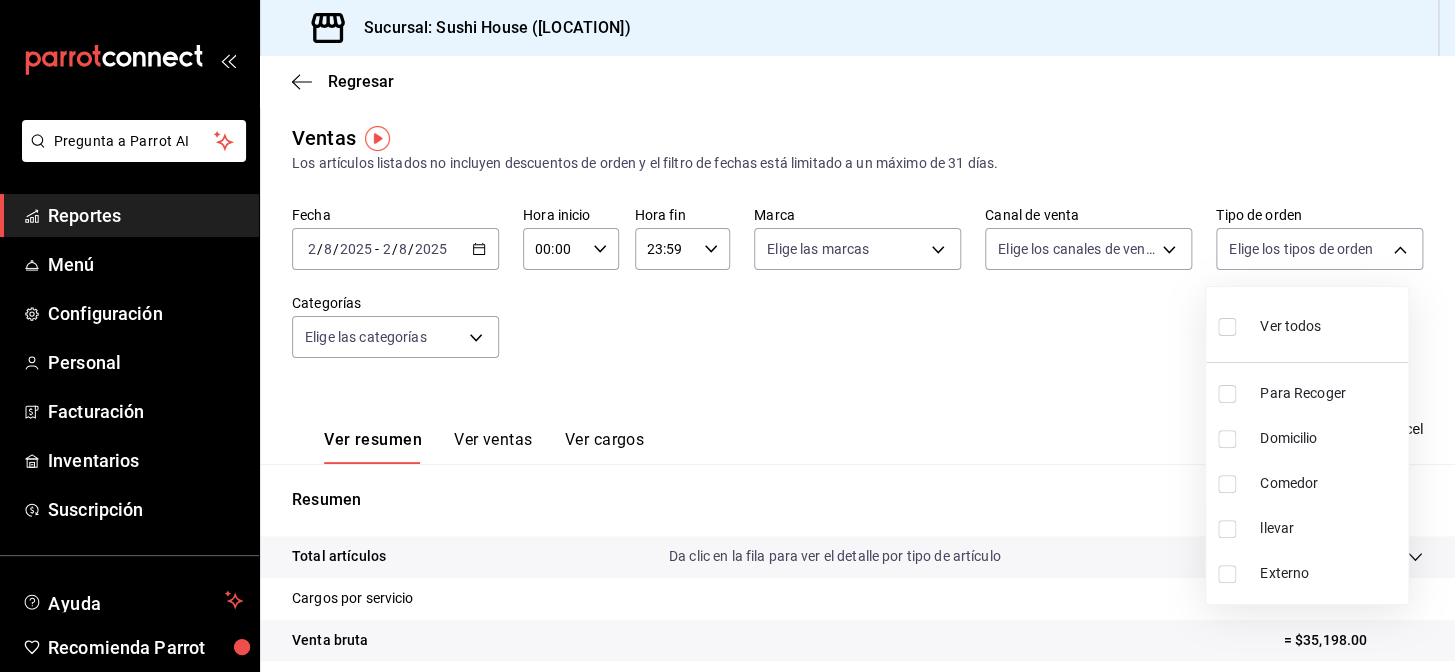 drag, startPoint x: 1070, startPoint y: 403, endPoint x: 818, endPoint y: 293, distance: 274.96182 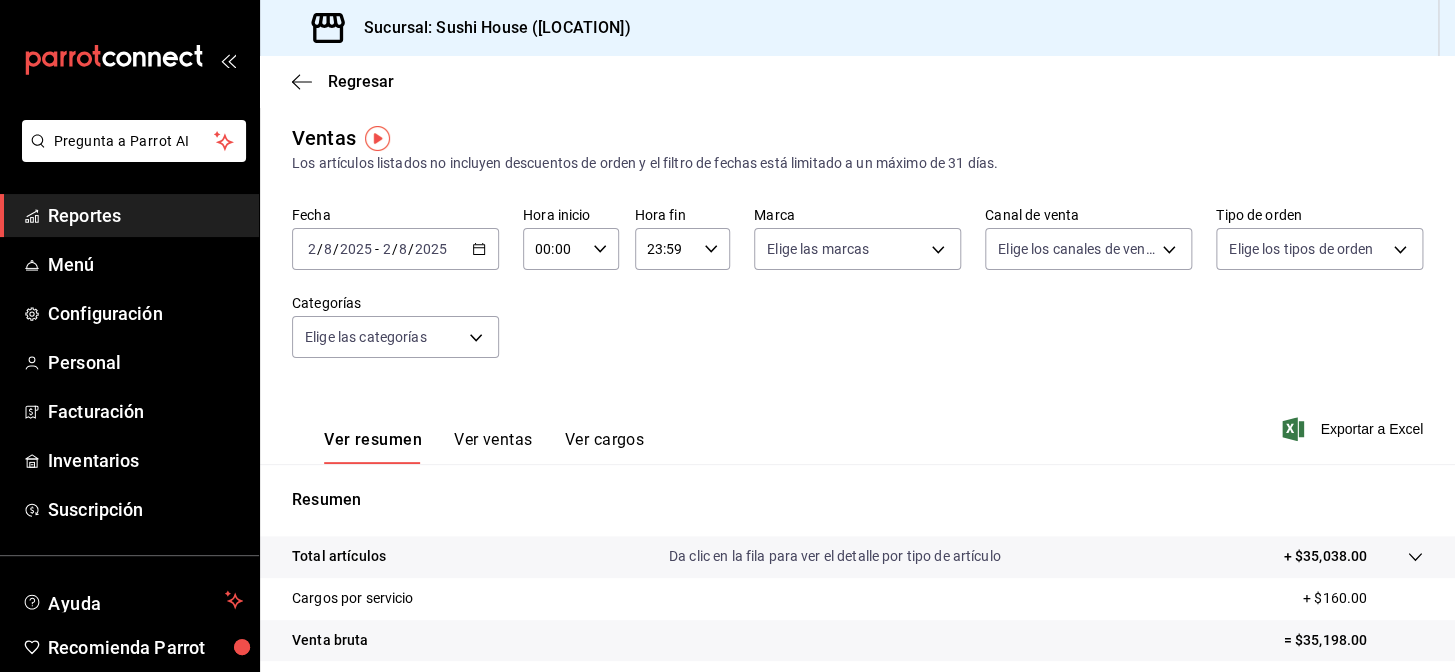 click on "Reportes" at bounding box center (145, 215) 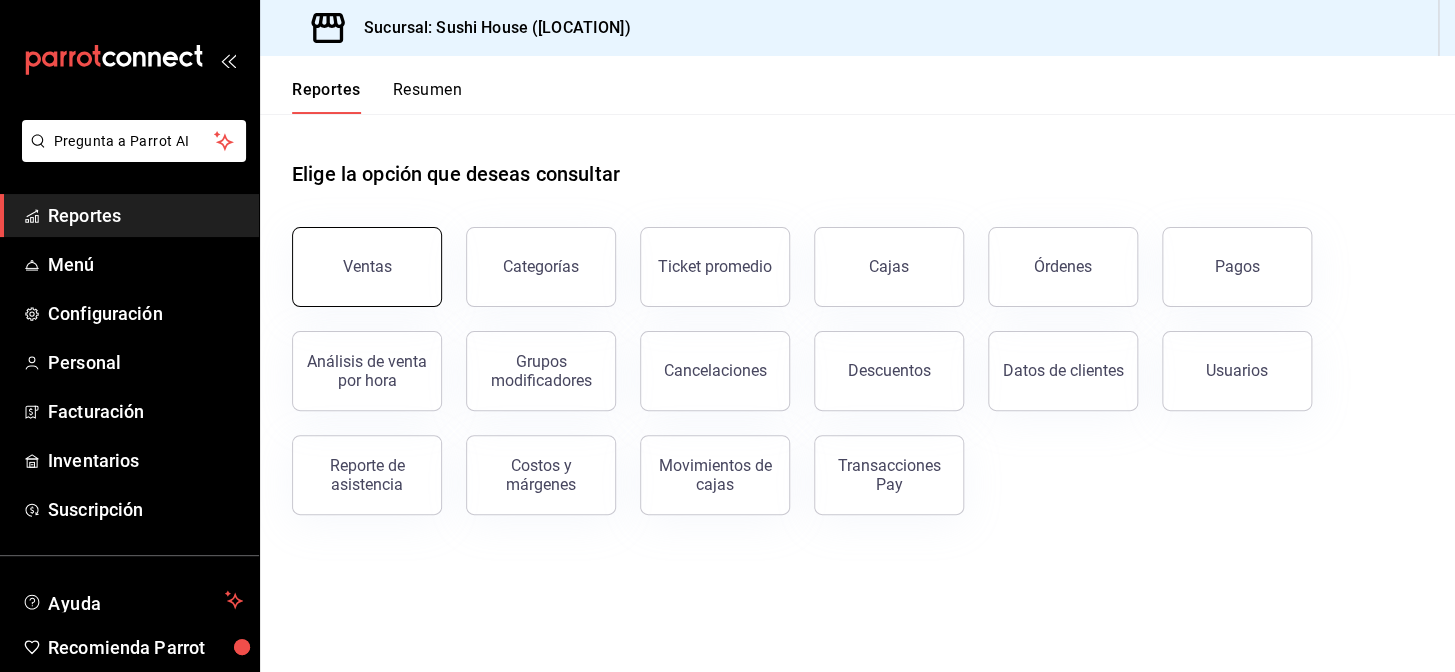 click on "Ventas" at bounding box center [367, 267] 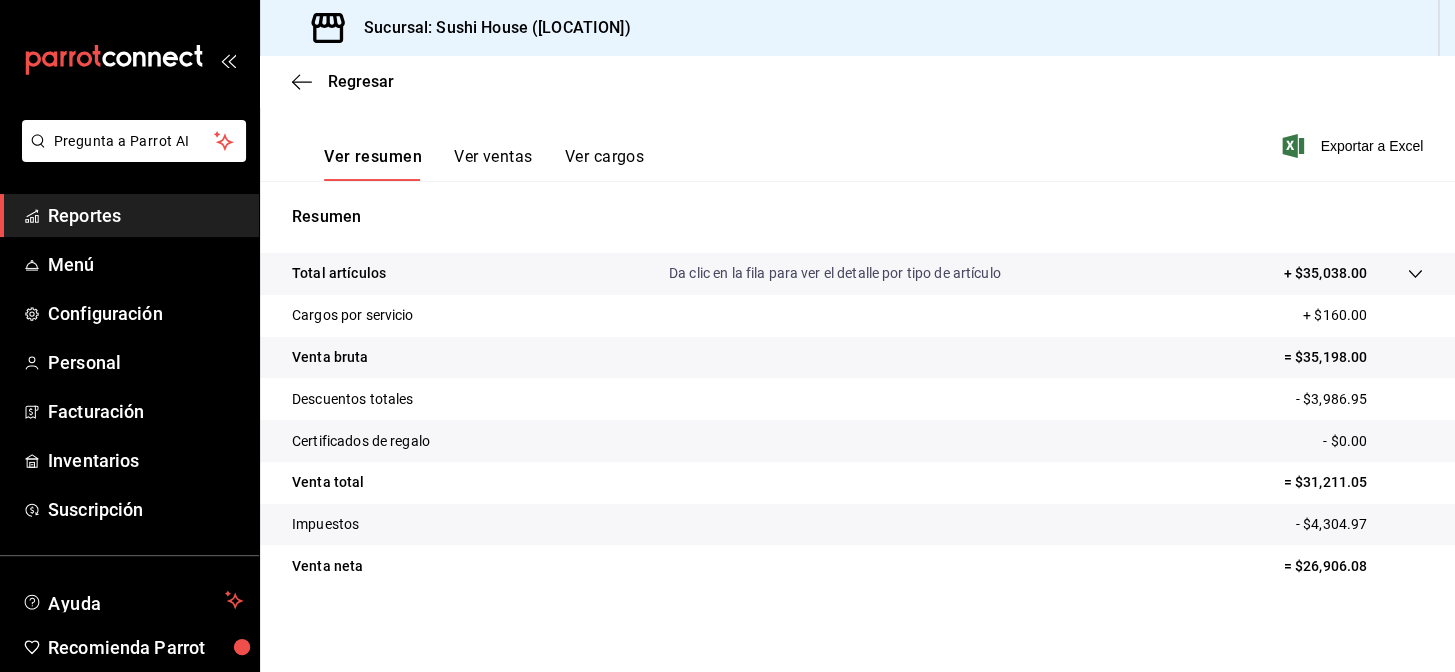 scroll, scrollTop: 286, scrollLeft: 0, axis: vertical 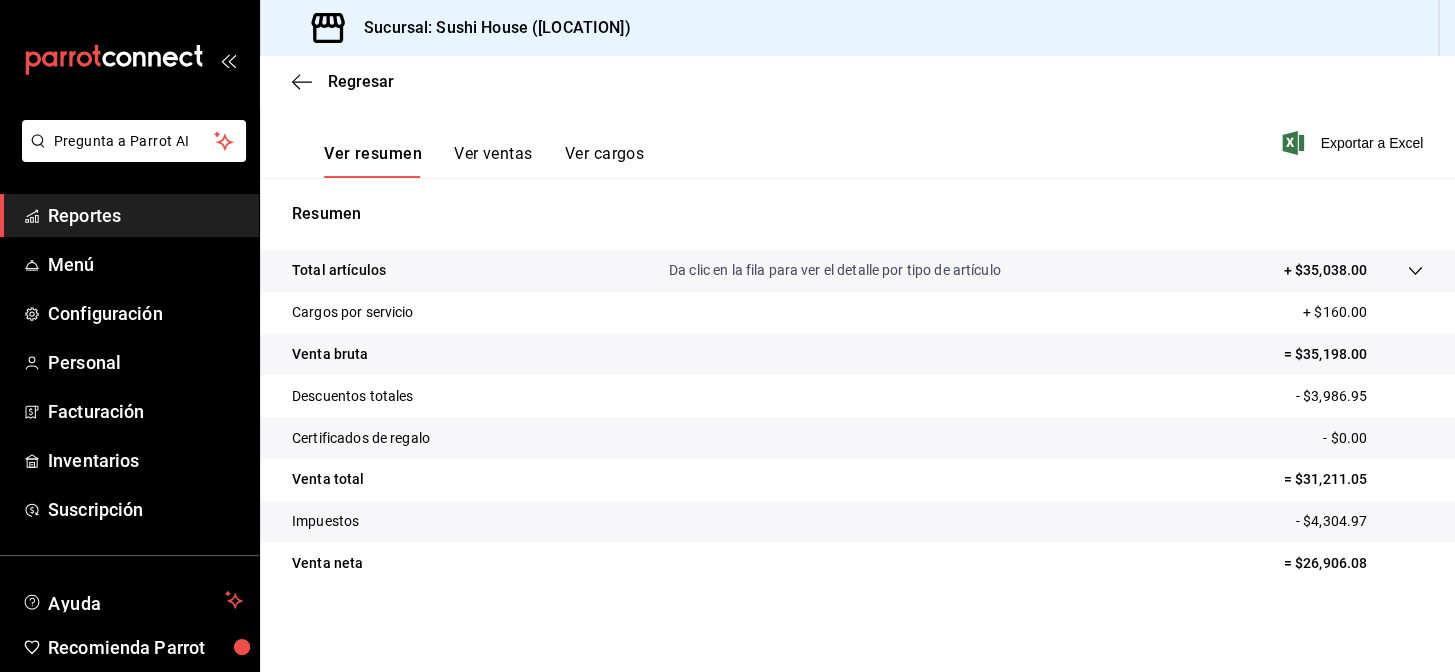 click on "Reportes" at bounding box center (129, 215) 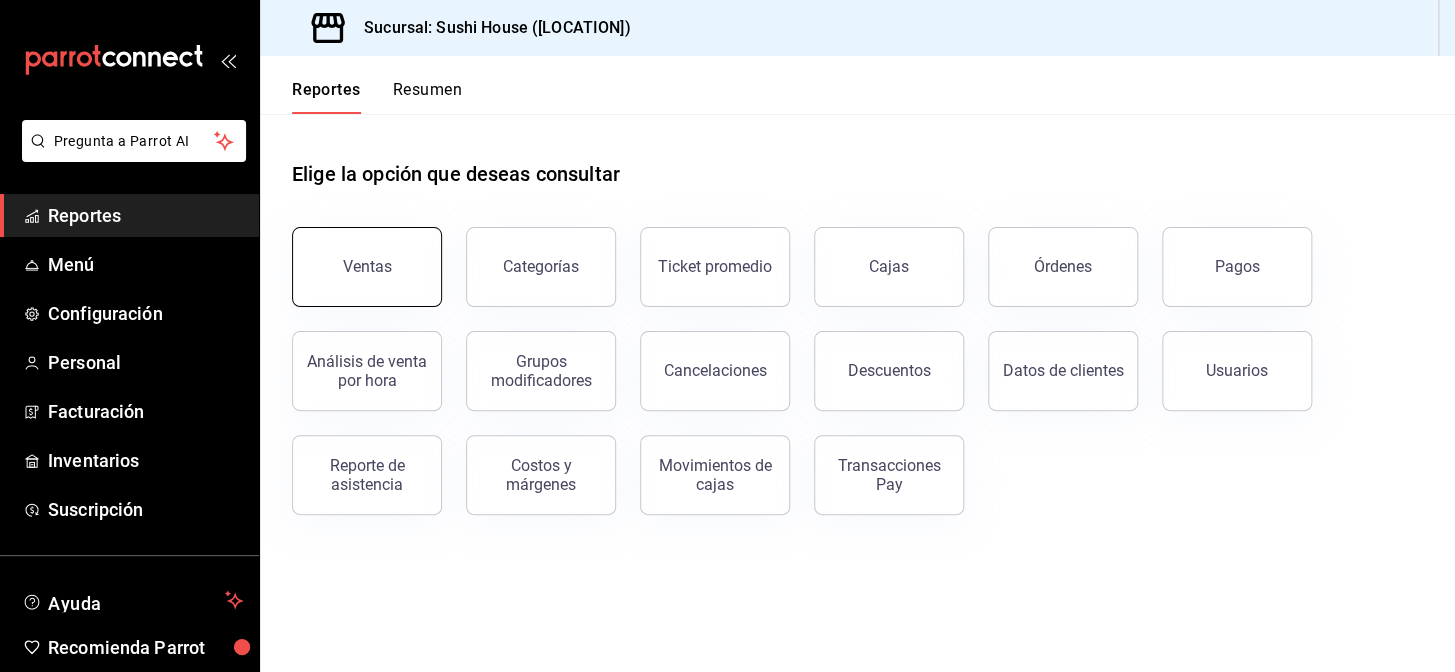 click on "Ventas" at bounding box center (367, 267) 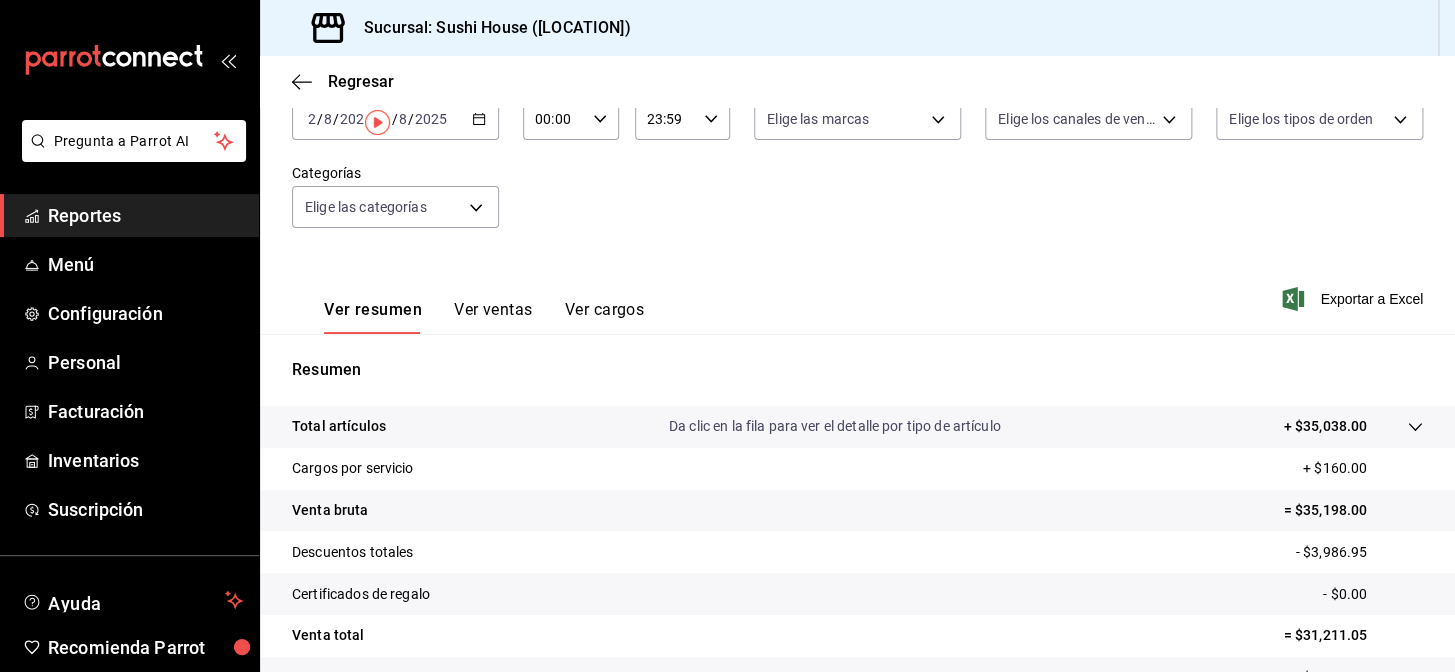 scroll, scrollTop: 0, scrollLeft: 0, axis: both 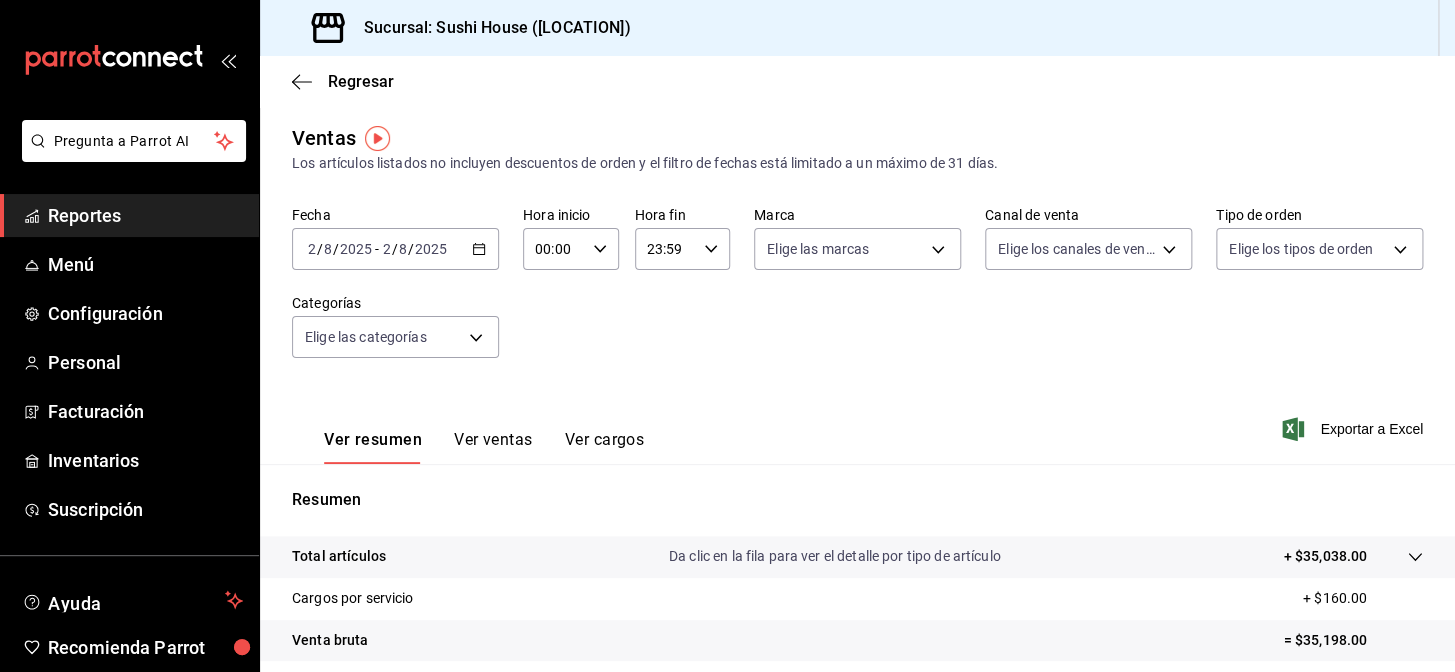 click on "Reportes" at bounding box center (145, 215) 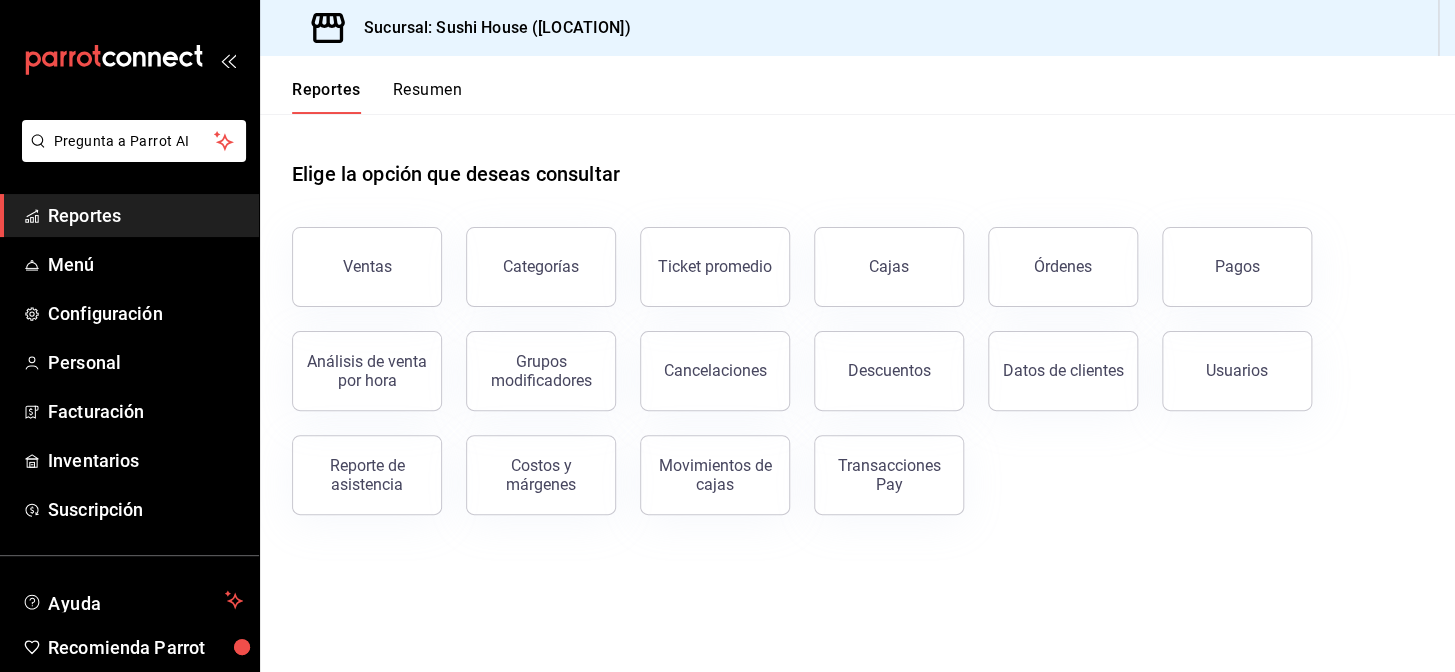click on "Resumen" at bounding box center (427, 97) 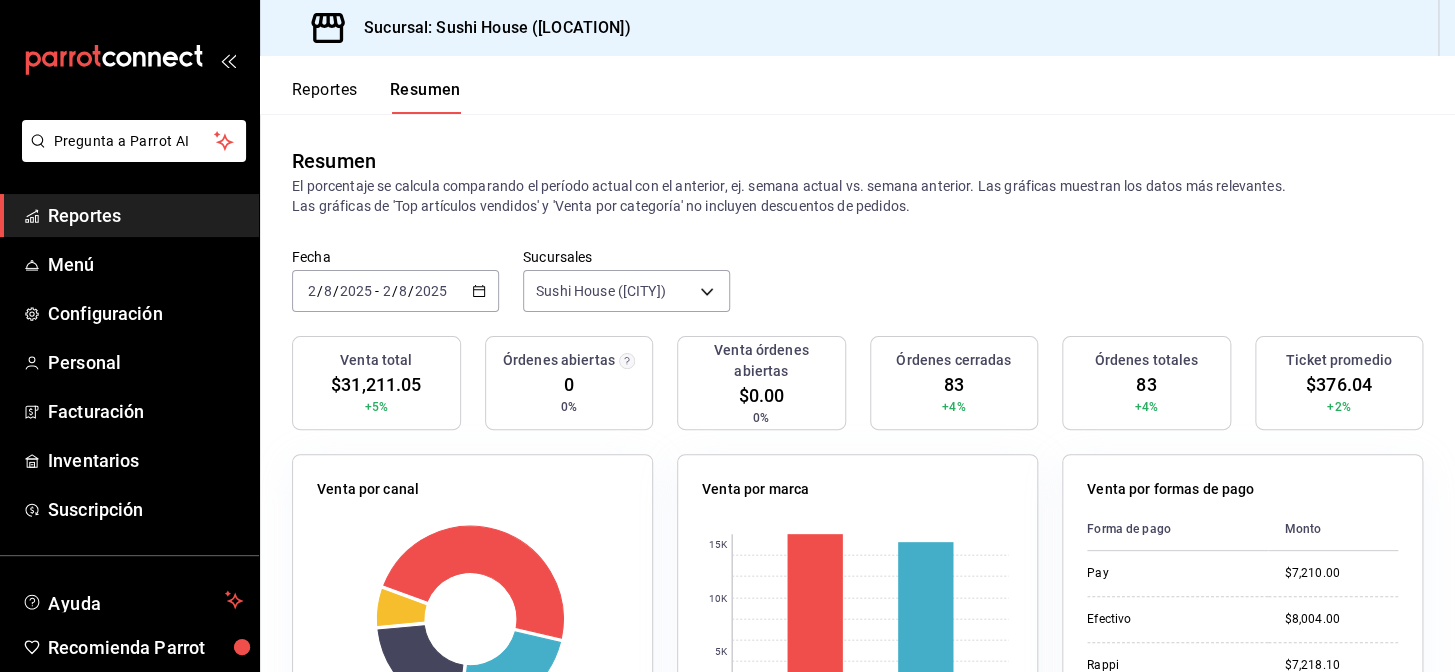 click on "Reportes" at bounding box center (145, 215) 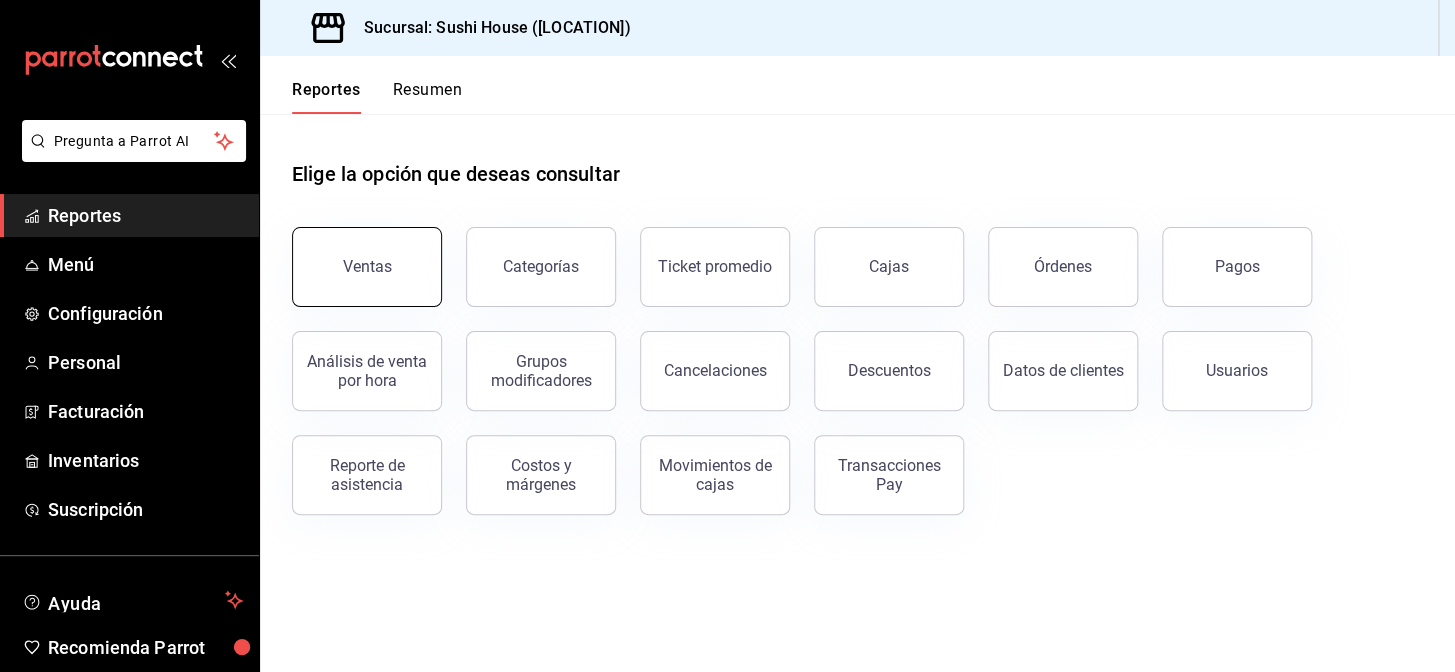 click on "Ventas" at bounding box center [367, 267] 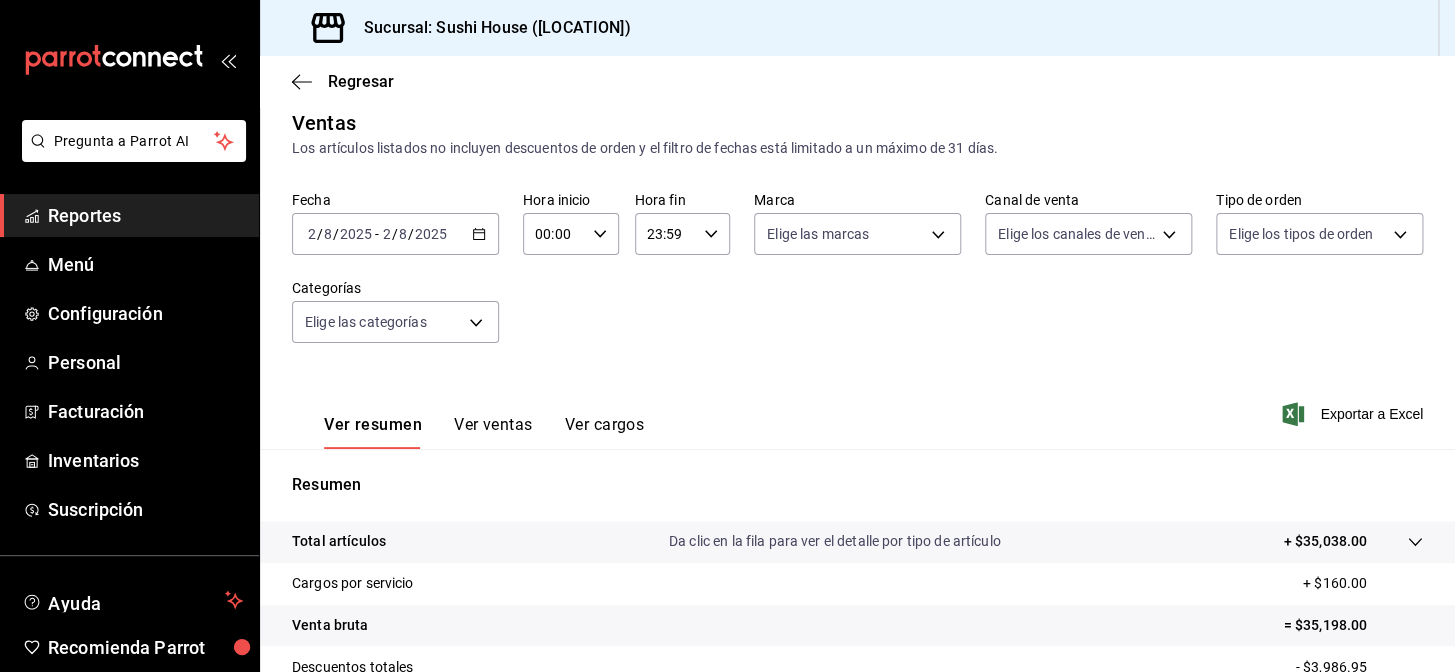 scroll, scrollTop: 0, scrollLeft: 0, axis: both 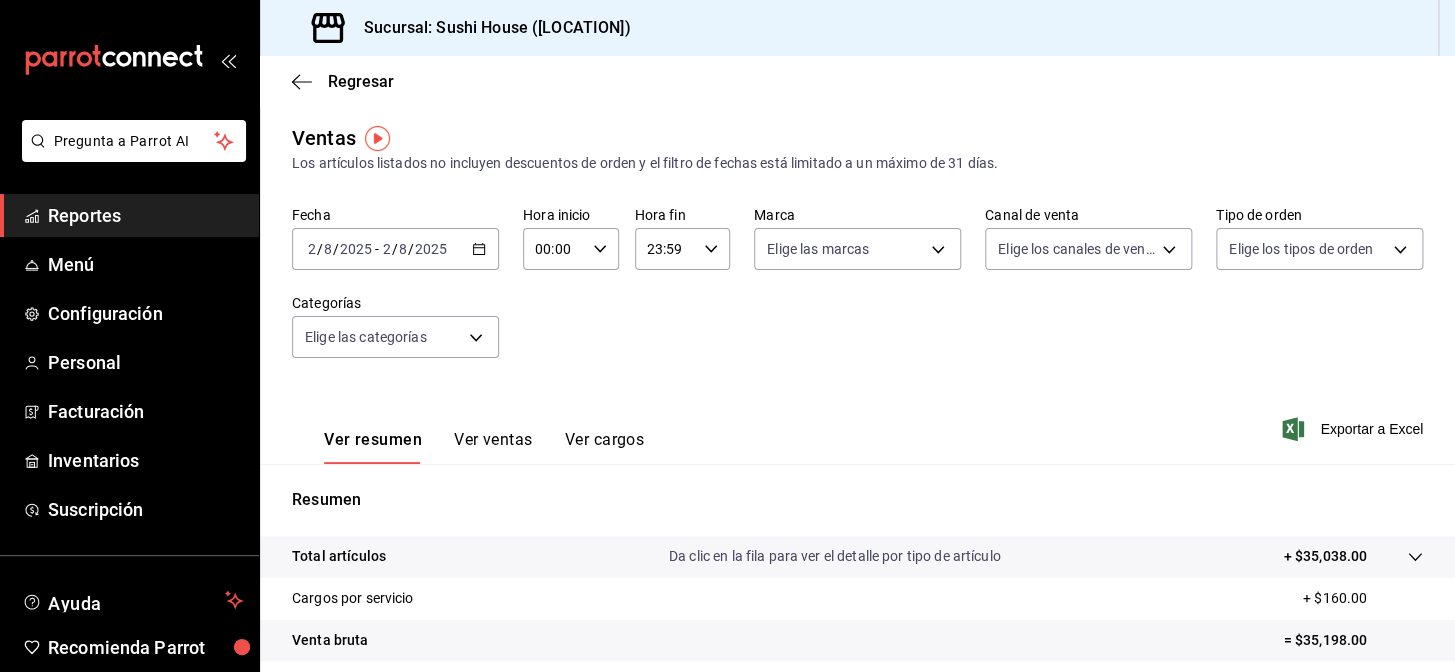 click on "Reportes" at bounding box center [145, 215] 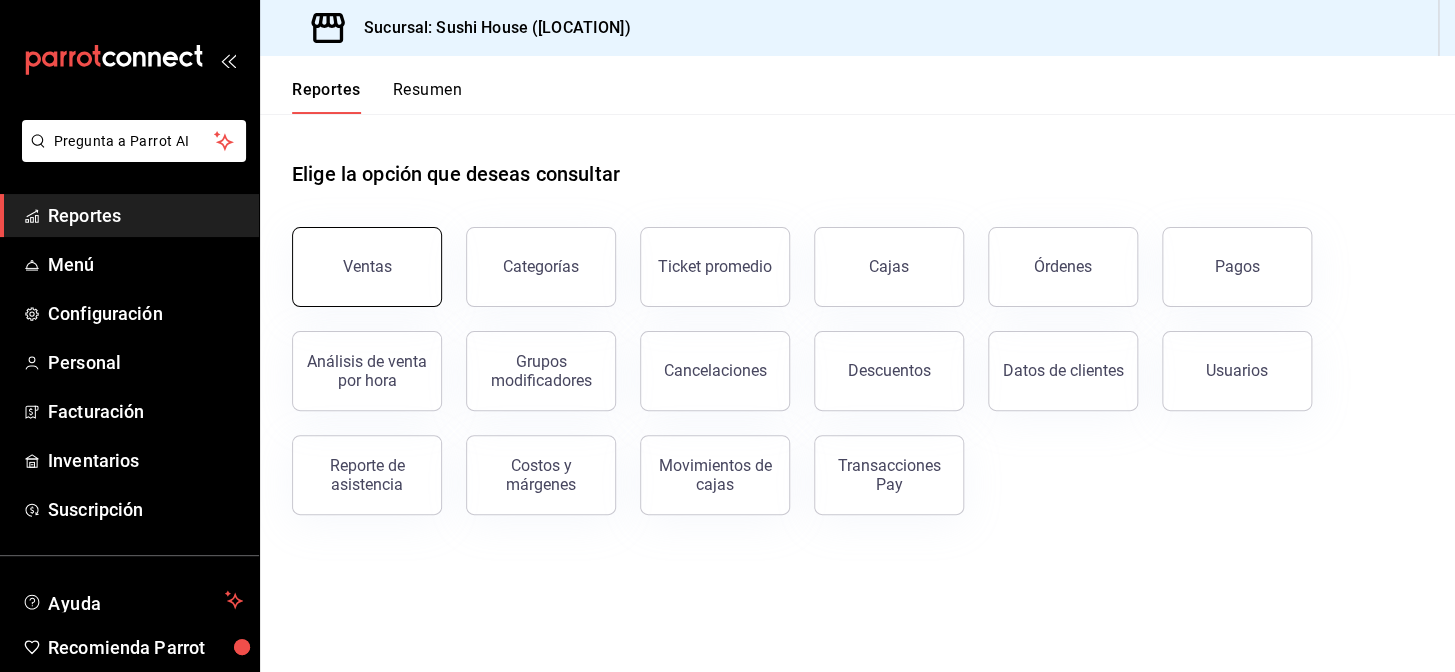 click on "Ventas" at bounding box center (367, 266) 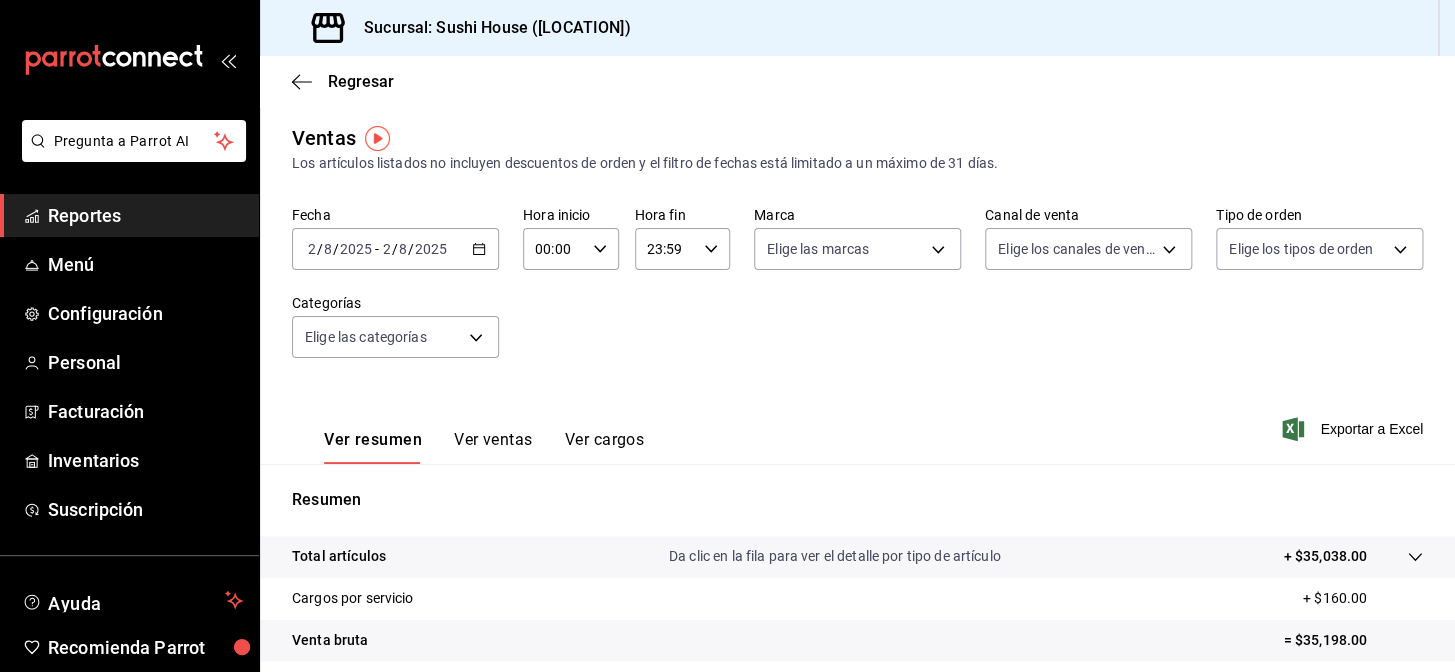 click on "Reportes" at bounding box center (129, 215) 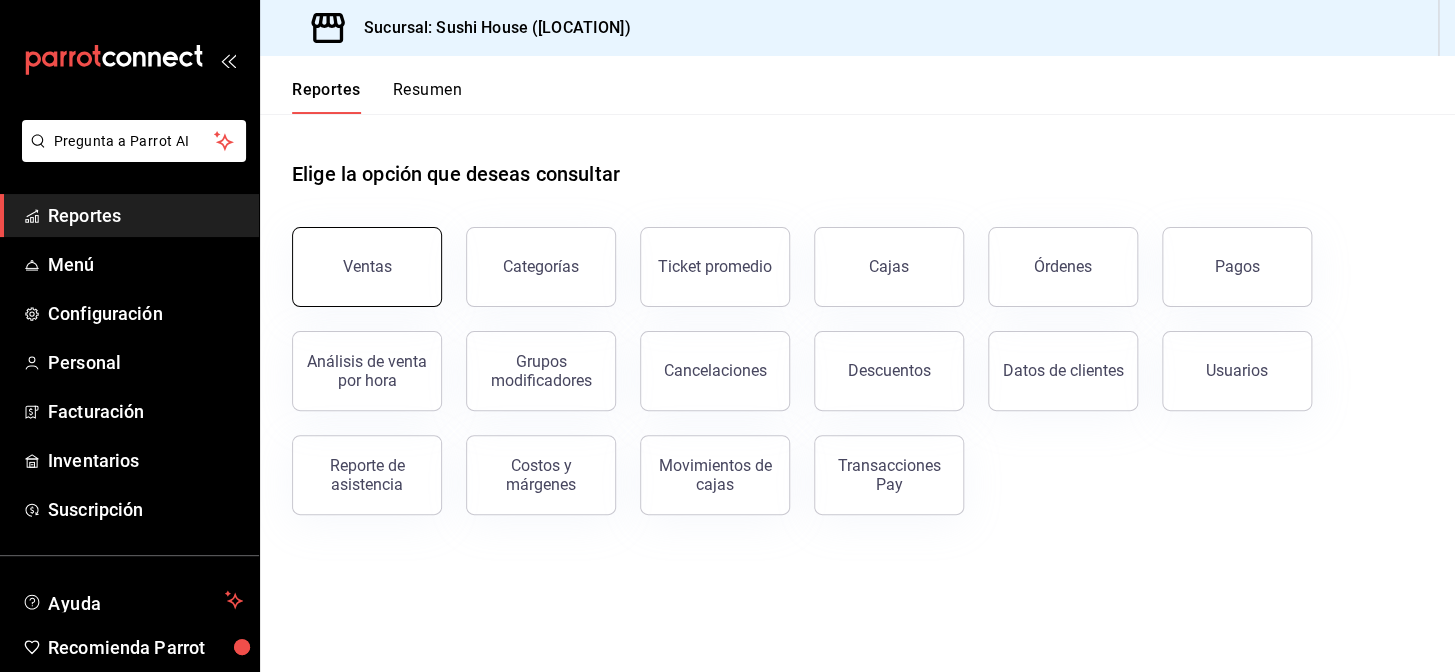 click on "Ventas" at bounding box center [367, 266] 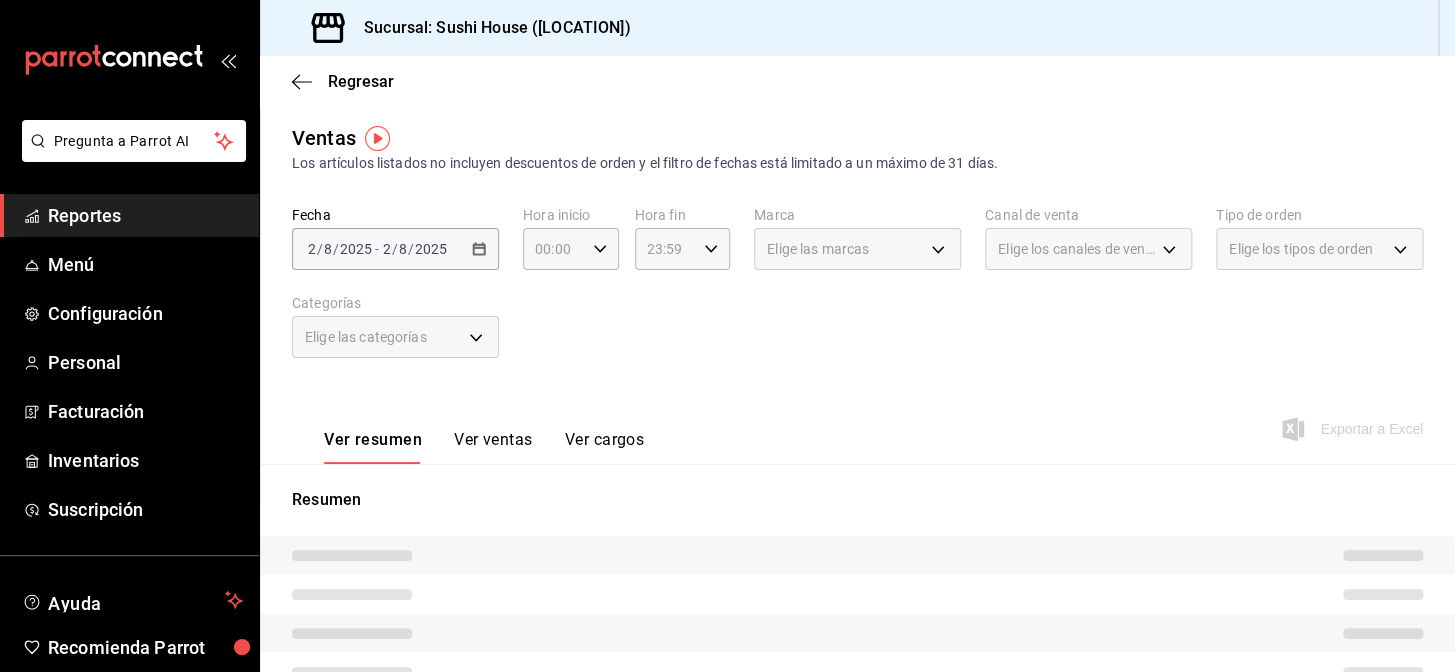 click on "Elige los tipos de orden" at bounding box center [1301, 249] 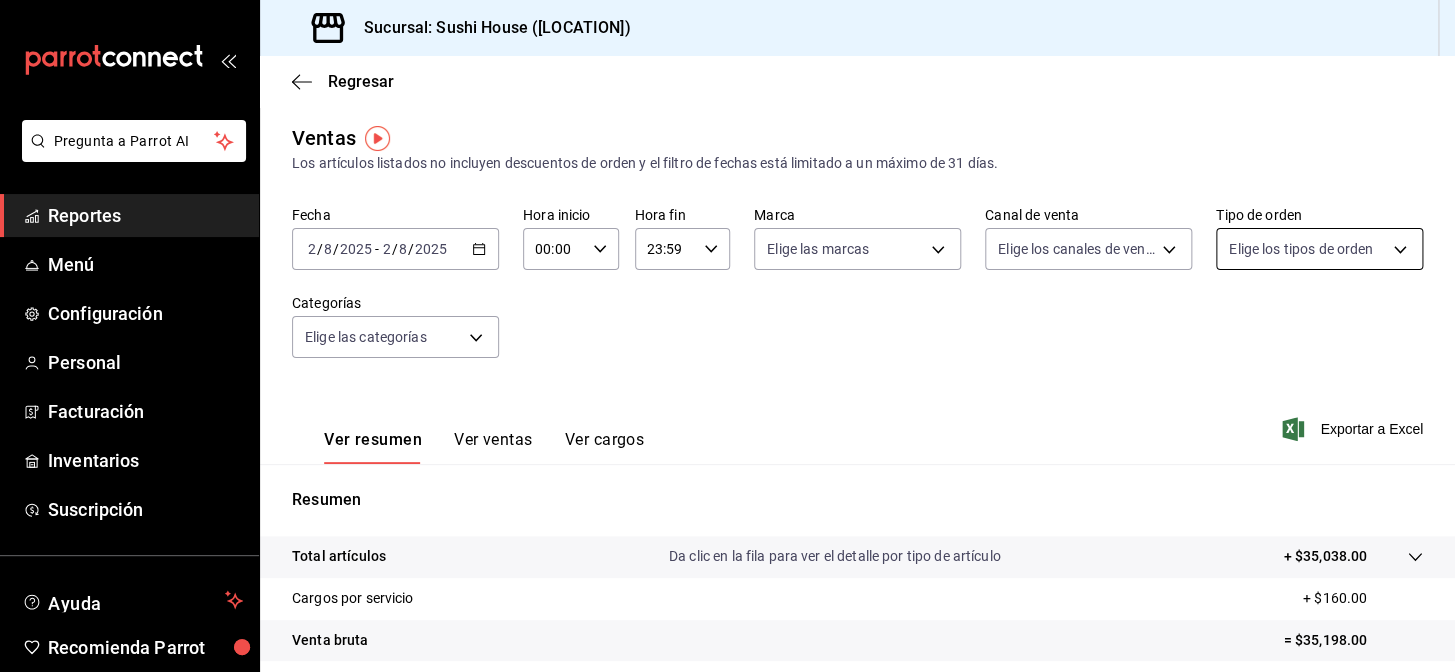 click on "Pregunta a Parrot AI Reportes   Menú   Configuración   Personal   Facturación   Inventarios   Suscripción   Ayuda Recomienda Parrot   [CITY] Encargado   Sugerir nueva función   Sucursal: Sushi House ([CITY]) Regresar Ventas Los artículos listados no incluyen descuentos de orden y el filtro de fechas está limitado a un máximo de 31 días. Fecha [DATE] [DATE] - [DATE] [DATE] Hora inicio 00:00 Hora inicio Hora fin 23:59 Hora fin Marca Elige las marcas Canal de venta Elige los canales de venta Tipo de orden Elige los tipos de orden Categorías Elige las categorías Ver resumen Ver ventas Ver cargos Exportar a Excel Resumen Total artículos Da clic en la fila para ver el detalle por tipo de artículo + $35,038.00 Cargos por servicio + $160.00 Venta bruta = $35,198.00 Descuentos totales - $3,986.95 Certificados de regalo - $0.00 Venta total = $31,211.05 Impuestos - $4,304.97 Venta neta = $26,906.08 Pregunta a Parrot AI Reportes   Menú   Configuración   Personal   Facturación" at bounding box center (727, 336) 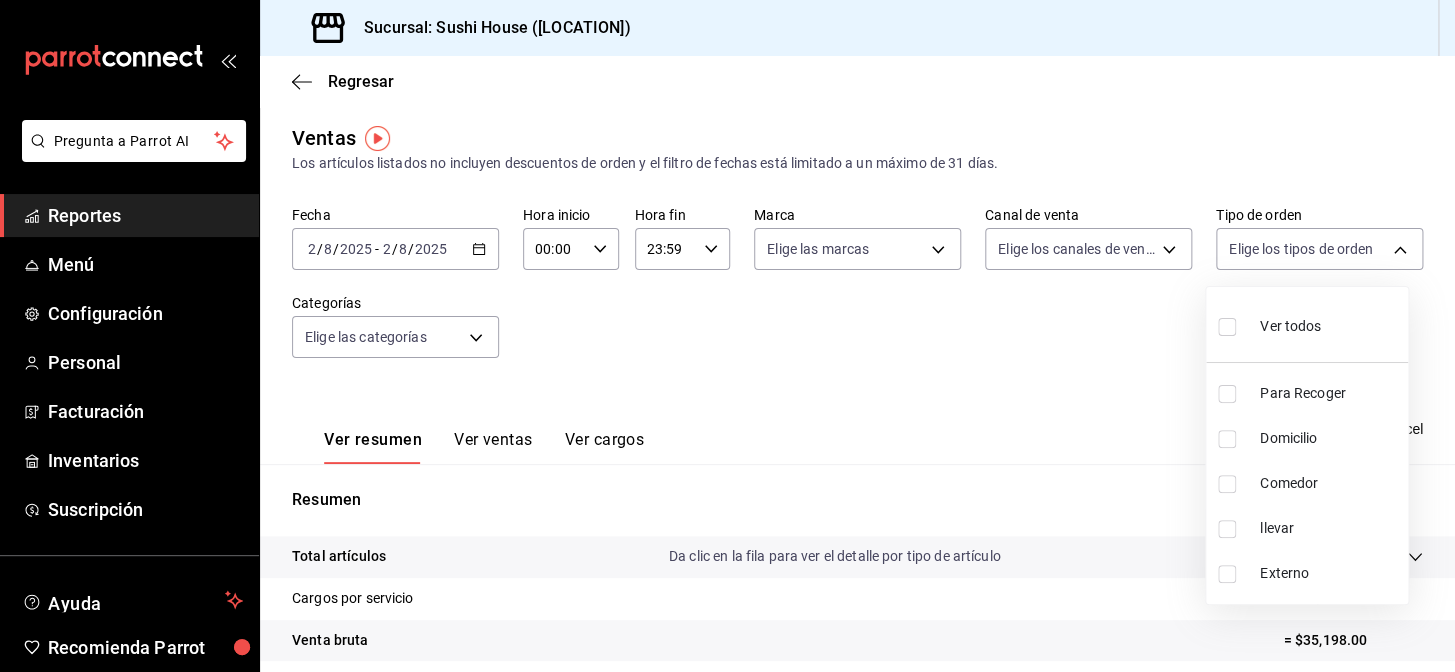 click at bounding box center [1227, 439] 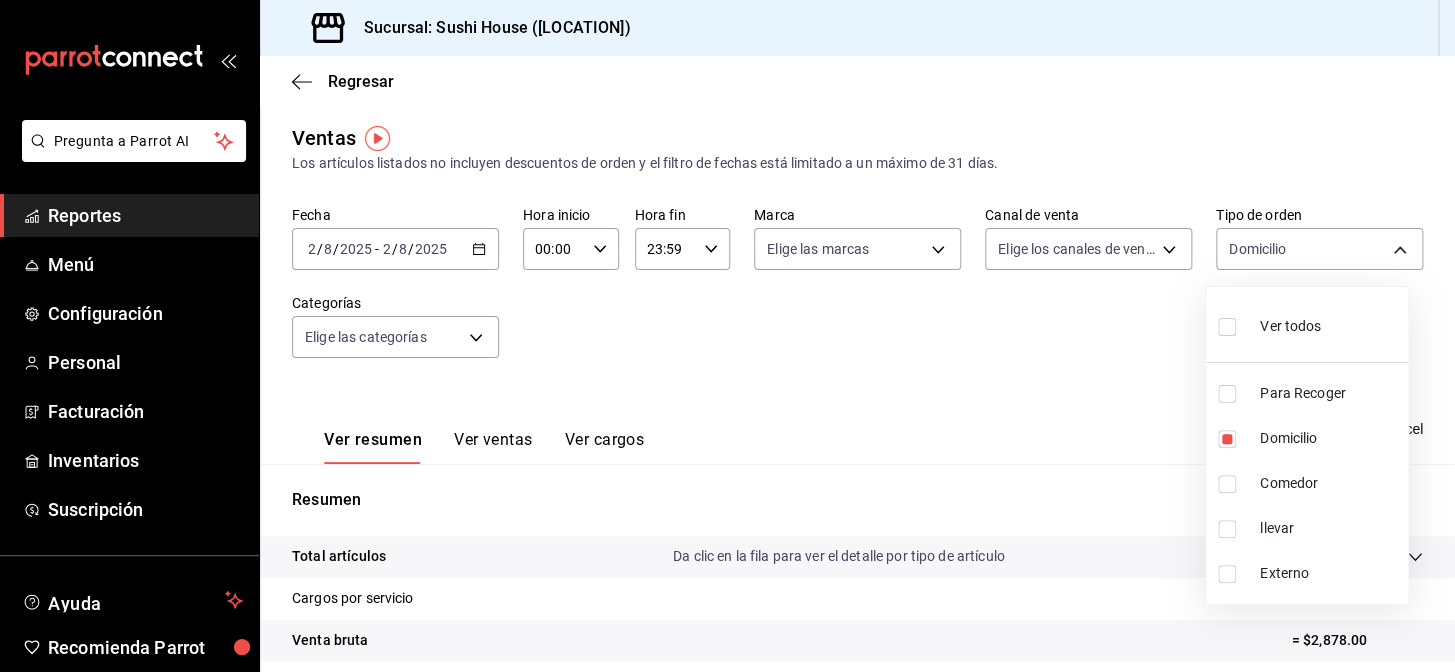 click at bounding box center [727, 336] 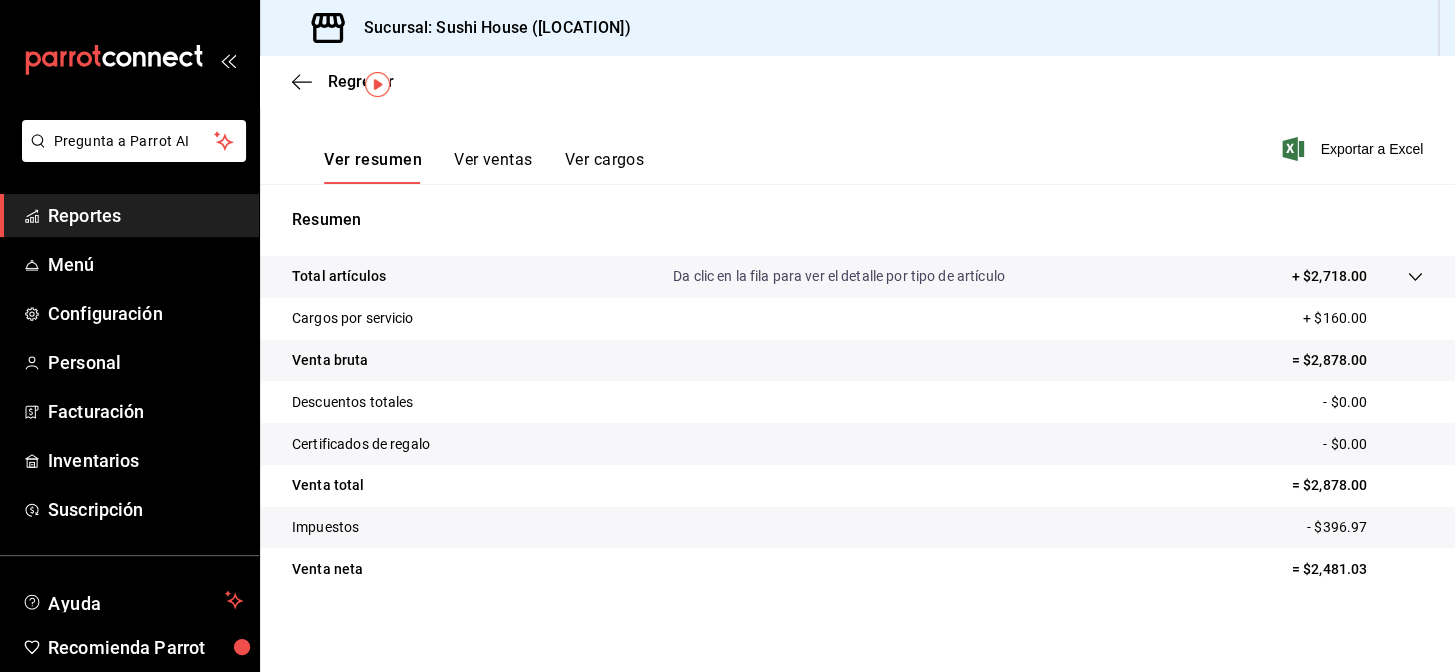 scroll, scrollTop: 286, scrollLeft: 0, axis: vertical 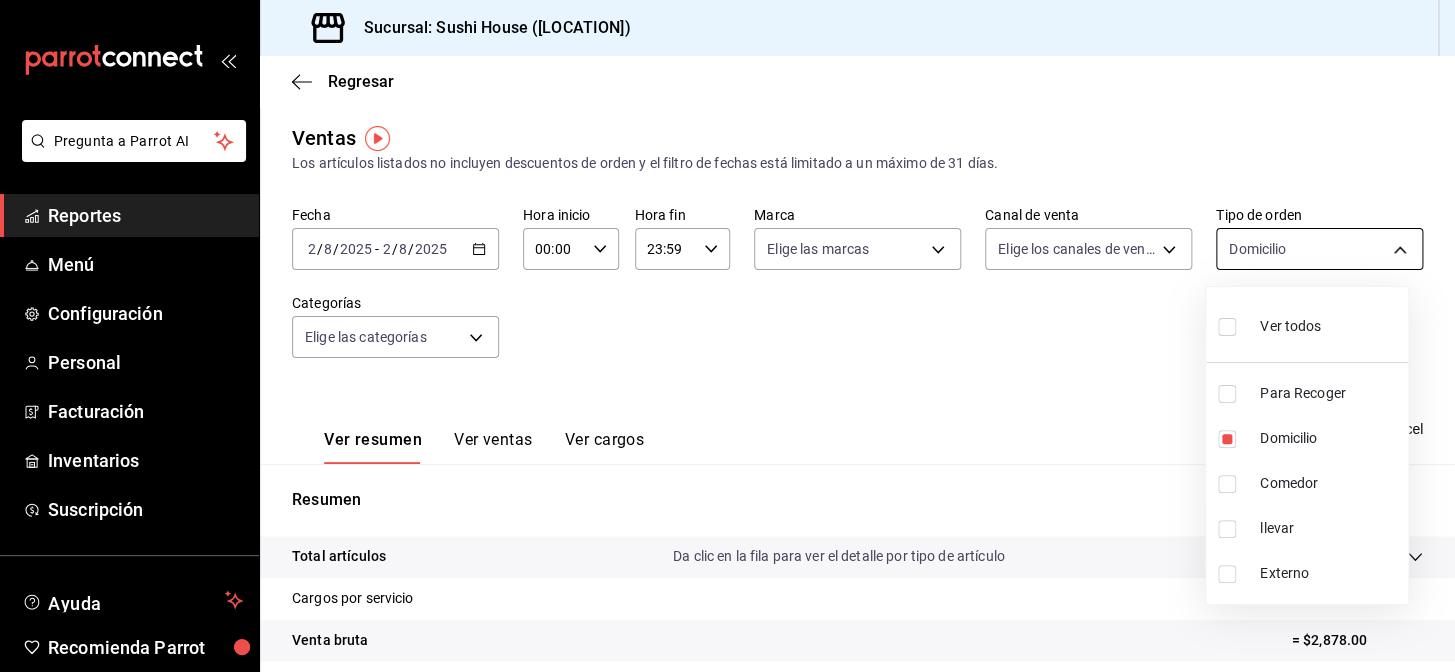 click on "Pregunta a Parrot AI Reportes   Menú   Configuración   Personal   Facturación   Inventarios   Suscripción   Ayuda Recomienda Parrot   Galicia Encargado   Sugerir nueva función   Sucursal: Sushi House (Galicia) Regresar Ventas Los artículos listados no incluyen descuentos de orden y el filtro de fechas está limitado a un máximo de 31 días. Fecha 2025-08-02 2 / 8 / 2025 - 2025-08-02 2 / 8 / 2025 Hora inicio 00:00 Hora inicio Hora fin 23:59 Hora fin Marca Elige las marcas Canal de venta Elige los canales de venta Tipo de orden Domicilio c813e250-a487-4472-927d-f84c1c5aa0d0 Categorías Elige las categorías Ver resumen Ver ventas Ver cargos Exportar a Excel Resumen Total artículos Da clic en la fila para ver el detalle por tipo de artículo + $2,718.00 Cargos por servicio + $160.00 Venta bruta = $2,878.00 Descuentos totales - $0.00 Certificados de regalo - $0.00 Venta total = $2,878.00 Impuestos - $396.97 Venta neta = $2,481.03 Pregunta a Parrot AI Reportes   Menú   Configuración   Personal" at bounding box center [727, 336] 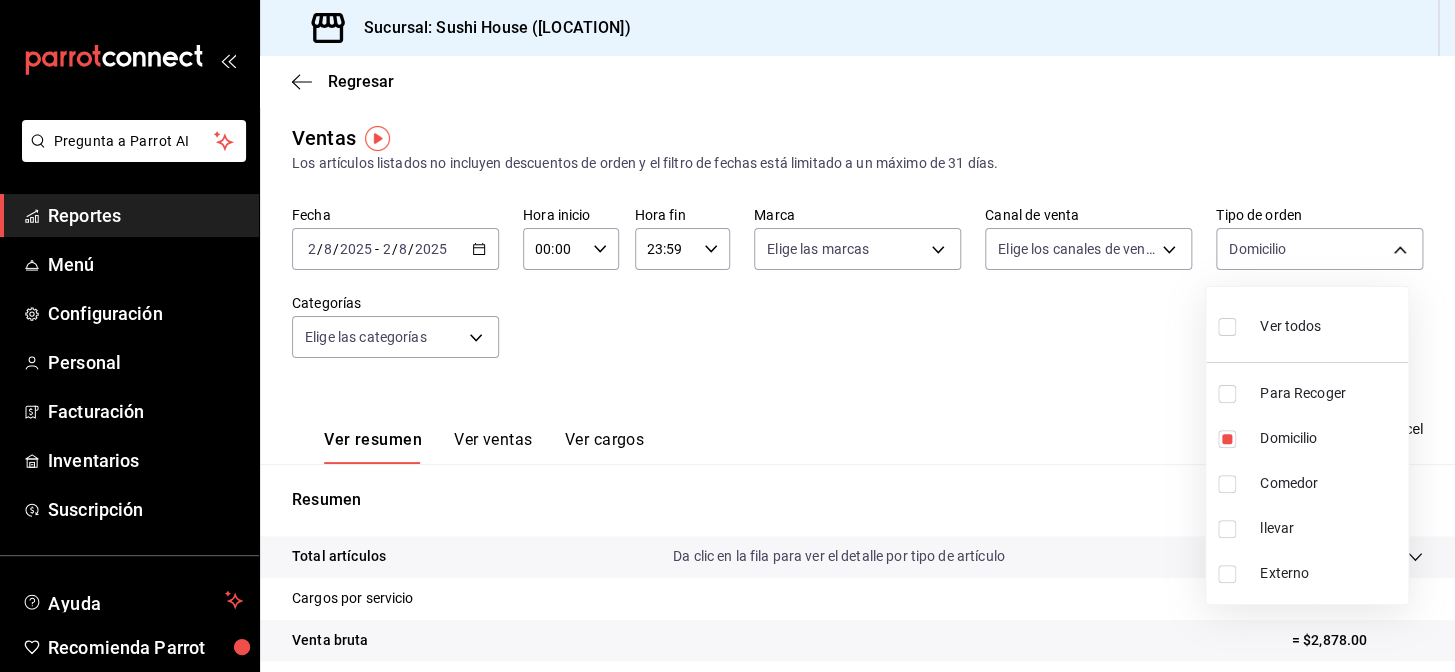 click at bounding box center [727, 336] 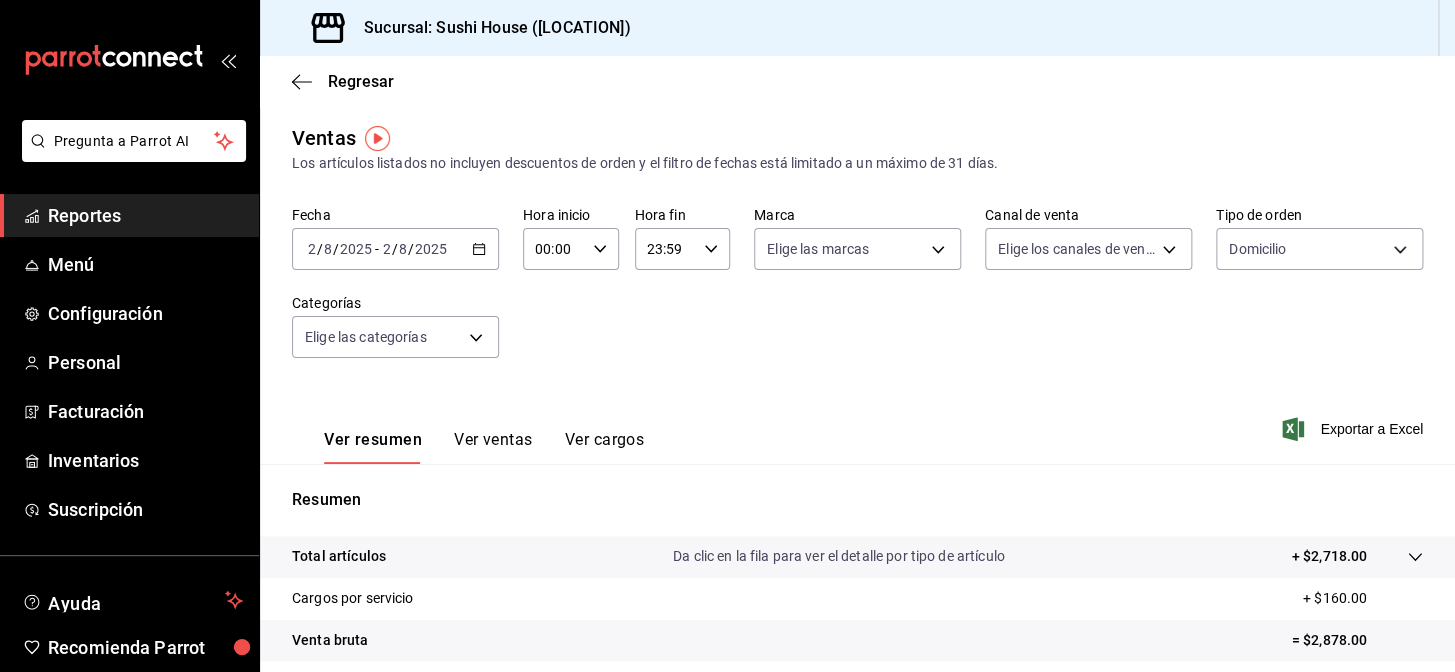 drag, startPoint x: 91, startPoint y: 210, endPoint x: 233, endPoint y: 234, distance: 144.01389 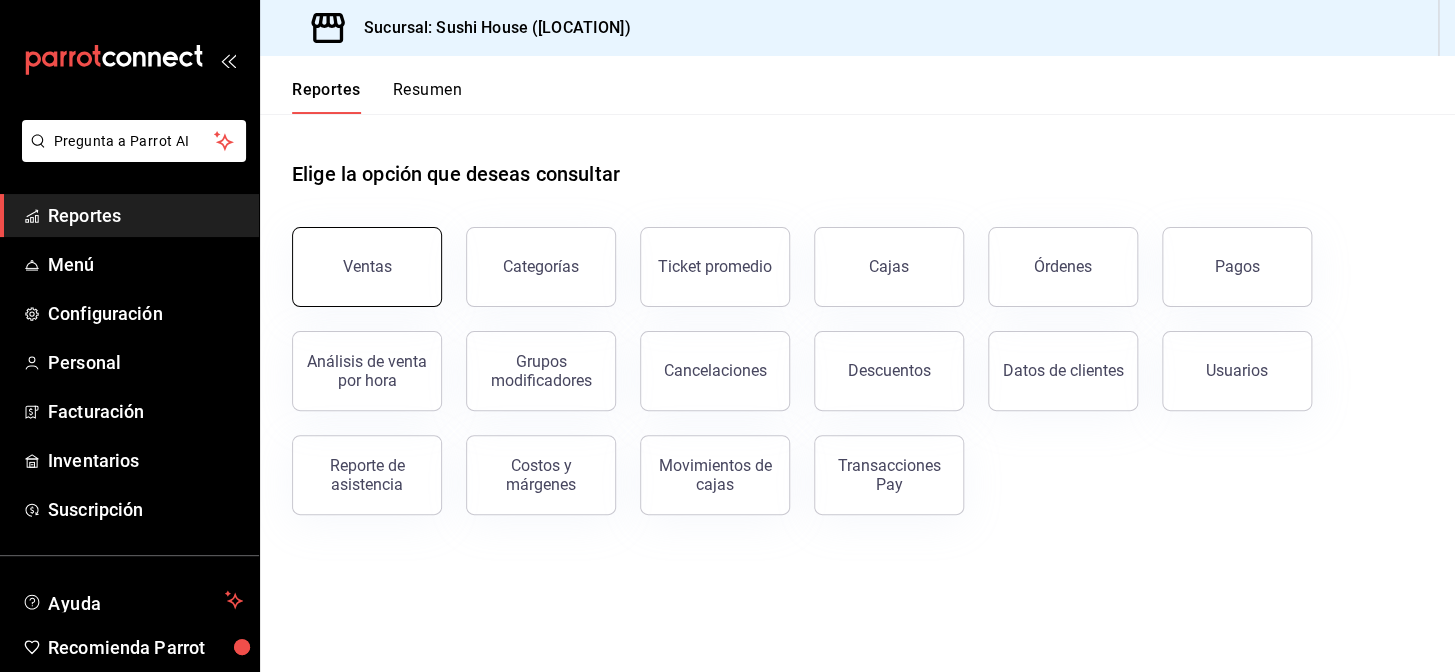 click on "Ventas" at bounding box center (367, 267) 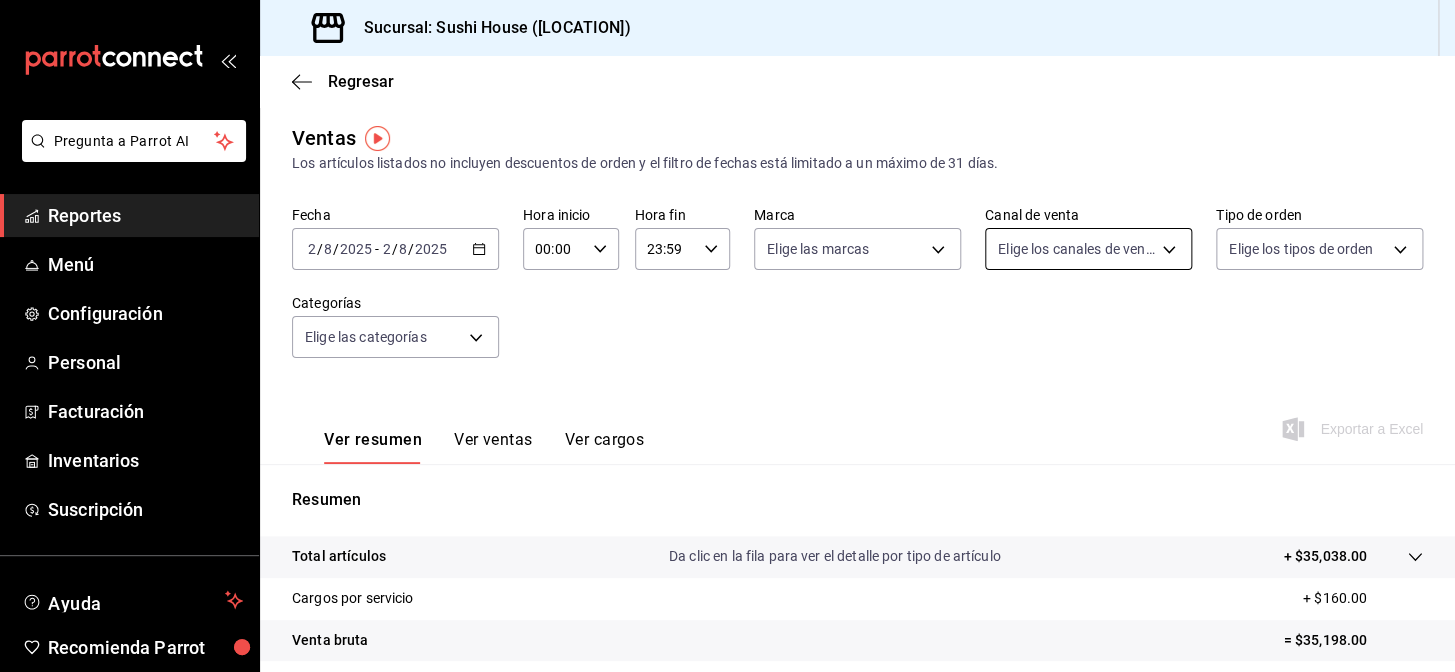 click on "Pregunta a Parrot AI Reportes   Menú   Configuración   Personal   Facturación   Inventarios   Suscripción   Ayuda Recomienda Parrot   [CITY] Encargado   Sugerir nueva función   Sucursal: Sushi House ([CITY]) Regresar Ventas Los artículos listados no incluyen descuentos de orden y el filtro de fechas está limitado a un máximo de 31 días. Fecha [DATE] [DATE] - [DATE] [DATE] Hora inicio 00:00 Hora inicio Hora fin 23:59 Hora fin Marca Elige las marcas Canal de venta Elige los canales de venta Tipo de orden Elige los tipos de orden Categorías Elige las categorías Ver resumen Ver ventas Ver cargos Exportar a Excel Resumen Total artículos Da clic en la fila para ver el detalle por tipo de artículo + $35,038.00 Cargos por servicio + $160.00 Venta bruta = $35,198.00 Descuentos totales - $3,986.95 Certificados de regalo - $0.00 Venta total = $31,211.05 Impuestos - $4,304.97 Venta neta = $26,906.08 Pregunta a Parrot AI Reportes   Menú   Configuración   Personal   Facturación" at bounding box center [727, 336] 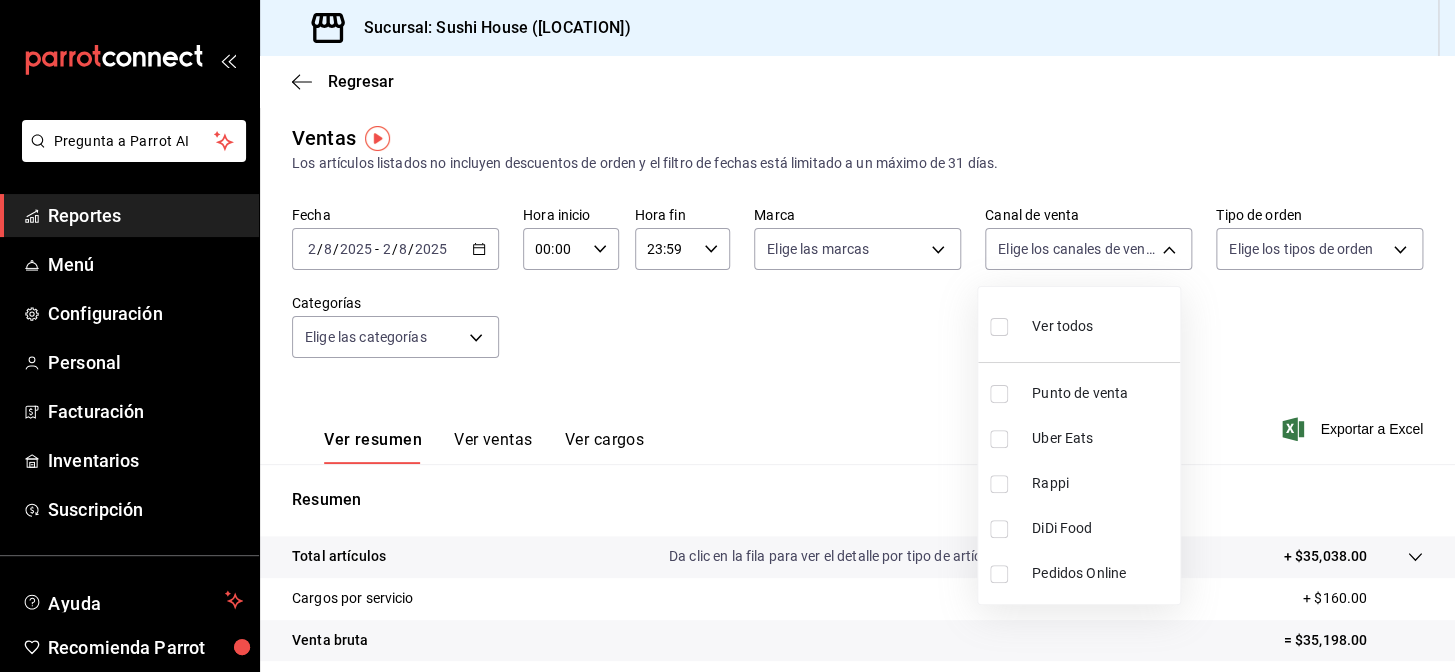 click at bounding box center [727, 336] 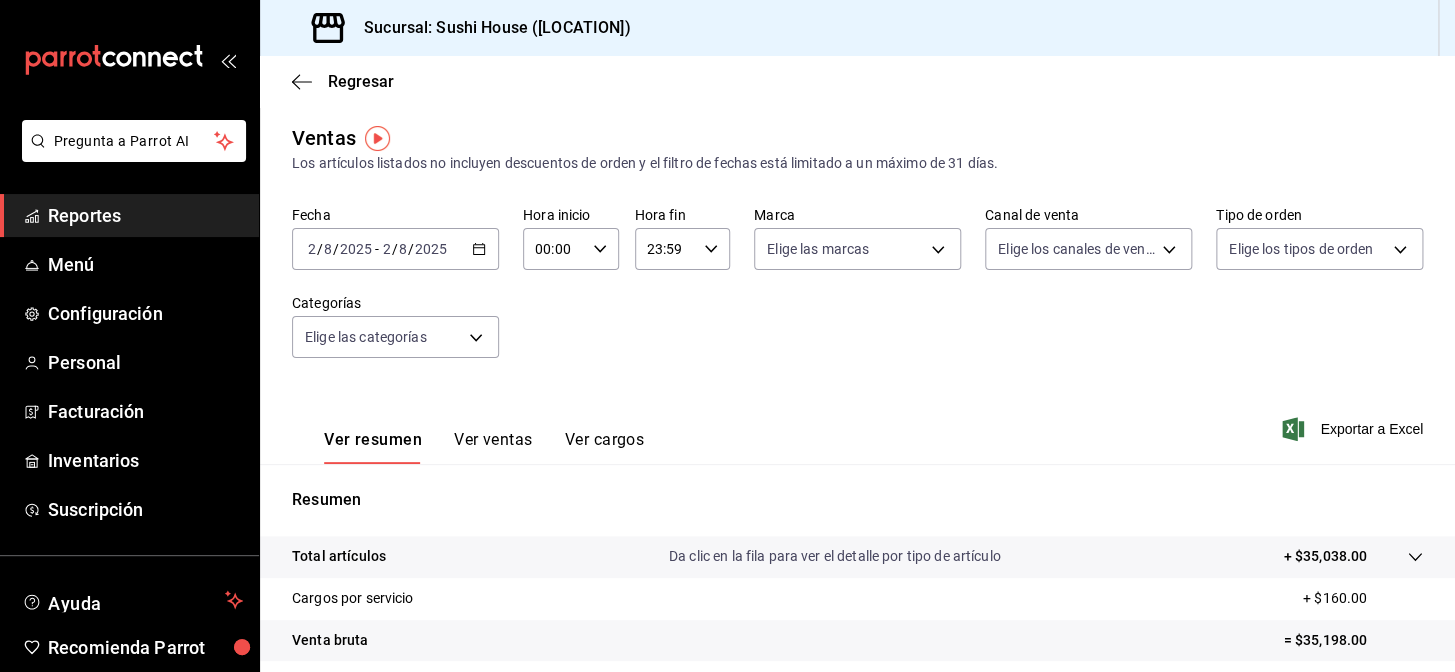 click on "Pregunta a Parrot AI Reportes   Menú   Configuración   Personal   Facturación   Inventarios   Suscripción   Ayuda Recomienda Parrot   [CITY] Encargado   Sugerir nueva función   Sucursal: Sushi House ([CITY]) Regresar Ventas Los artículos listados no incluyen descuentos de orden y el filtro de fechas está limitado a un máximo de 31 días. Fecha [DATE] [DATE] - [DATE] [DATE] Hora inicio 00:00 Hora inicio Hora fin 23:59 Hora fin Marca Elige las marcas Canal de venta Elige los canales de venta Tipo de orden Elige los tipos de orden Categorías Elige las categorías Ver resumen Ver ventas Ver cargos Exportar a Excel Resumen Total artículos Da clic en la fila para ver el detalle por tipo de artículo + $35,038.00 Cargos por servicio + $160.00 Venta bruta = $35,198.00 Descuentos totales - $3,986.95 Certificados de regalo - $0.00 Venta total = $31,211.05 Impuestos - $4,304.97 Venta neta = $26,906.08 Pregunta a Parrot AI Reportes   Menú   Configuración   Personal   Facturación" at bounding box center (727, 336) 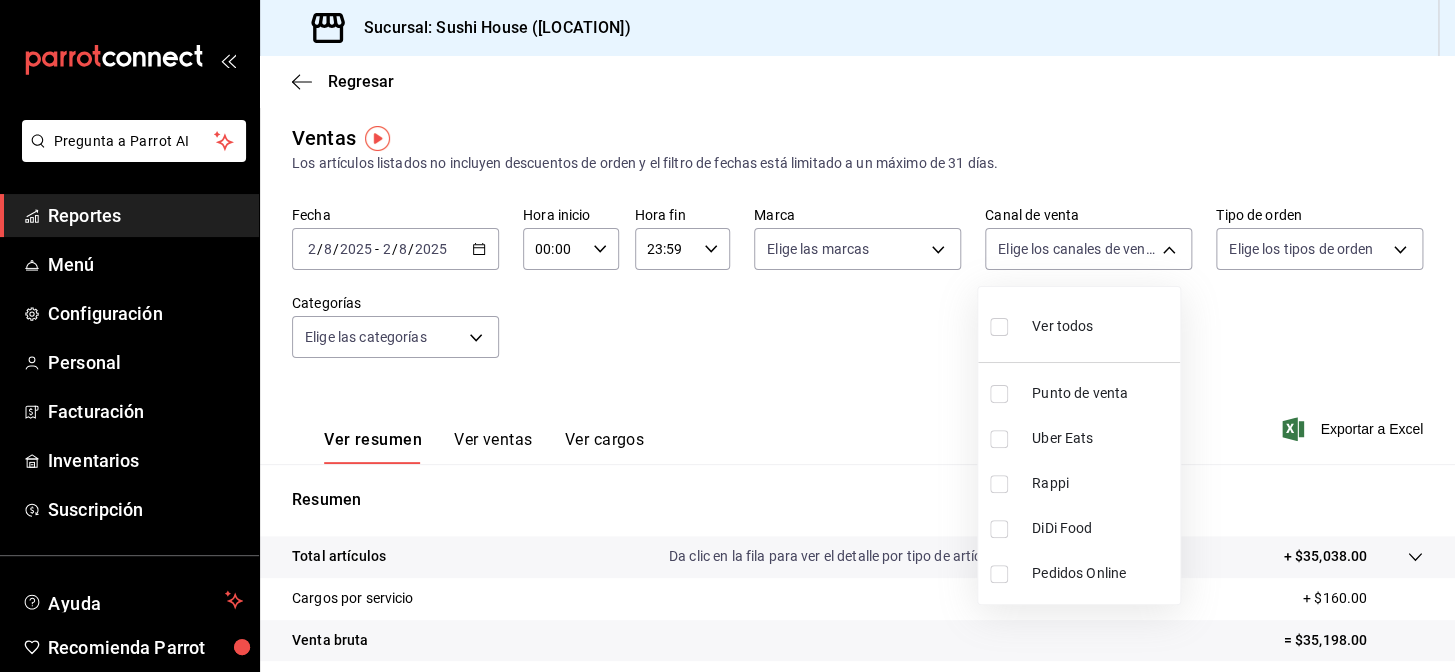 click at bounding box center (999, 484) 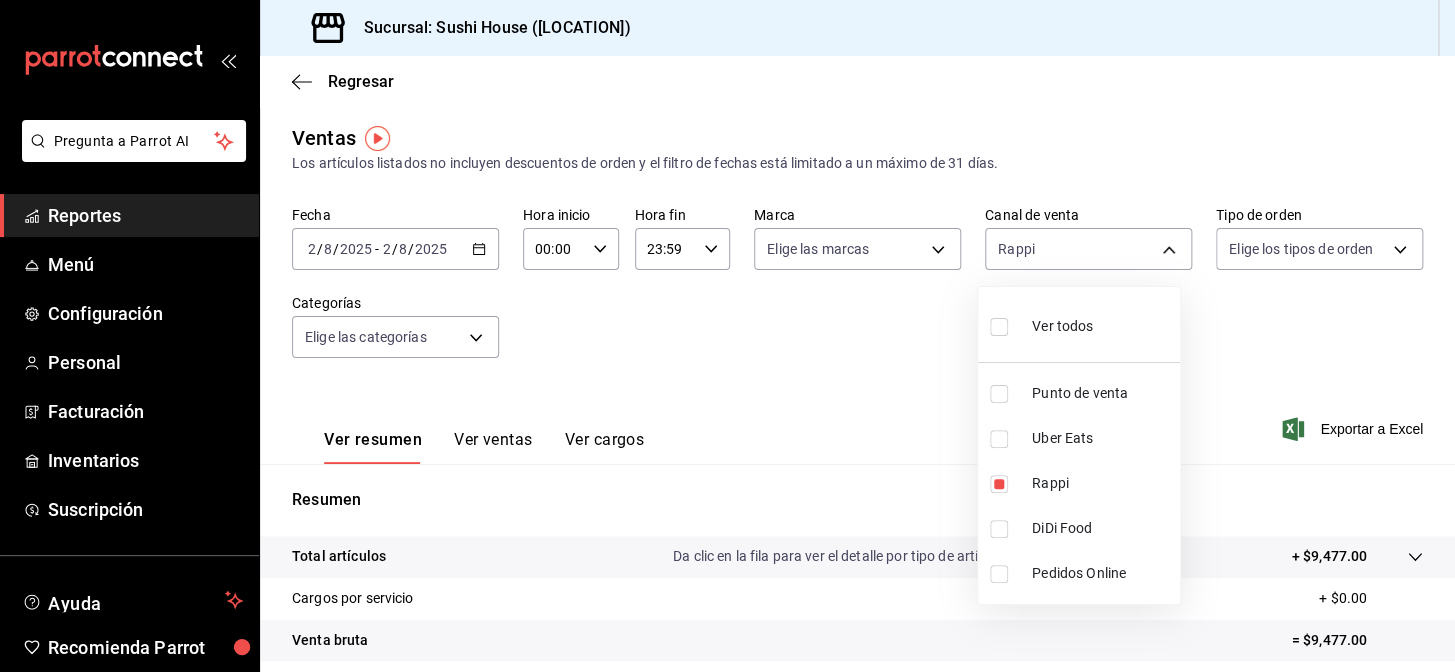 click at bounding box center (727, 336) 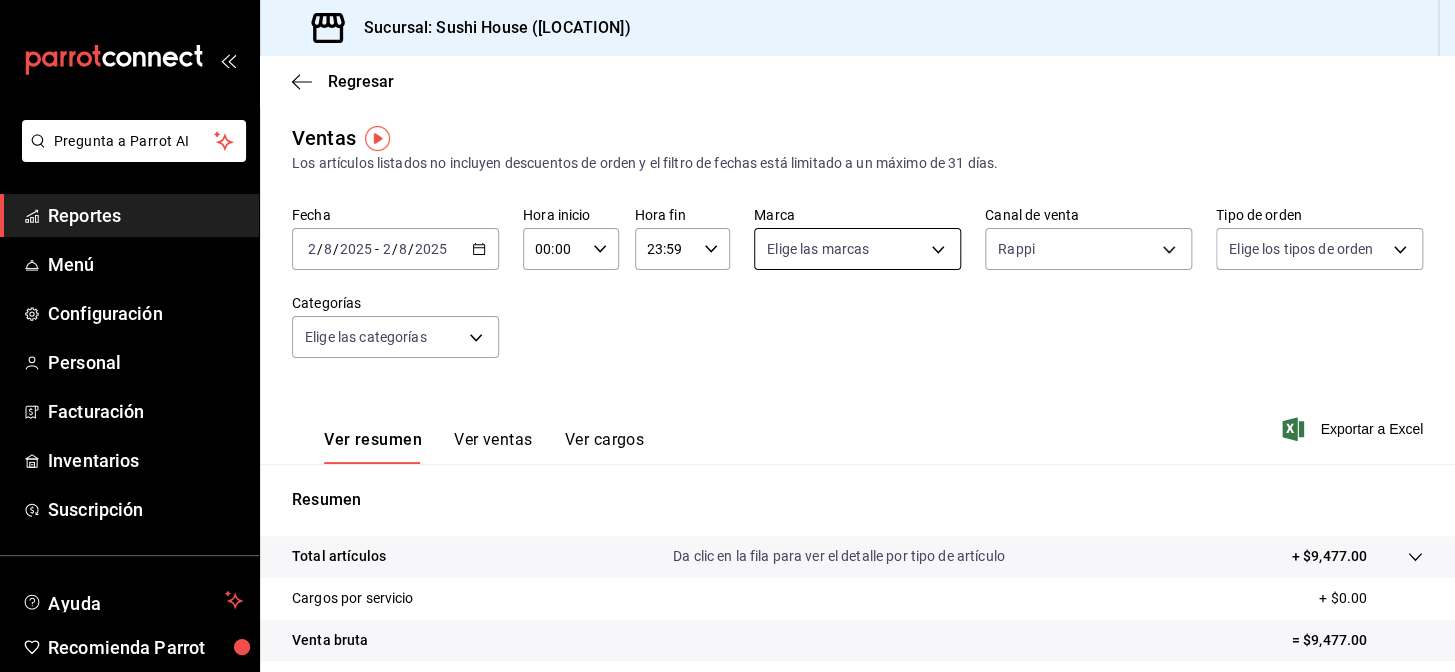 click on "Pregunta a Parrot AI Reportes   Menú   Configuración   Personal   Facturación   Inventarios   Suscripción   Ayuda Recomienda Parrot   [CITY] Encargado   Sugerir nueva función   Sucursal: Sushi House ([CITY]) Regresar Ventas Los artículos listados no incluyen descuentos de orden y el filtro de fechas está limitado a un máximo de 31 días. Fecha [DATE] [DATE] - [DATE] [DATE] Hora inicio 00:00 Hora inicio Hora fin 23:59 Hora fin Marca Elige las marcas Canal de venta Rappi RAPPI Tipo de orden Elige los tipos de orden Categorías Elige las categorías Ver resumen Ver ventas Ver cargos Exportar a Excel Resumen Total artículos Da clic en la fila para ver el detalle por tipo de artículo + $9,477.00 Cargos por servicio + $0.00 Venta bruta = $9,477.00 Descuentos totales - $2,258.90 Certificados de regalo - $0.00 Venta total = $7,218.10 Impuestos - $995.60 Venta neta = $6,222.50 Pregunta a Parrot AI Reportes   Menú   Configuración   Personal   Facturación   Inventarios   Suscripción" at bounding box center [727, 336] 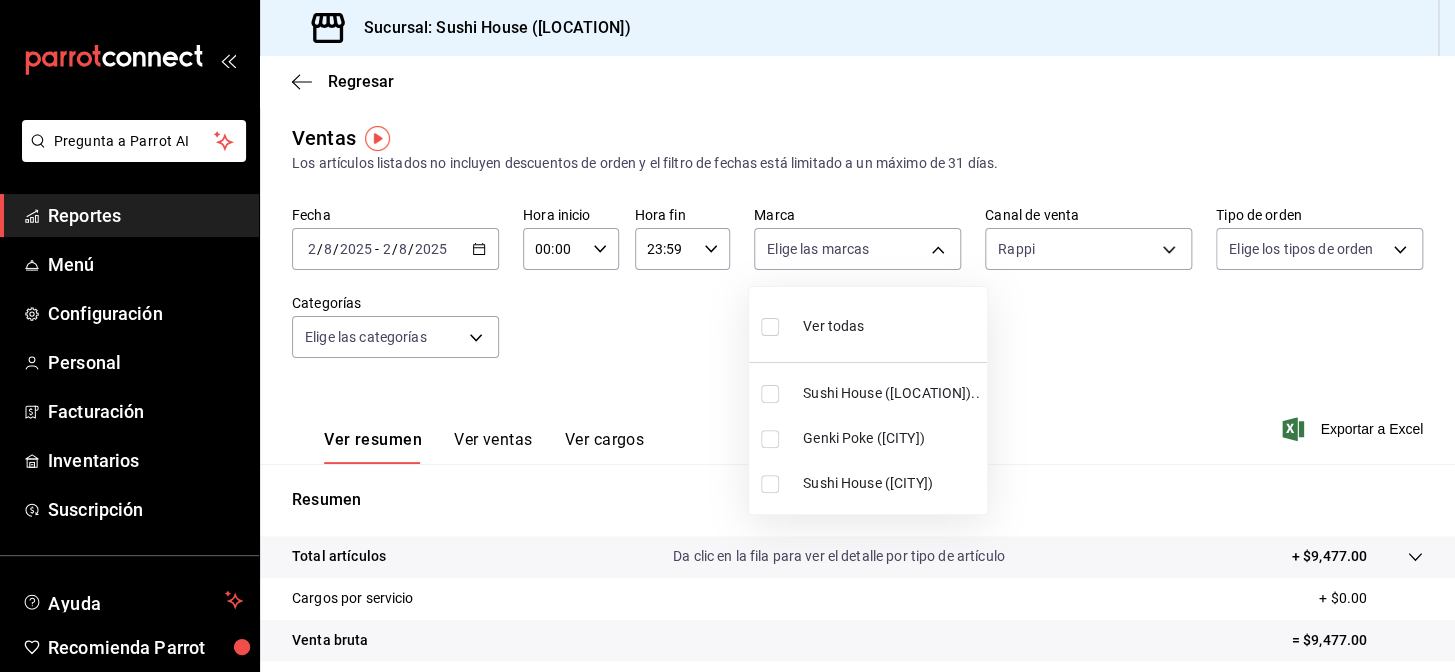 click at bounding box center (770, 394) 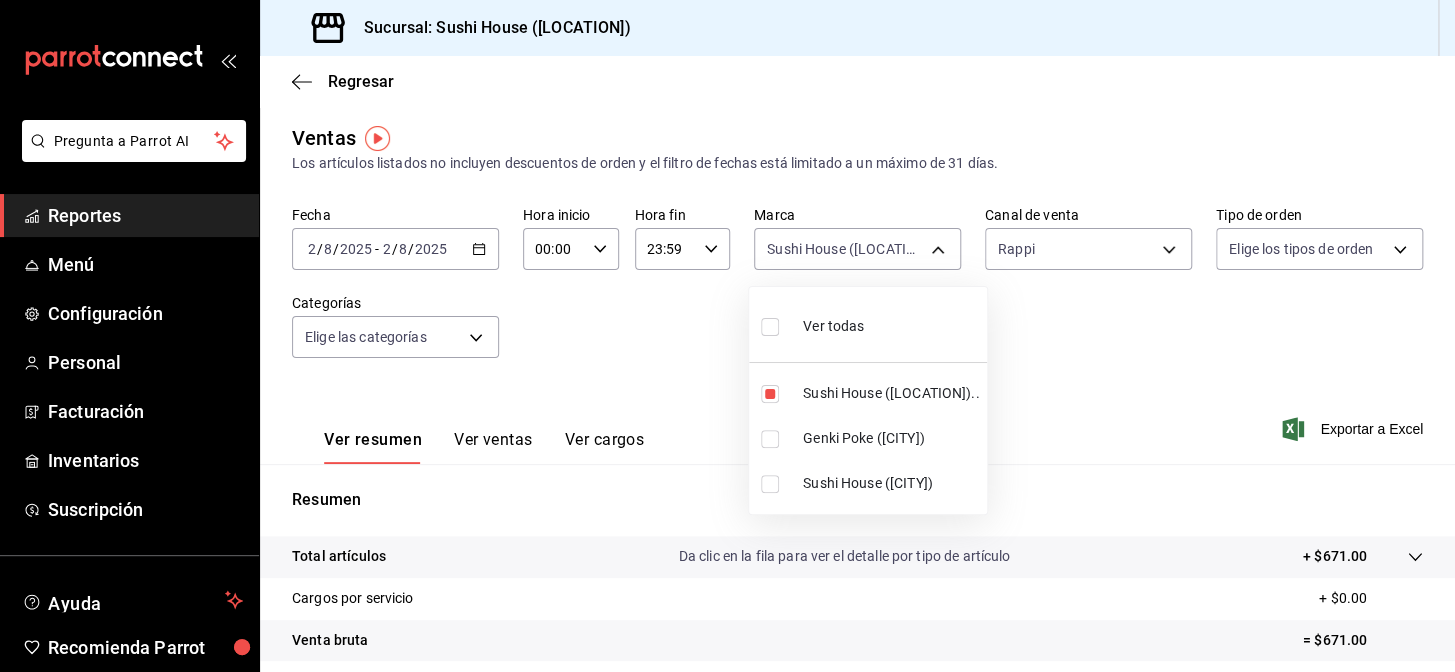 click at bounding box center [770, 484] 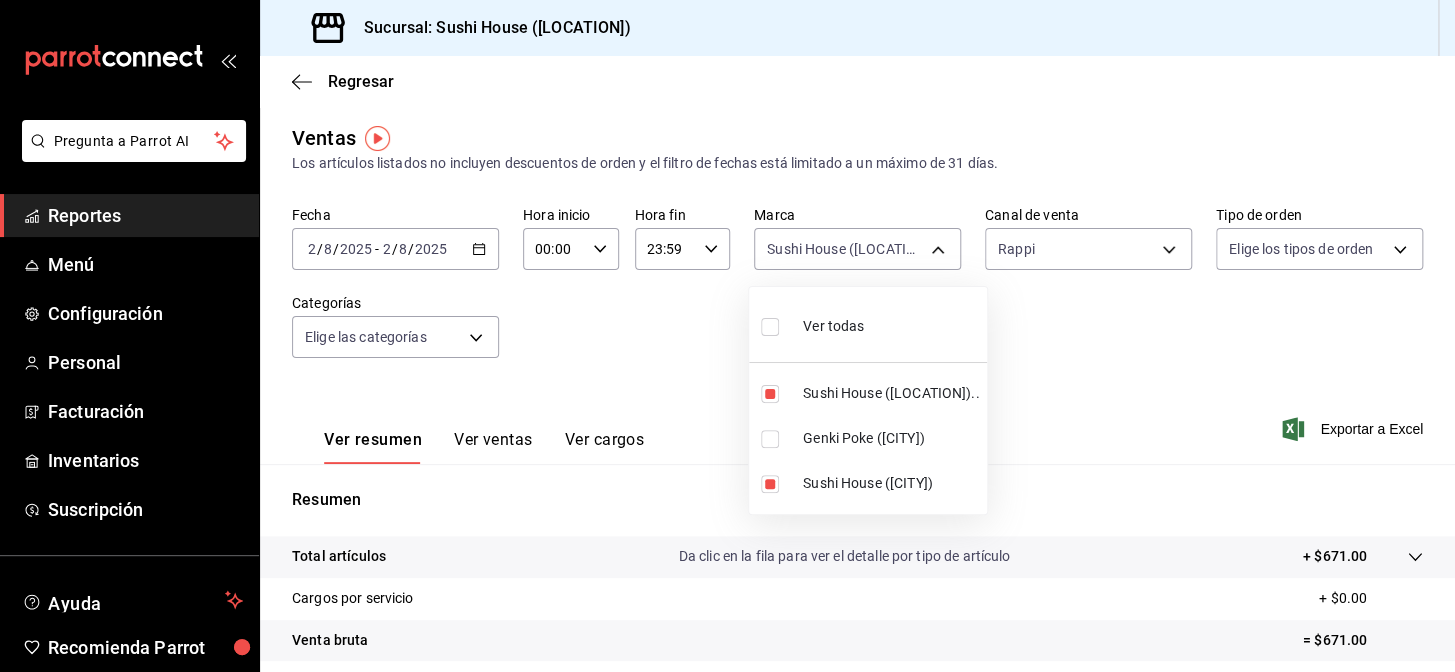 click at bounding box center [727, 336] 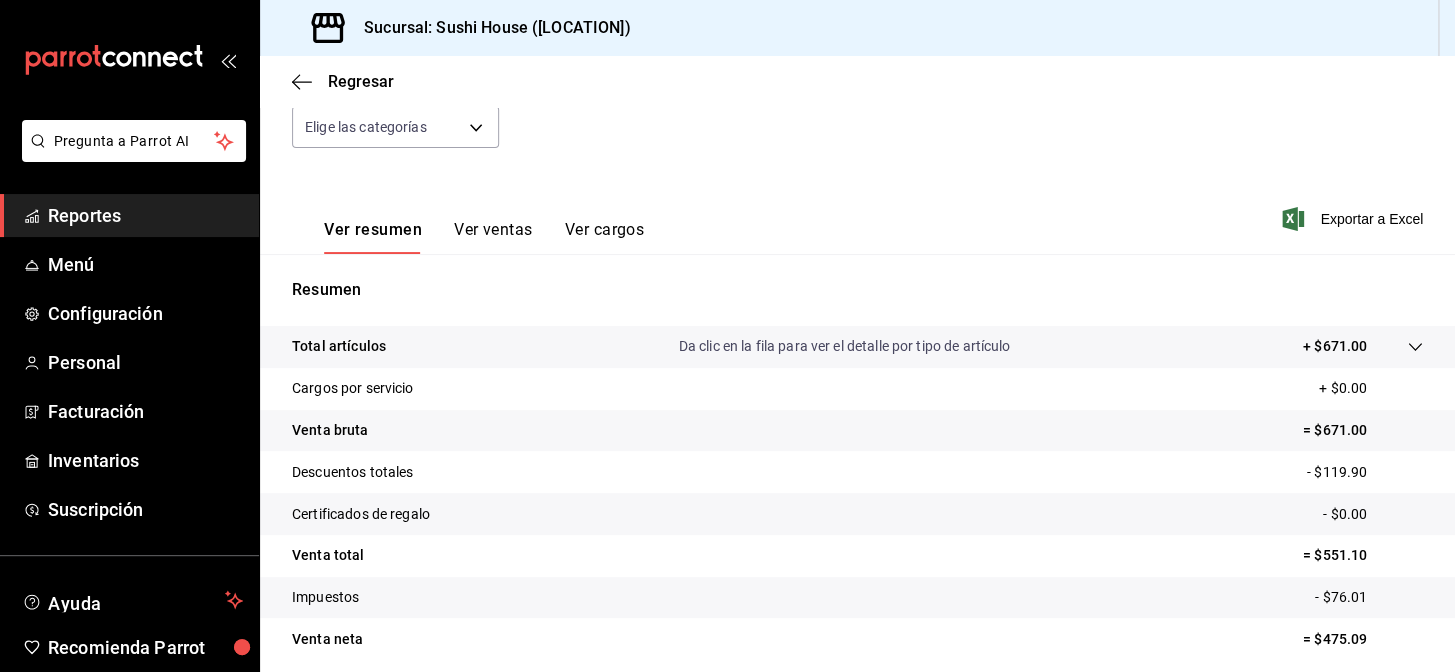 scroll, scrollTop: 272, scrollLeft: 0, axis: vertical 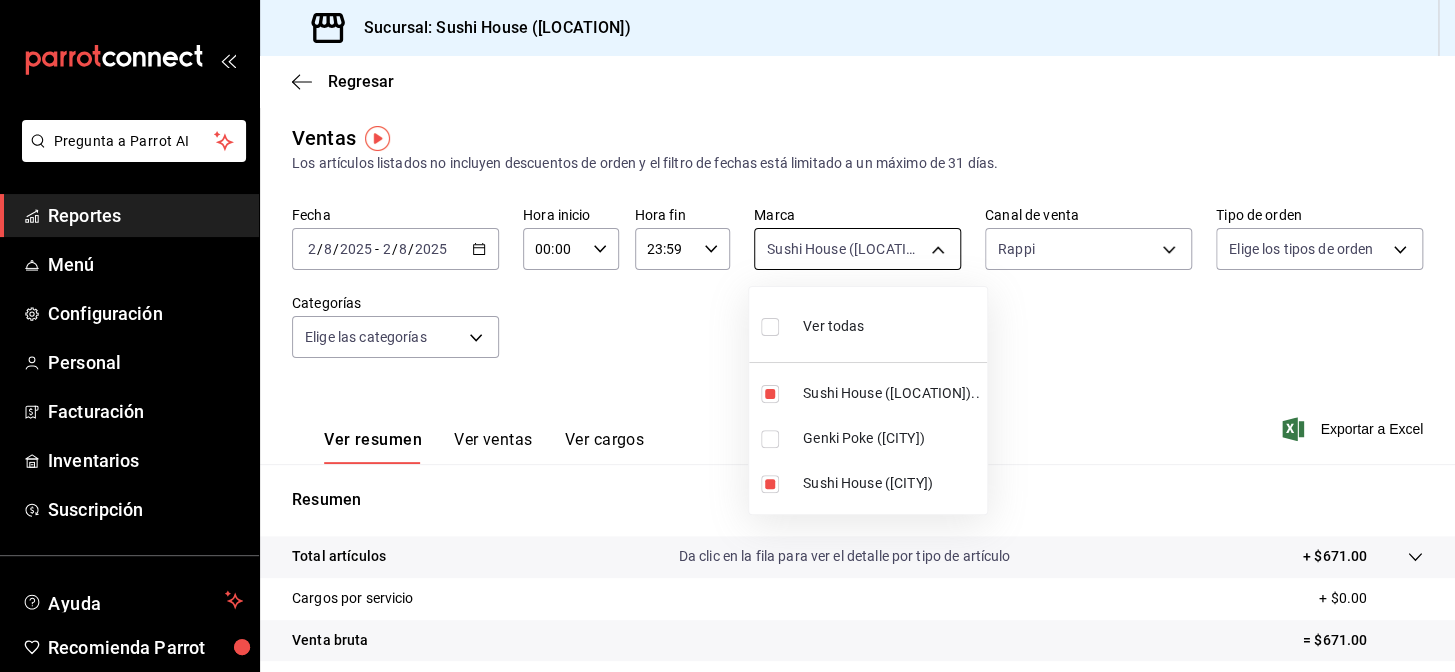 click on "Reportes   Menú" at bounding box center [727, 336] 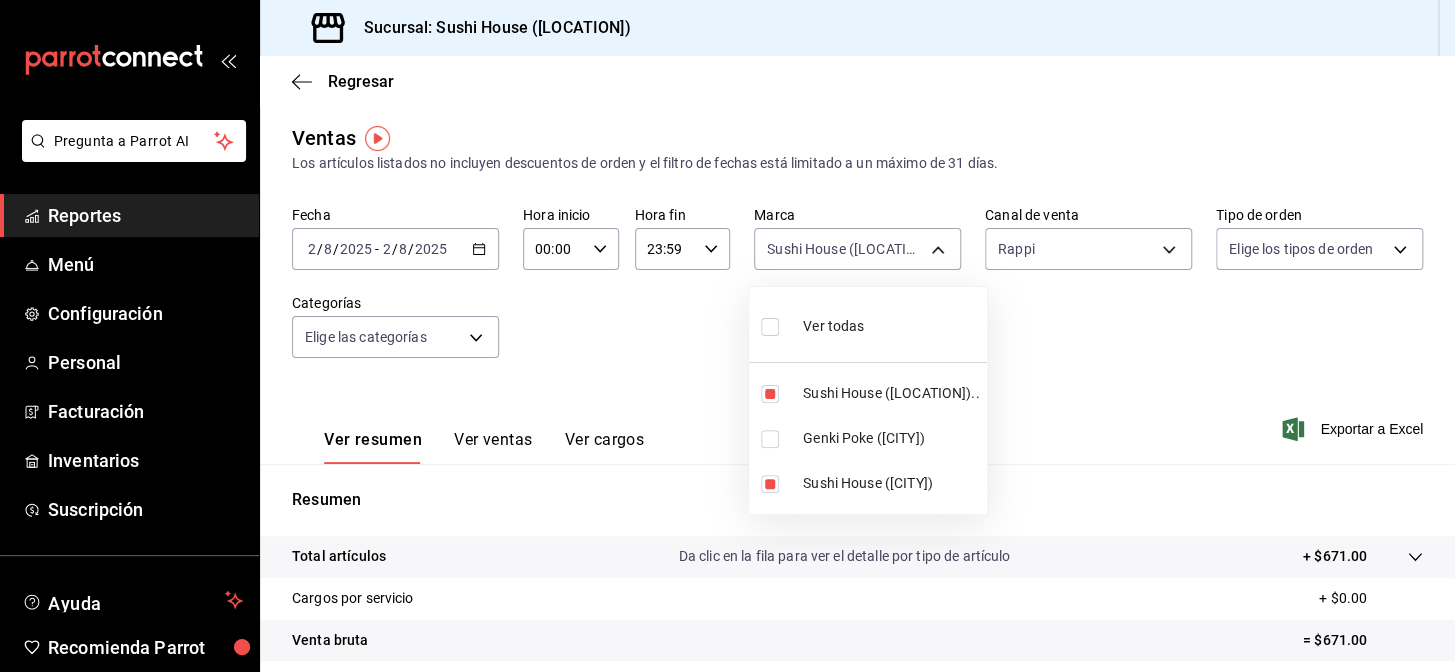 click at bounding box center [727, 336] 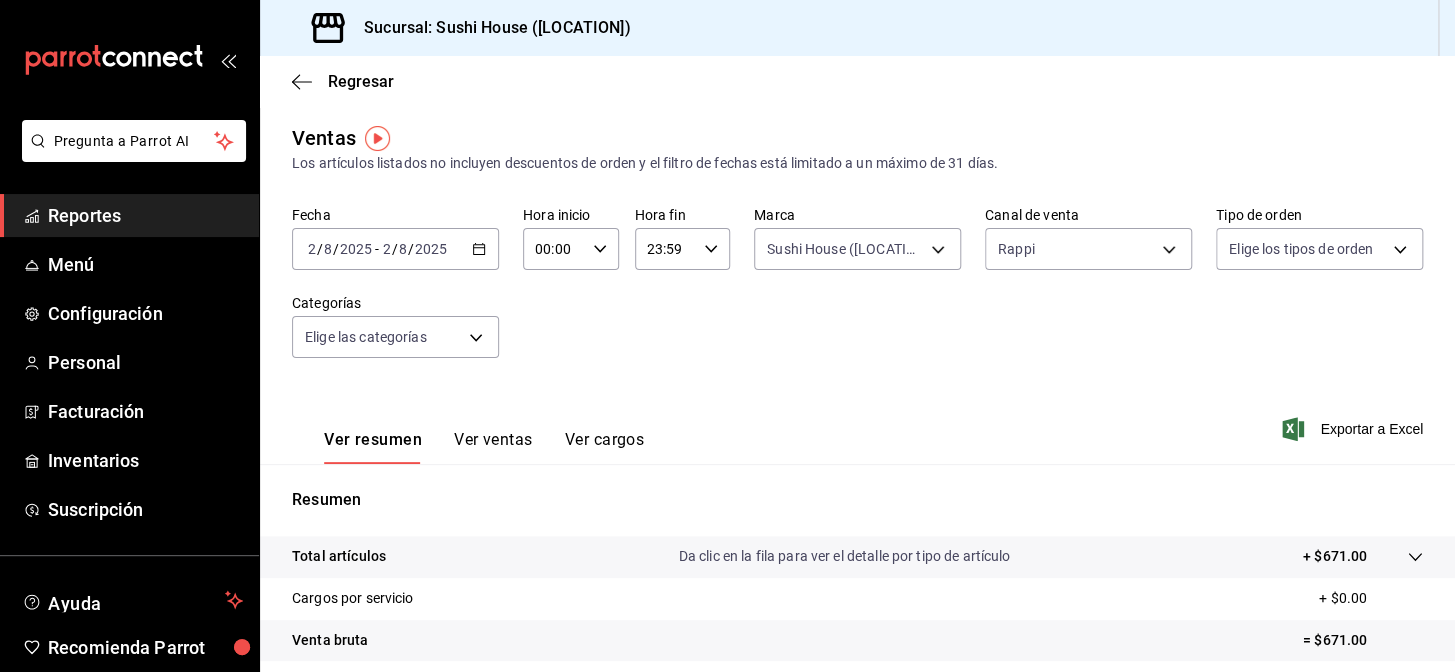 click on "Reportes   Menú" at bounding box center [727, 336] 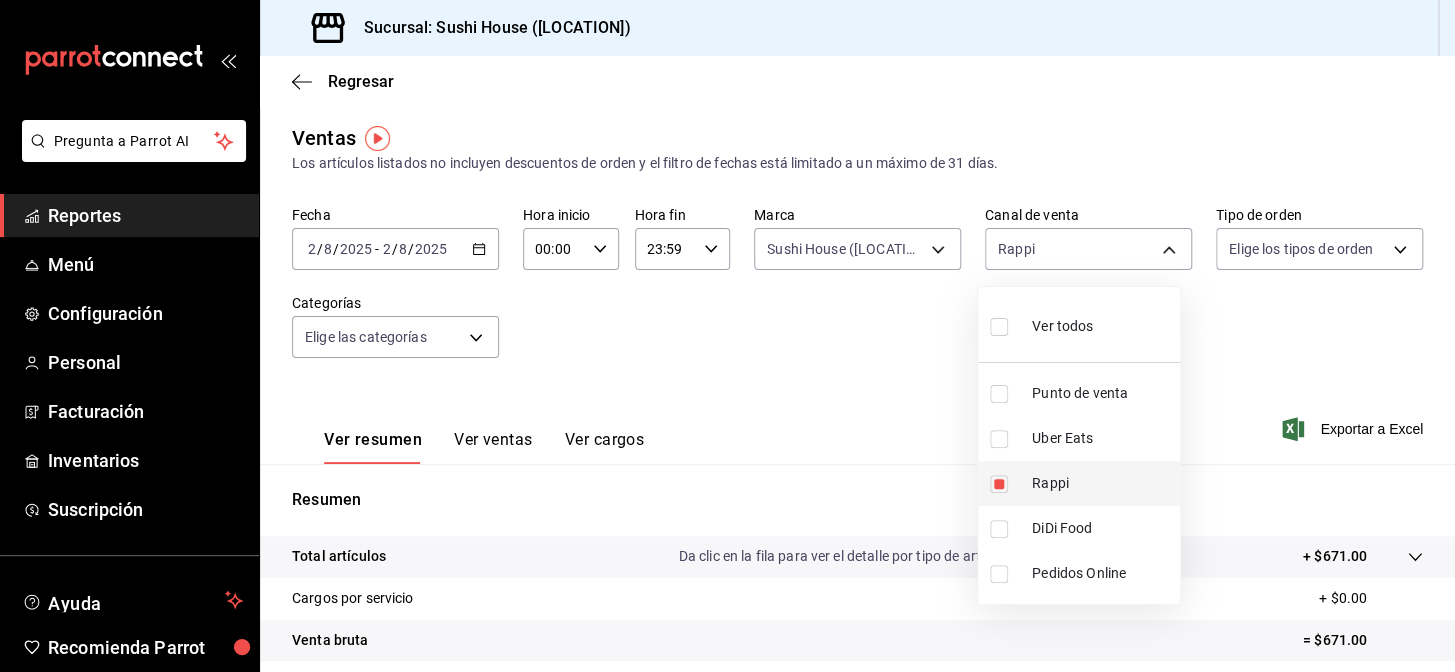 click at bounding box center [999, 484] 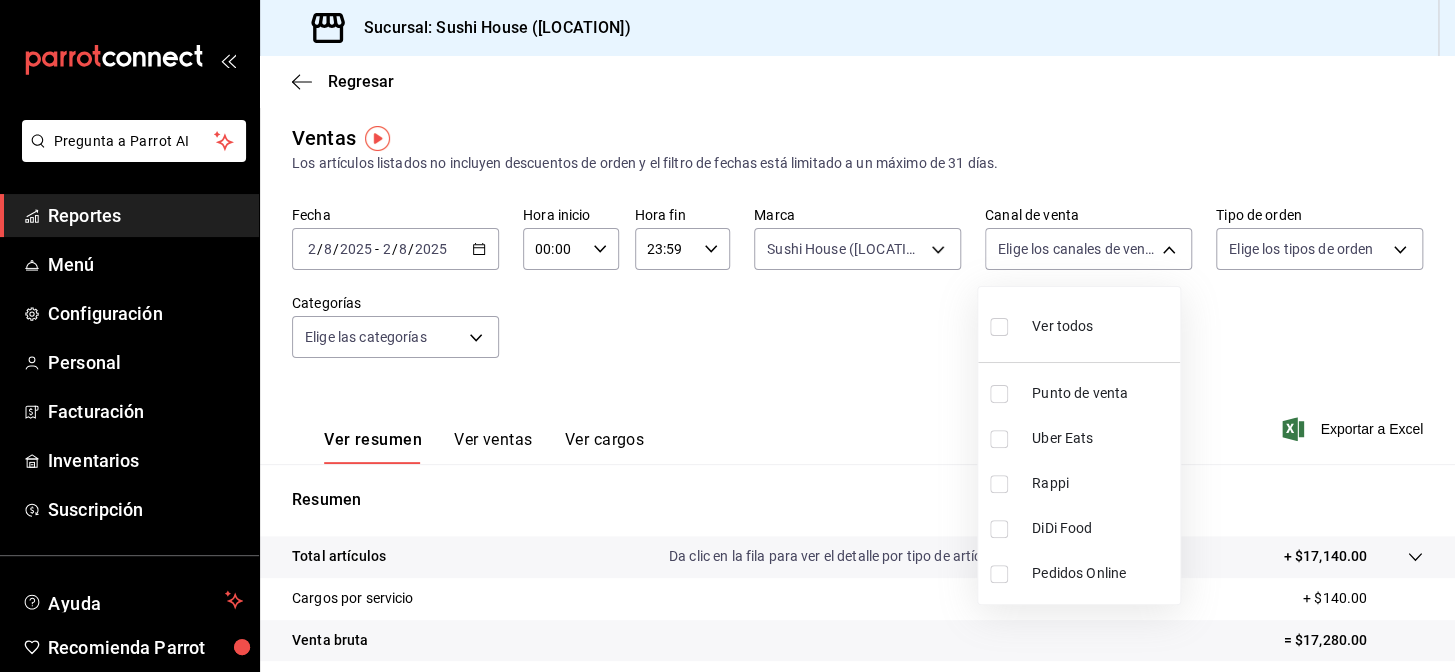 click at bounding box center [999, 439] 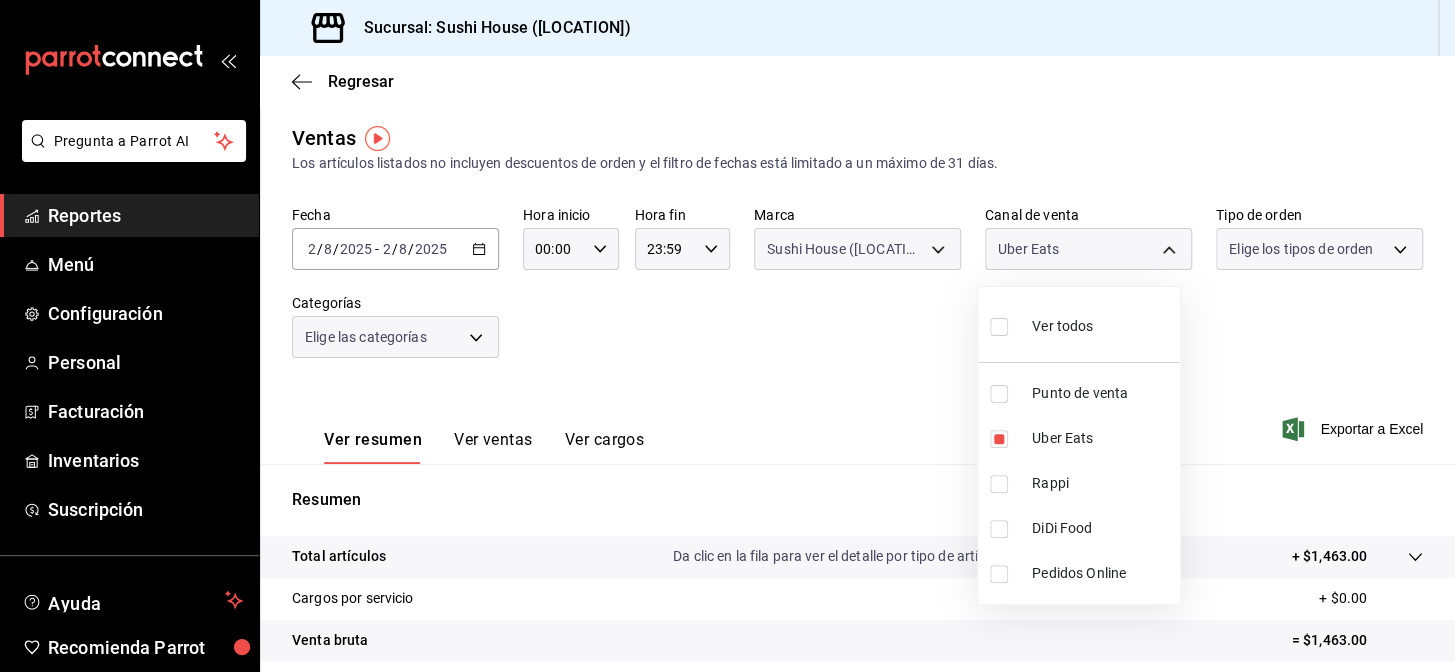 click at bounding box center (727, 336) 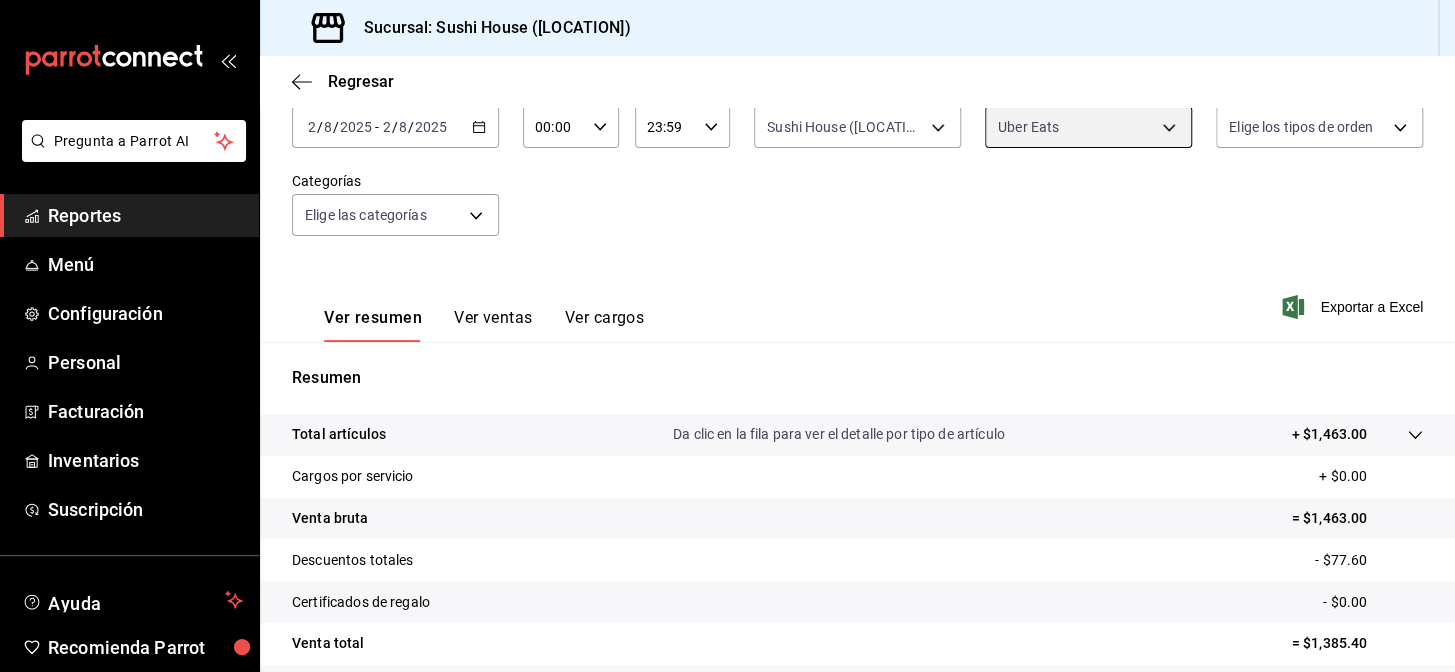 scroll, scrollTop: 0, scrollLeft: 0, axis: both 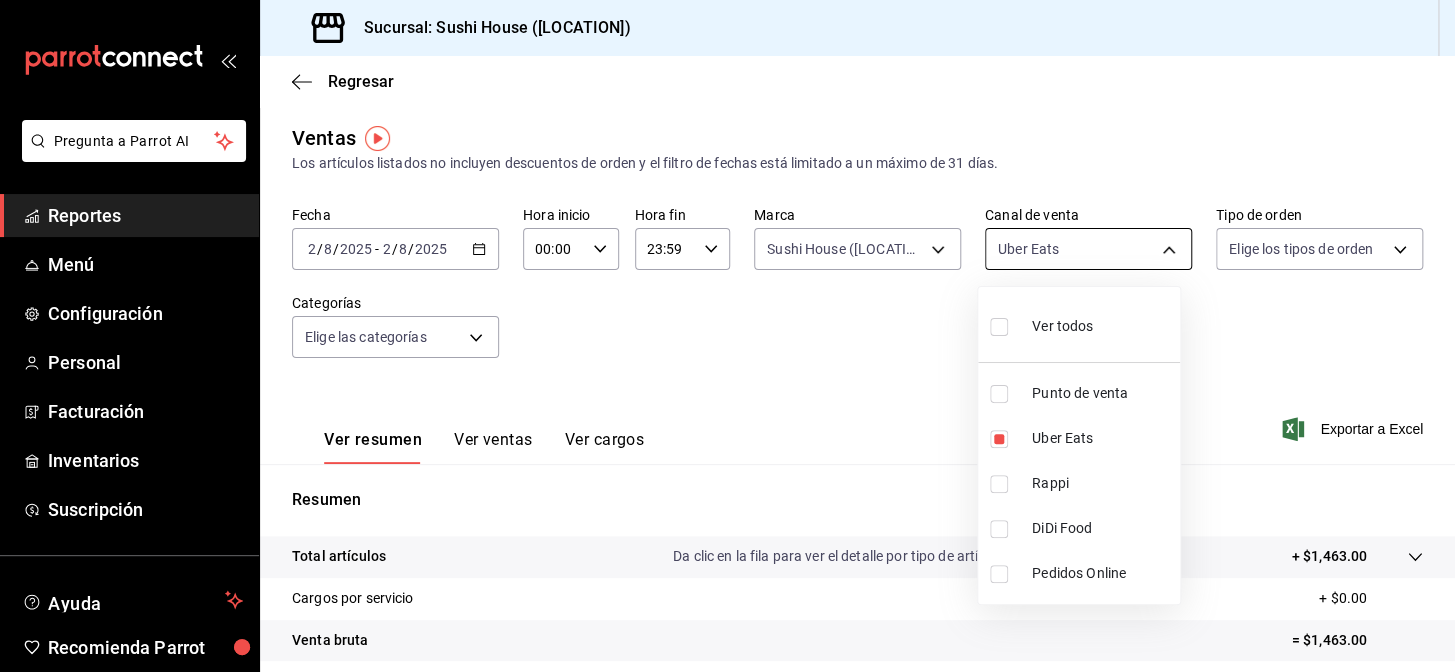 click on "Pregunta a Parrot AI Reportes   Menú   Configuración   Personal   Facturación   Inventarios   Suscripción   Ayuda Recomienda Parrot   [CITY] Encargado   Sugerir nueva función   Sucursal: Sushi House ([CITY]) Regresar Ventas Los artículos listados no incluyen descuentos de orden y el filtro de fechas está limitado a un máximo de 31 días. Fecha 2025-08-02 2 / 8 / 2025 - 2025-08-02 2 / 8 / 2025 Hora inicio 00:00 Hora inicio Hora fin 23:59 Hora fin Marca Sushi House ([CITY]).., Sushi House ([CITY]) 7dc1bbcc-c854-438a-98a7-f6be28febd34,fc9d632e-e170-447e-9cd5-70bd0bb3e59f Canal de venta Uber Eats UBER_EATS Tipo de orden Elige los tipos de orden Categorías Elige las categorías Ver resumen Ver ventas Ver cargos Exportar a Excel Resumen Total artículos Da clic en la fila para ver el detalle por tipo de artículo + $1,463.00 Cargos por servicio + $0.00 Venta bruta = $1,463.00 Descuentos totales - $77.60 Certificados de regalo - $0.00 Venta total = $1,385.40 Impuestos - $191.09 Venta neta = $1,194.31" at bounding box center (727, 336) 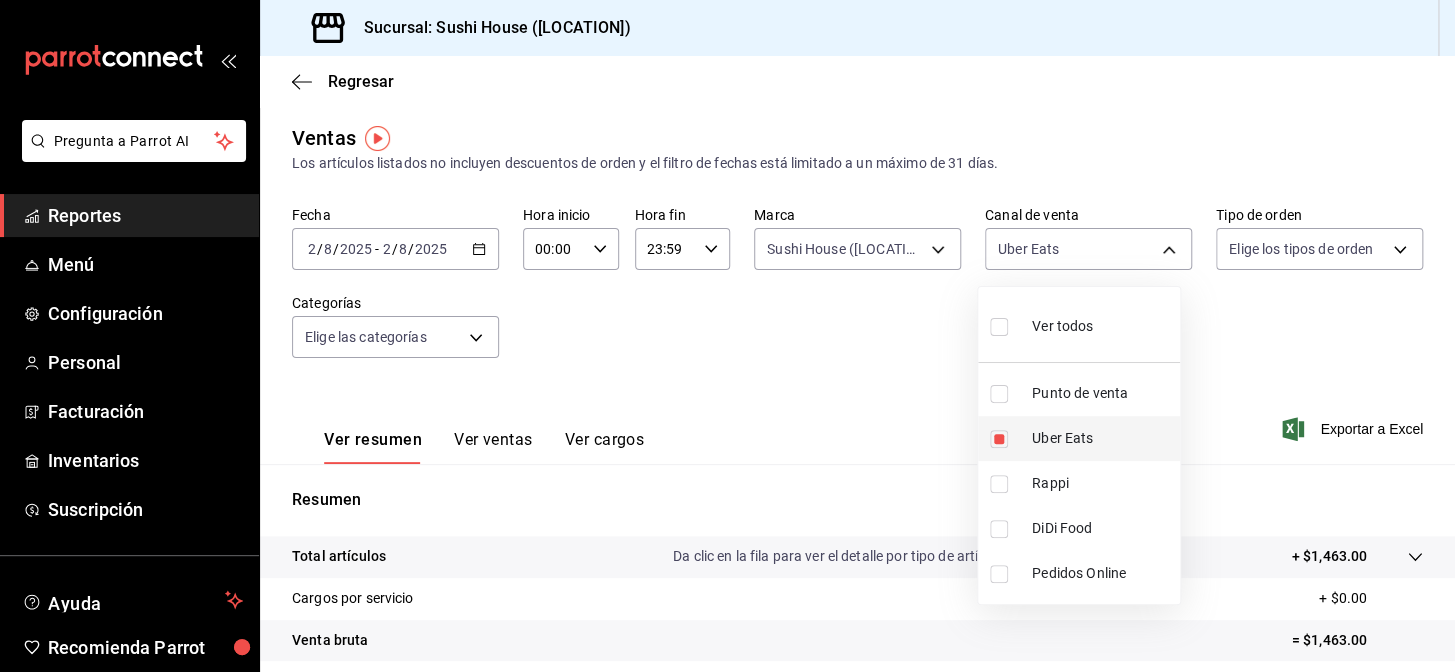 click at bounding box center [999, 439] 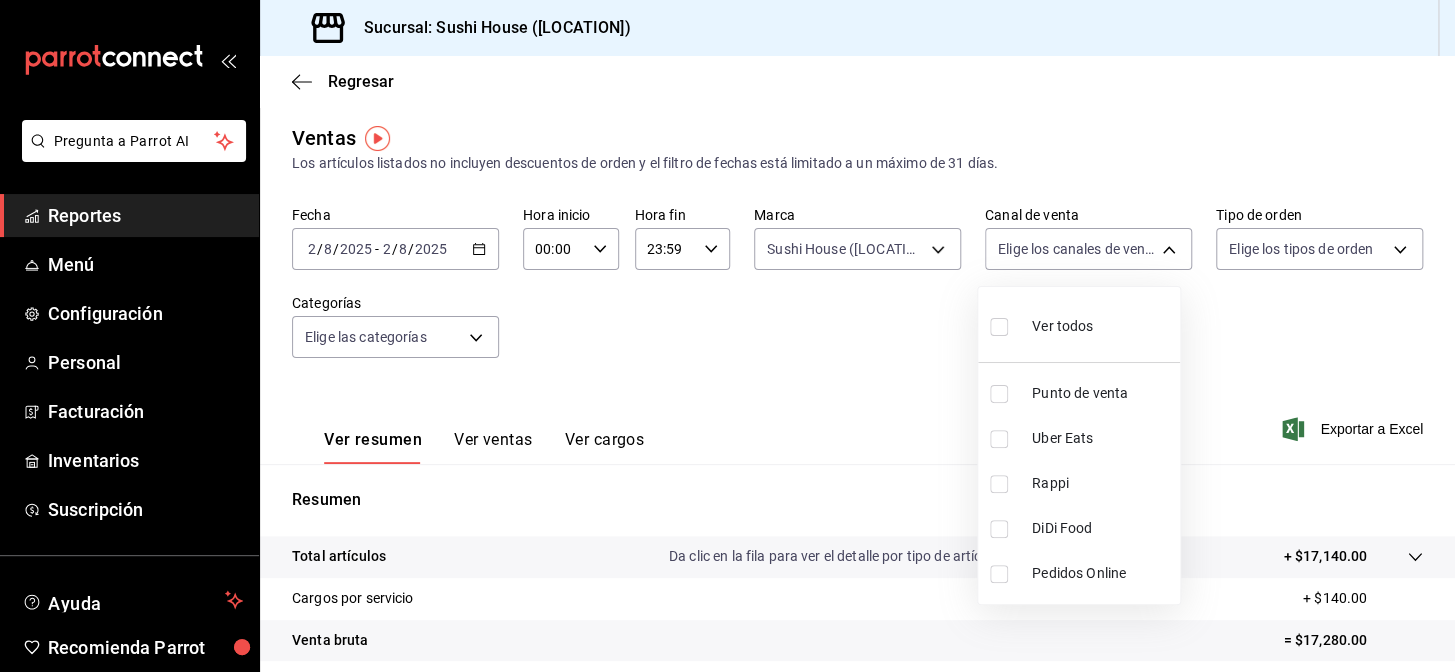 click at bounding box center [999, 529] 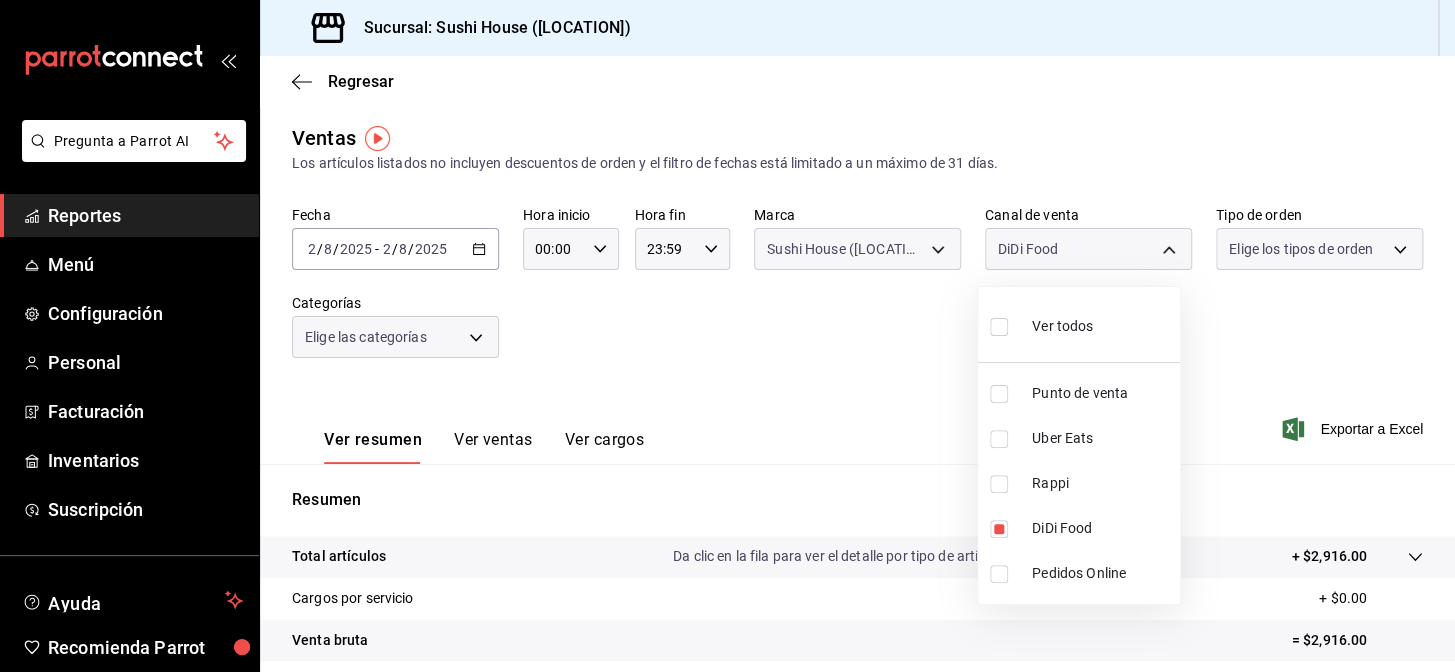 click at bounding box center [727, 336] 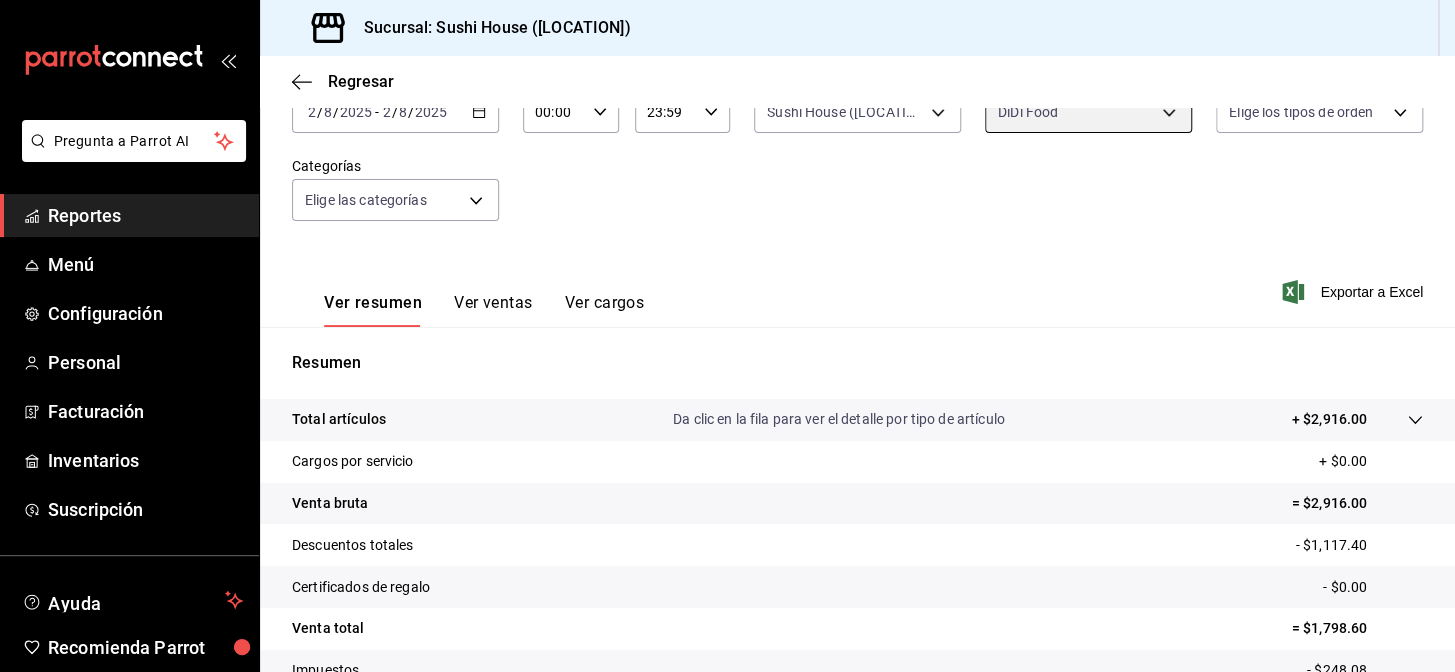 scroll, scrollTop: 0, scrollLeft: 0, axis: both 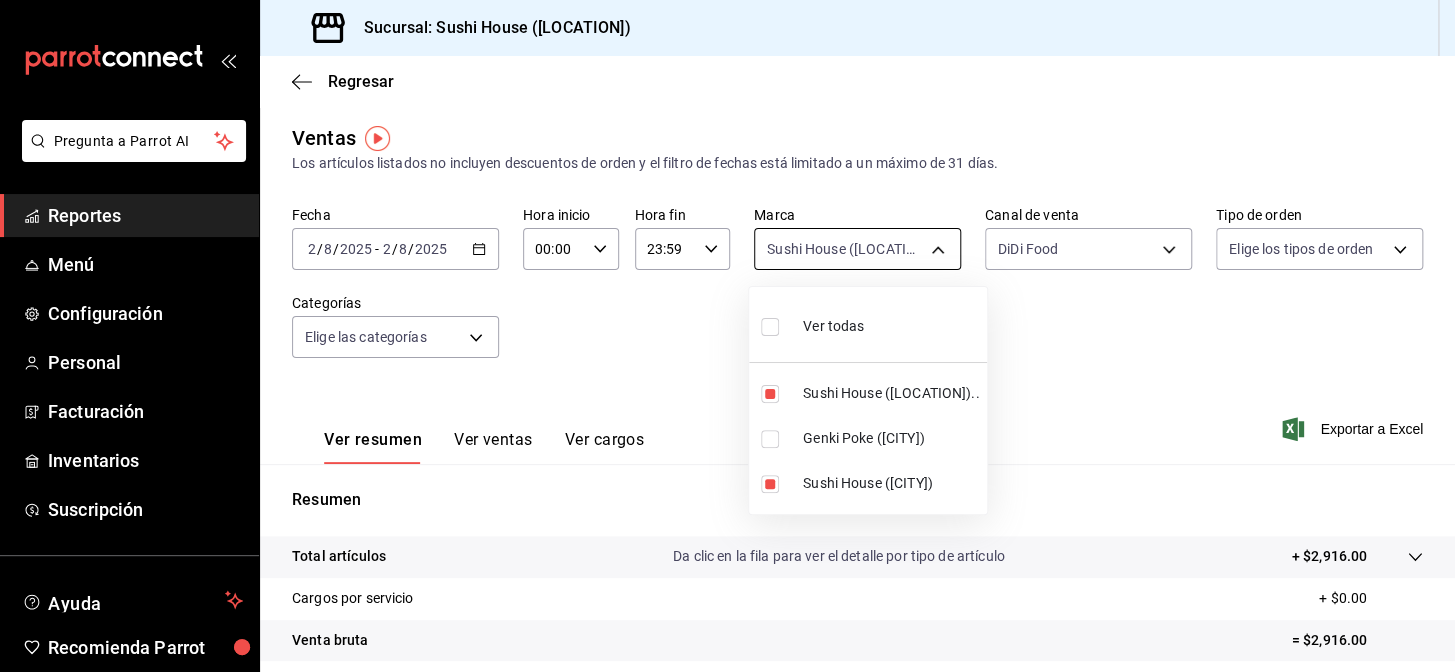 click on "Pregunta a Parrot AI Reportes   Menú   Configuración   Personal   Facturación   Inventarios   Suscripción   Ayuda Recomienda Parrot   [CITY] Encargado   Sugerir nueva función   Sucursal: Sushi House ([CITY]) Regresar Ventas Los artículos listados no incluyen descuentos de orden y el filtro de fechas está limitado a un máximo de 31 días. Fecha [DATE] [DATE] - [DATE] [DATE] Hora inicio 00:00 Hora inicio Hora fin 23:59 Hora fin Marca Sushi House ([CITY]).., Sushi House ([CITY]) [UUID], [UUID] Canal de venta DiDi Food DIDI_FOOD Tipo de orden Elige los tipos de orden Categorías Elige las categorías Ver resumen Ver ventas Ver cargos Exportar a Excel Resumen Total artículos Da clic en la fila para ver el detalle por tipo de artículo + $2,916.00 Cargos por servicio + $0.00 Venta bruta = $2,916.00 Descuentos totales - $1,117.40 Certificados de regalo - $0.00 Venta total = $1,798.60 Impuestos - $248.08 Venta neta = $1,550.52" at bounding box center [727, 336] 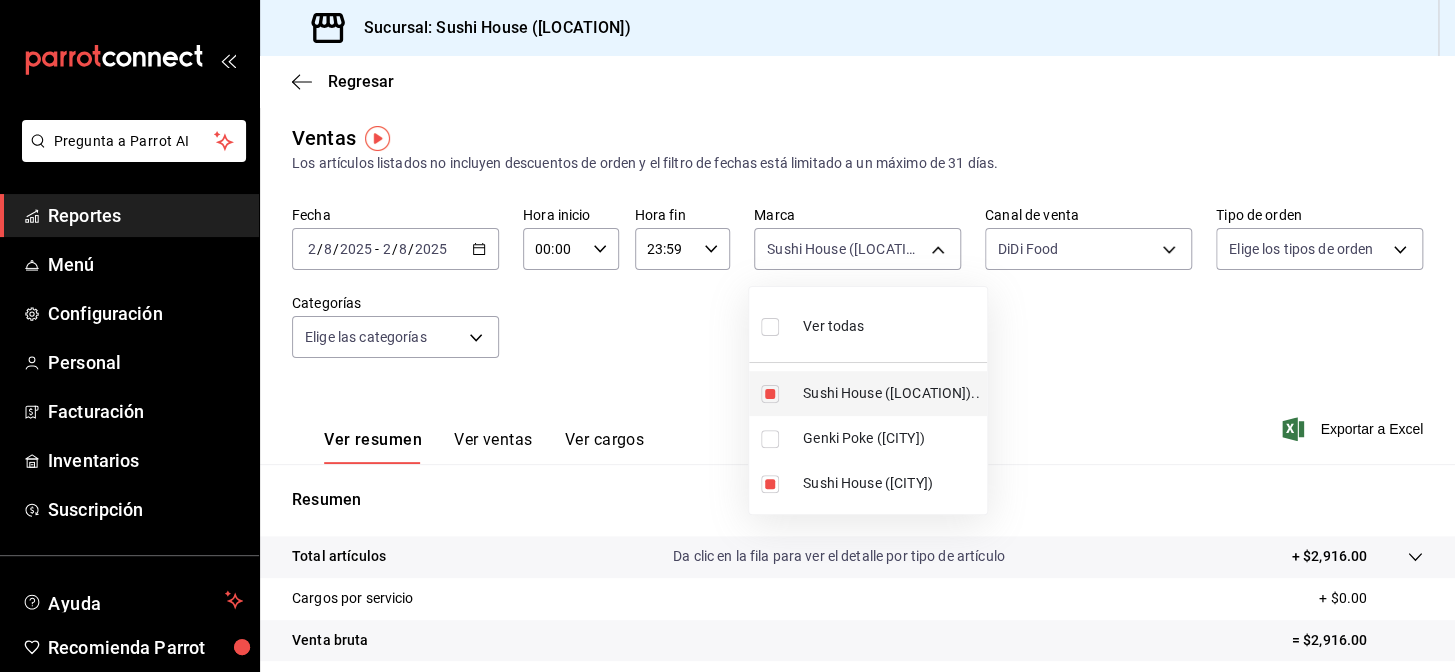 click at bounding box center (770, 394) 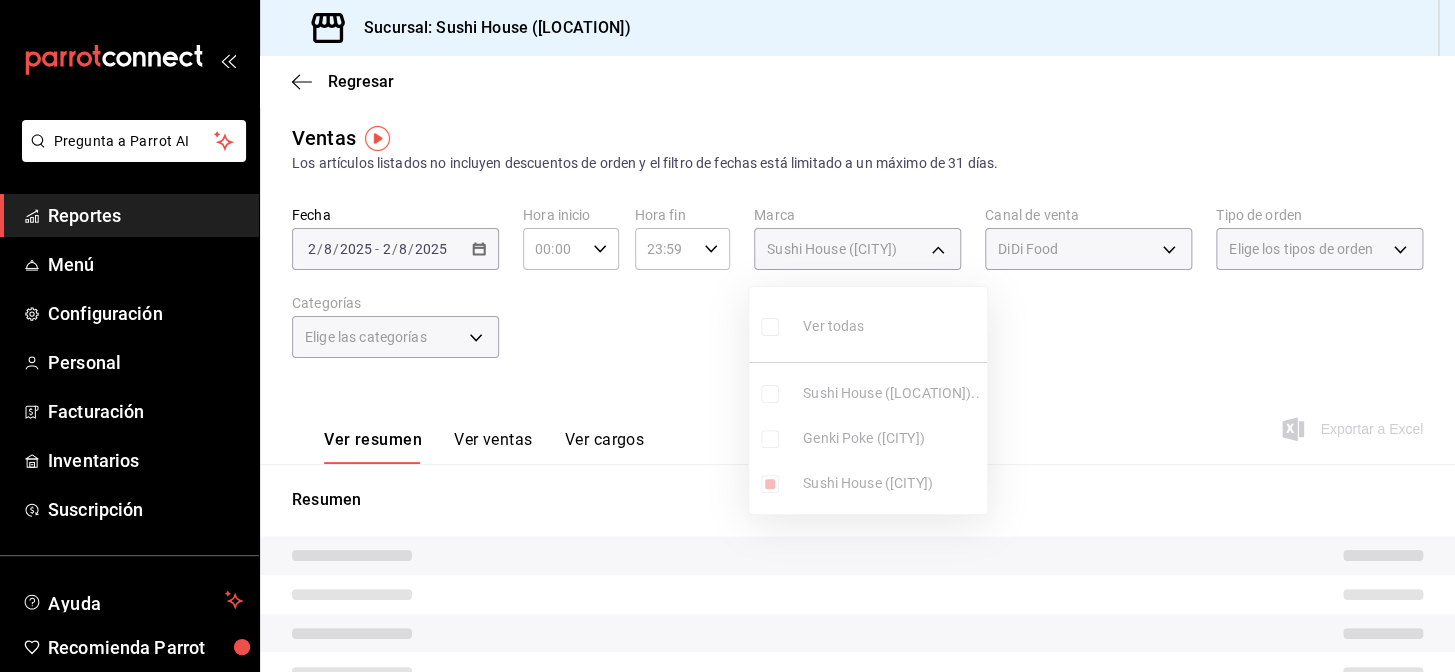 click at bounding box center [770, 484] 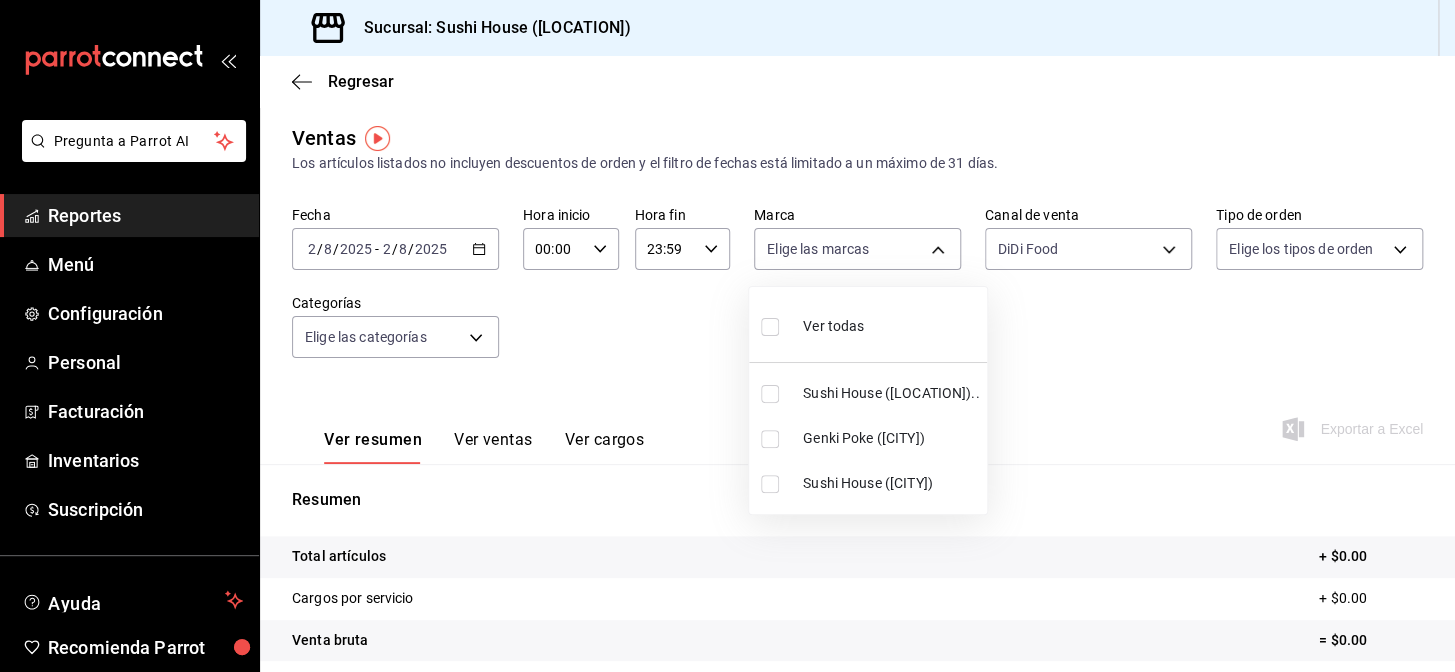 type 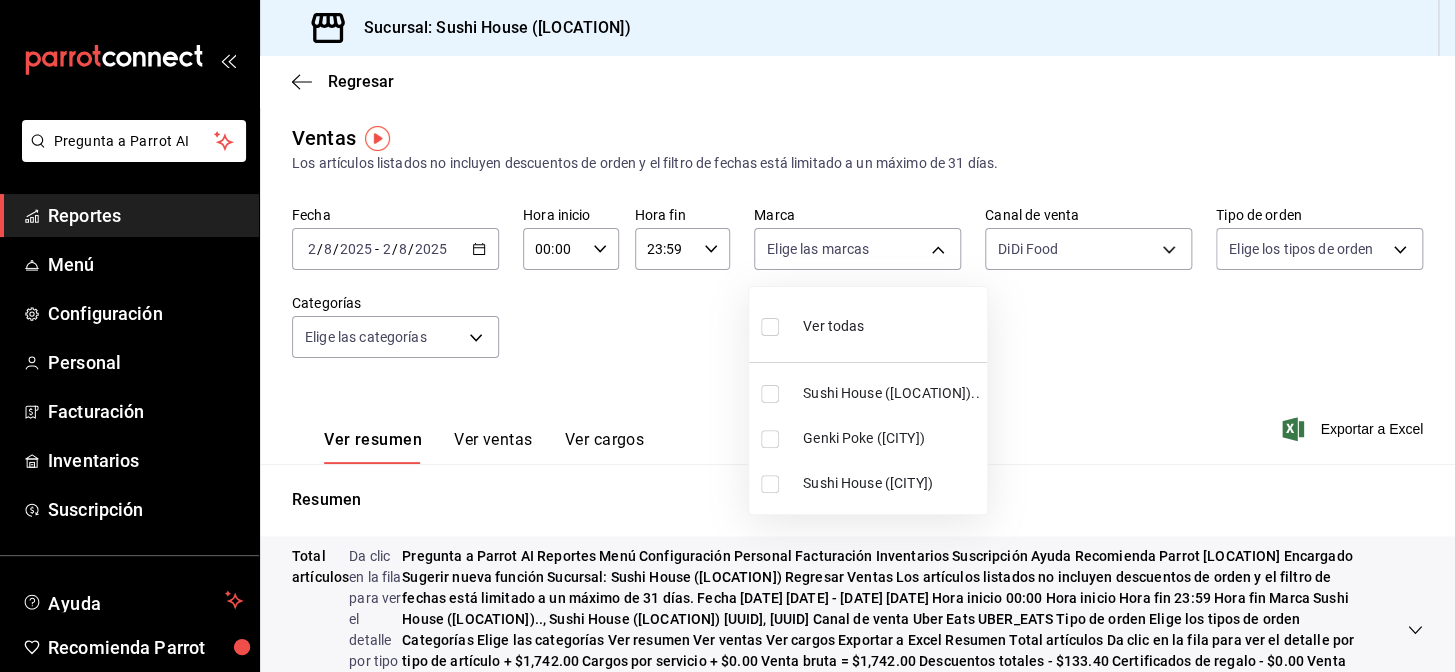 click at bounding box center (770, 439) 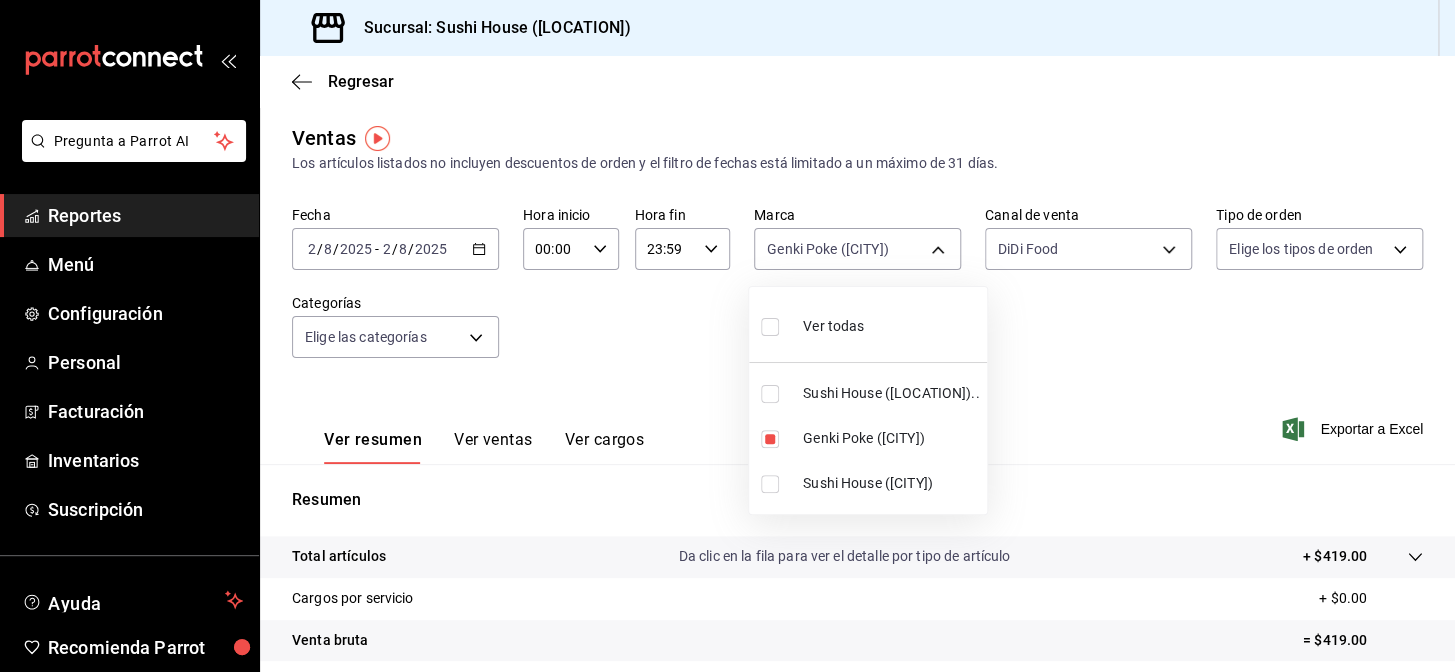 click at bounding box center [727, 336] 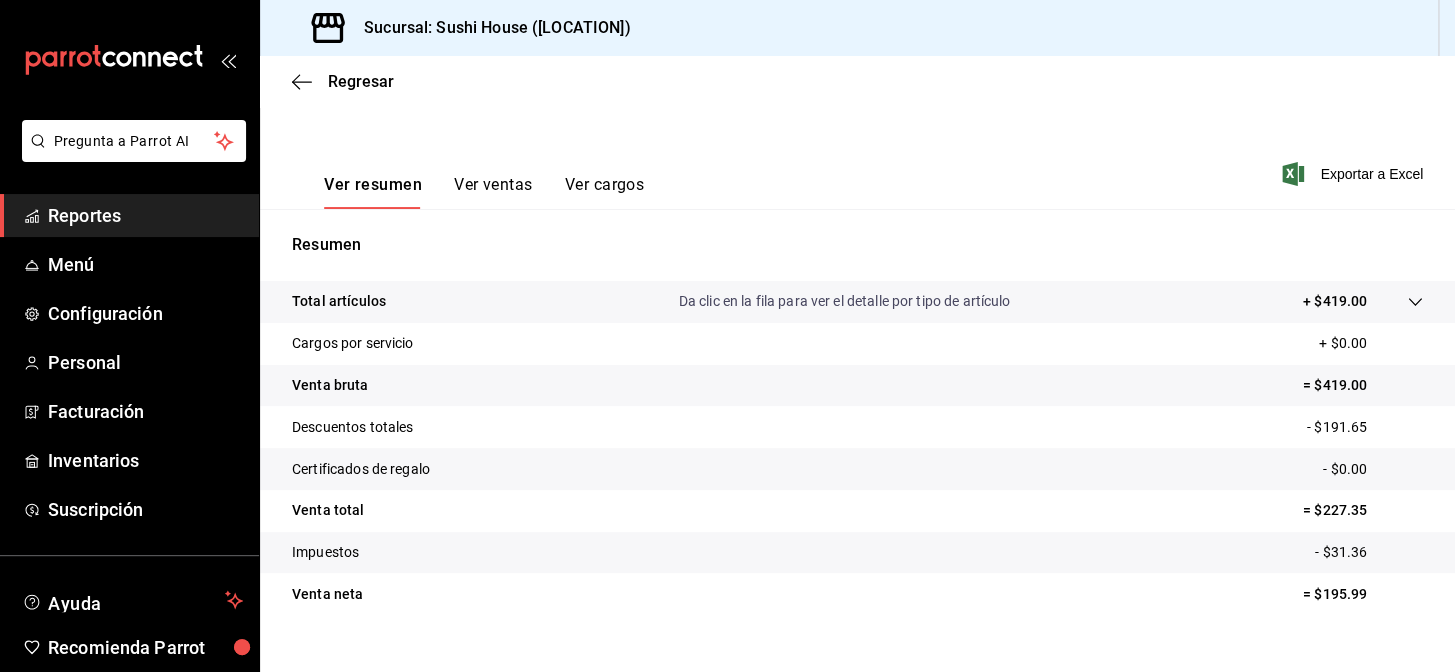 scroll, scrollTop: 286, scrollLeft: 0, axis: vertical 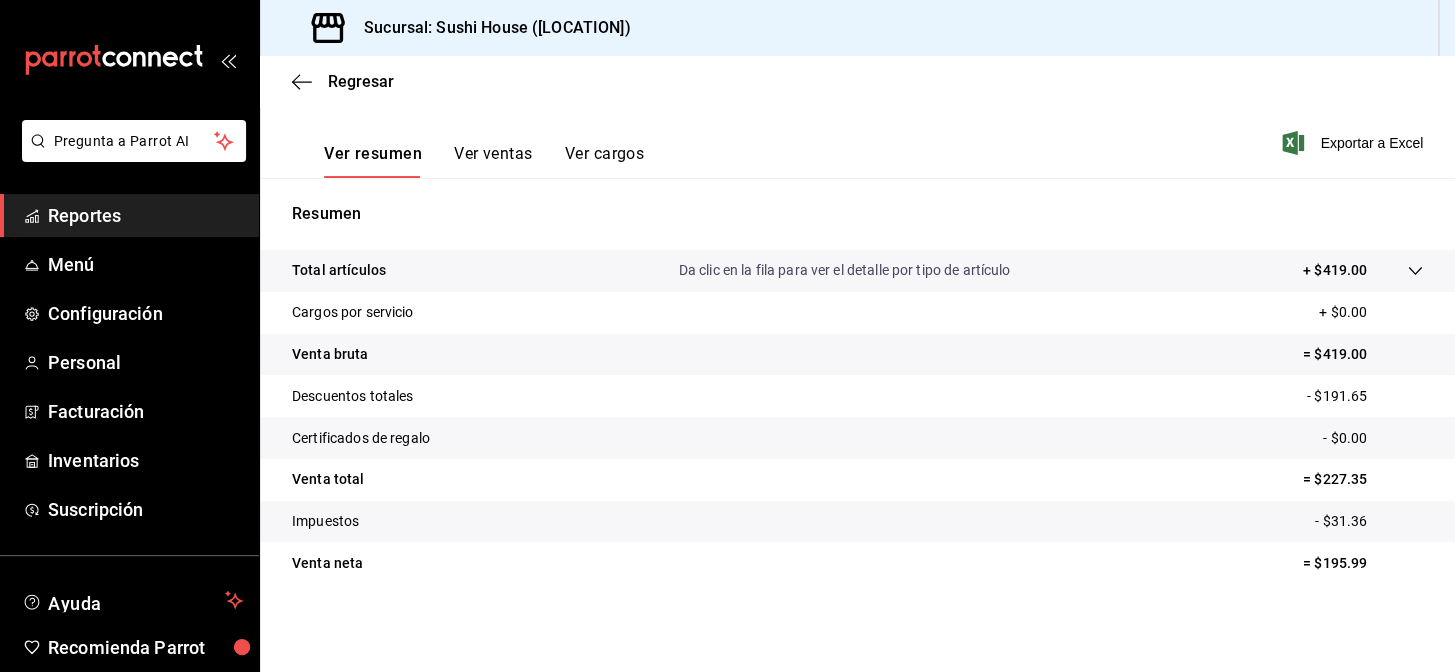 click on "Reportes" at bounding box center [145, 215] 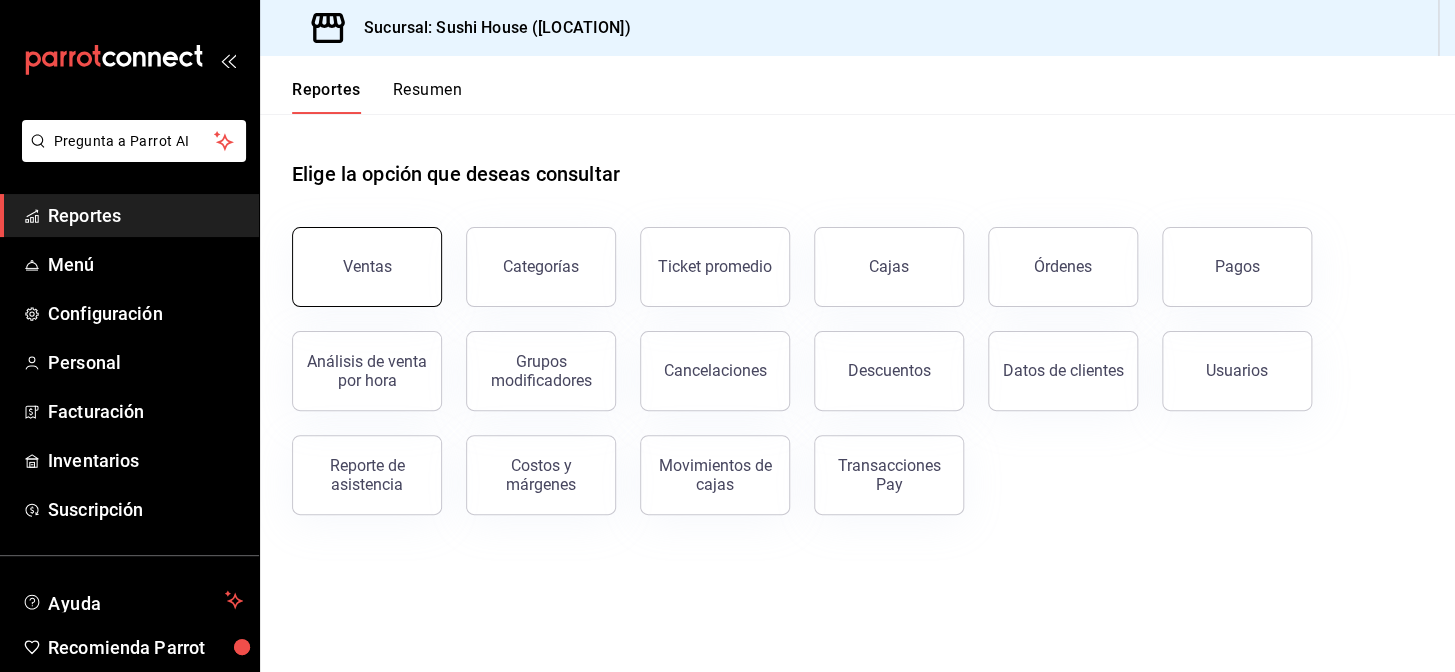 click on "Ventas" at bounding box center [367, 267] 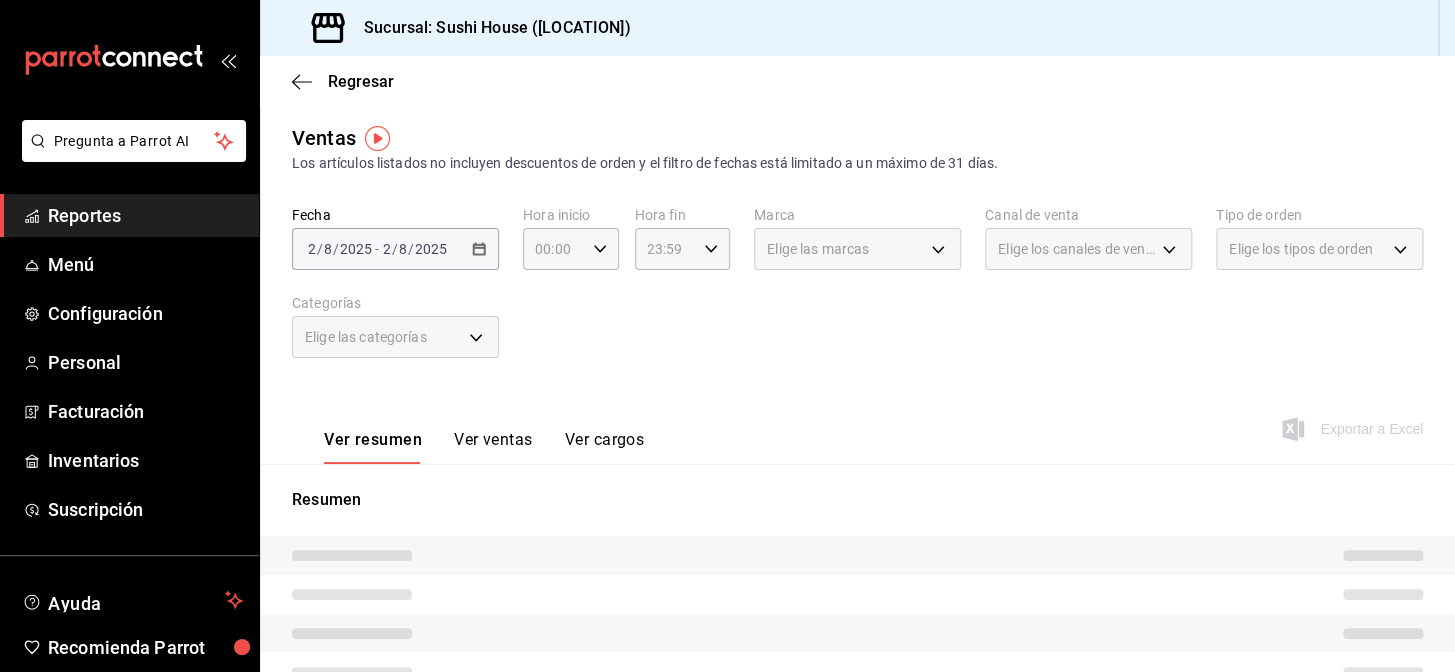 click on "Elige los tipos de orden" at bounding box center [1301, 249] 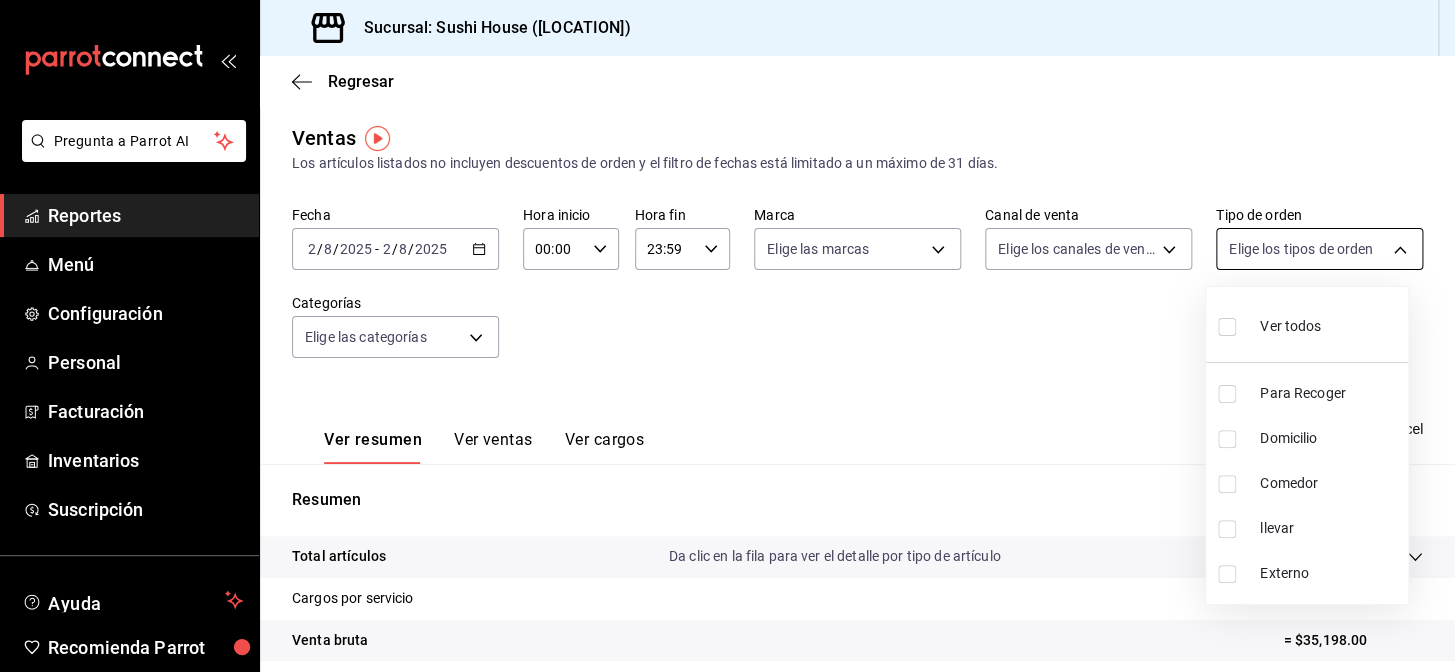 click on "Pregunta a Parrot AI Reportes   Menú   Configuración   Personal   Facturación   Inventarios   Suscripción   Ayuda Recomienda Parrot   [CITY] Encargado   Sugerir nueva función   Sucursal: Sushi House ([CITY]) Regresar Ventas Los artículos listados no incluyen descuentos de orden y el filtro de fechas está limitado a un máximo de 31 días. Fecha [DATE] [DATE] - [DATE] [DATE] Hora inicio 00:00 Hora inicio Hora fin 23:59 Hora fin Marca Elige las marcas Canal de venta Elige los canales de venta Tipo de orden Elige los tipos de orden Categorías Elige las categorías Ver resumen Ver ventas Ver cargos Exportar a Excel Resumen Total artículos Da clic en la fila para ver el detalle por tipo de artículo + $35,038.00 Cargos por servicio + $160.00 Venta bruta = $35,198.00 Descuentos totales - $3,986.95 Certificados de regalo - $0.00 Venta total = $31,211.05 Impuestos - $4,304.97 Venta neta = $26,906.08 Pregunta a Parrot AI Reportes   Menú   Configuración   Personal   Facturación" at bounding box center (727, 336) 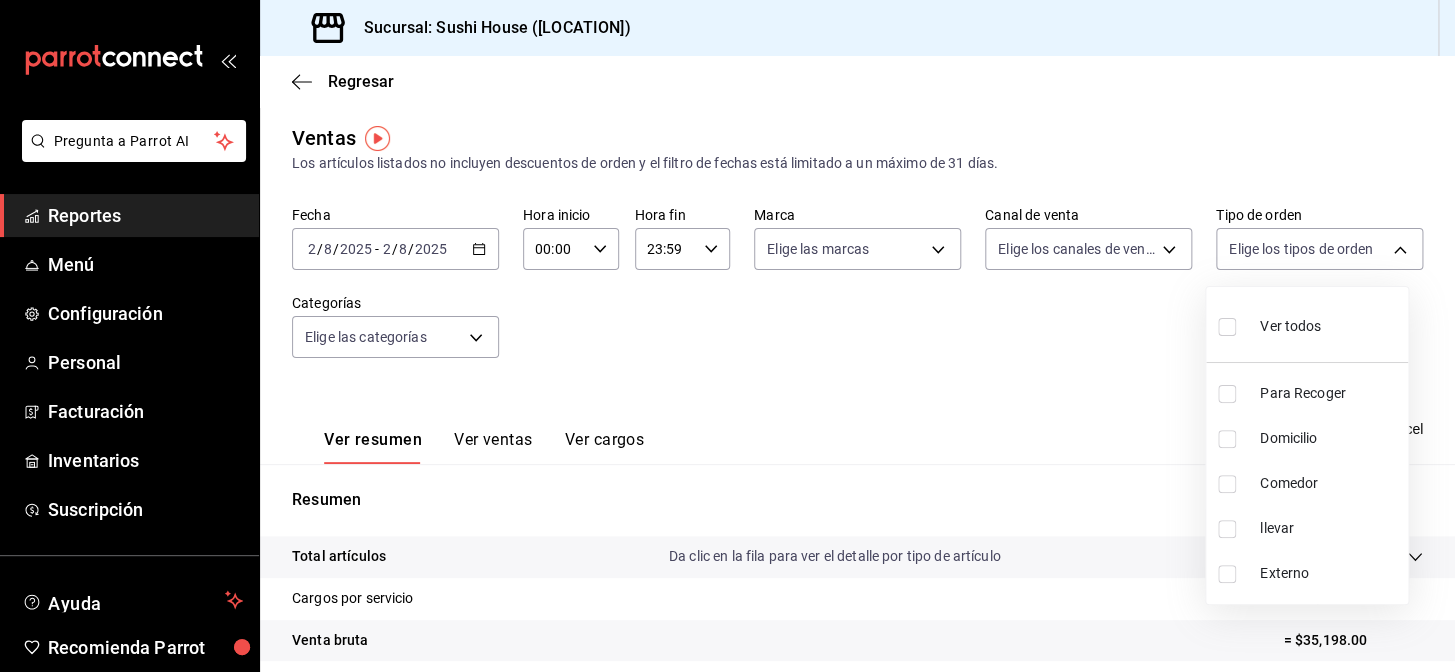 click at bounding box center [727, 336] 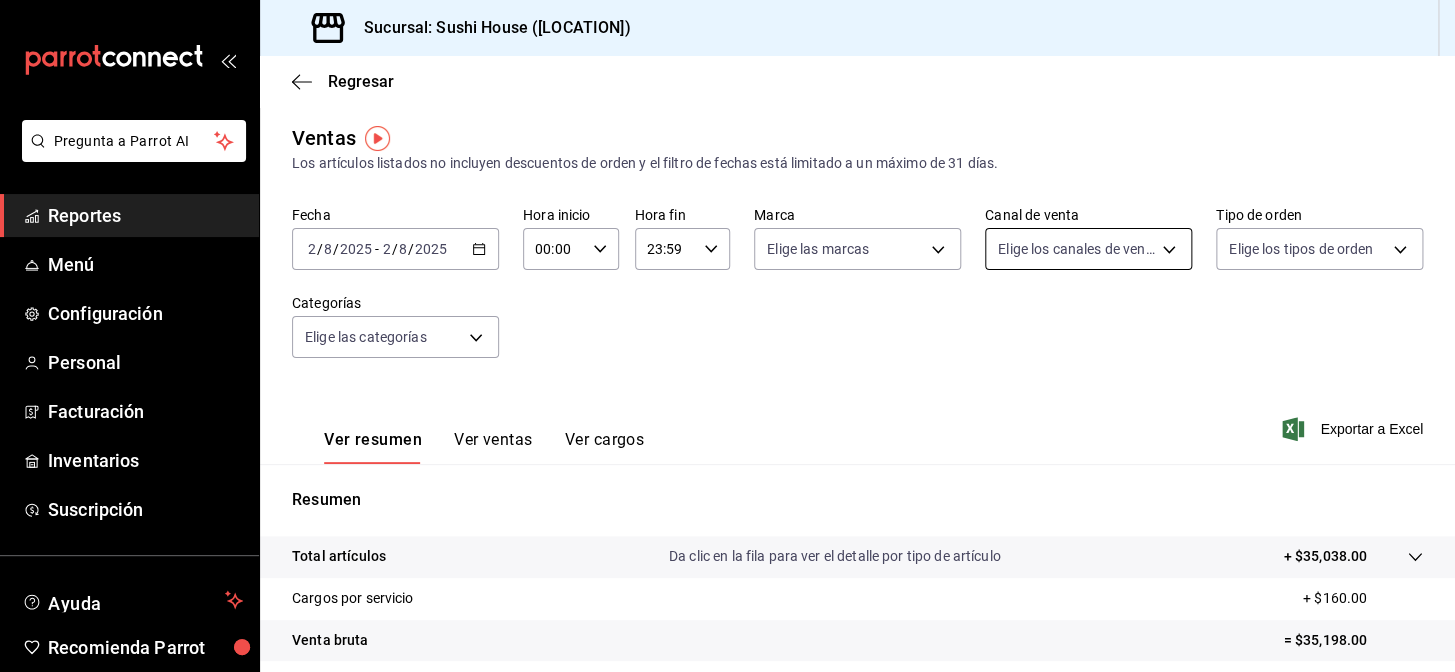 click on "Pregunta a Parrot AI Reportes   Menú   Configuración   Personal   Facturación   Inventarios   Suscripción   Ayuda Recomienda Parrot   [CITY] Encargado   Sugerir nueva función   Sucursal: Sushi House ([CITY]) Regresar Ventas Los artículos listados no incluyen descuentos de orden y el filtro de fechas está limitado a un máximo de 31 días. Fecha [DATE] [DATE] - [DATE] [DATE] Hora inicio 00:00 Hora inicio Hora fin 23:59 Hora fin Marca Elige las marcas Canal de venta Elige los canales de venta Tipo de orden Elige los tipos de orden Categorías Elige las categorías Ver resumen Ver ventas Ver cargos Exportar a Excel Resumen Total artículos Da clic en la fila para ver el detalle por tipo de artículo + $35,038.00 Cargos por servicio + $160.00 Venta bruta = $35,198.00 Descuentos totales - $3,986.95 Certificados de regalo - $0.00 Venta total = $31,211.05 Impuestos - $4,304.97 Venta neta = $26,906.08 Pregunta a Parrot AI Reportes   Menú   Configuración   Personal   Facturación" at bounding box center (727, 336) 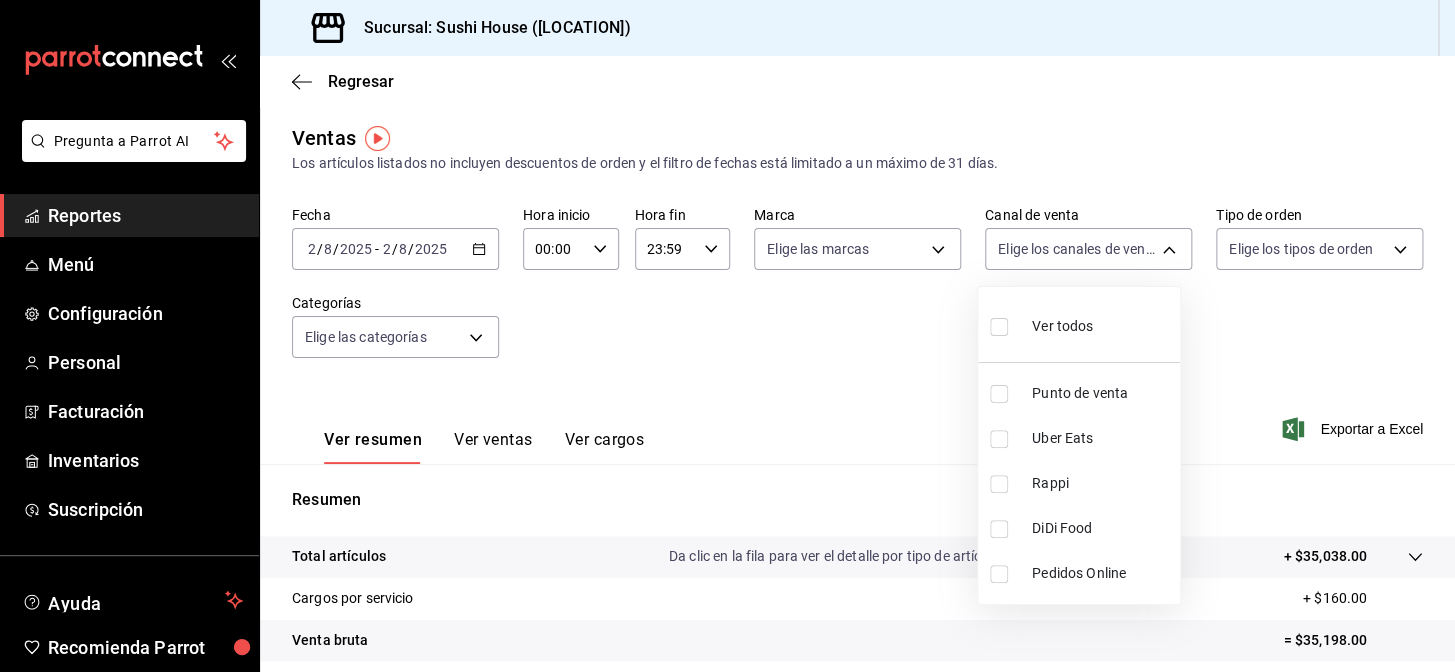click at bounding box center [999, 484] 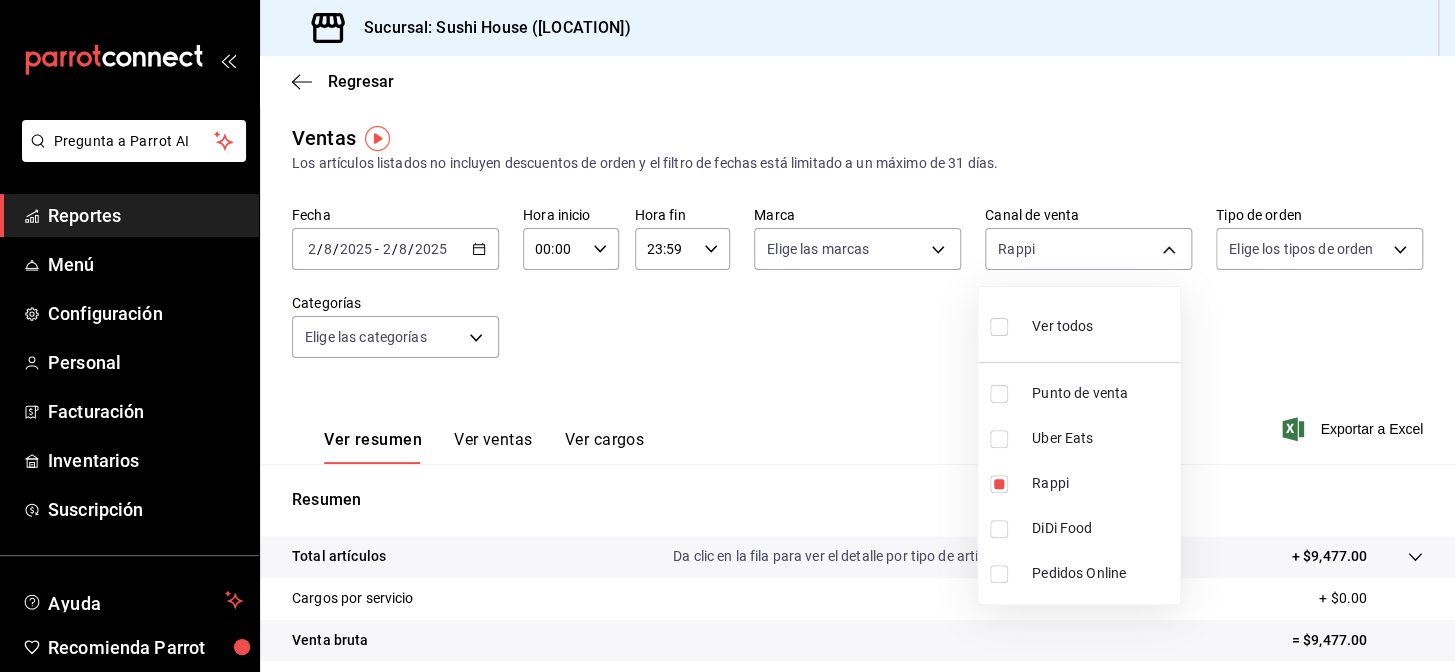 click at bounding box center (727, 336) 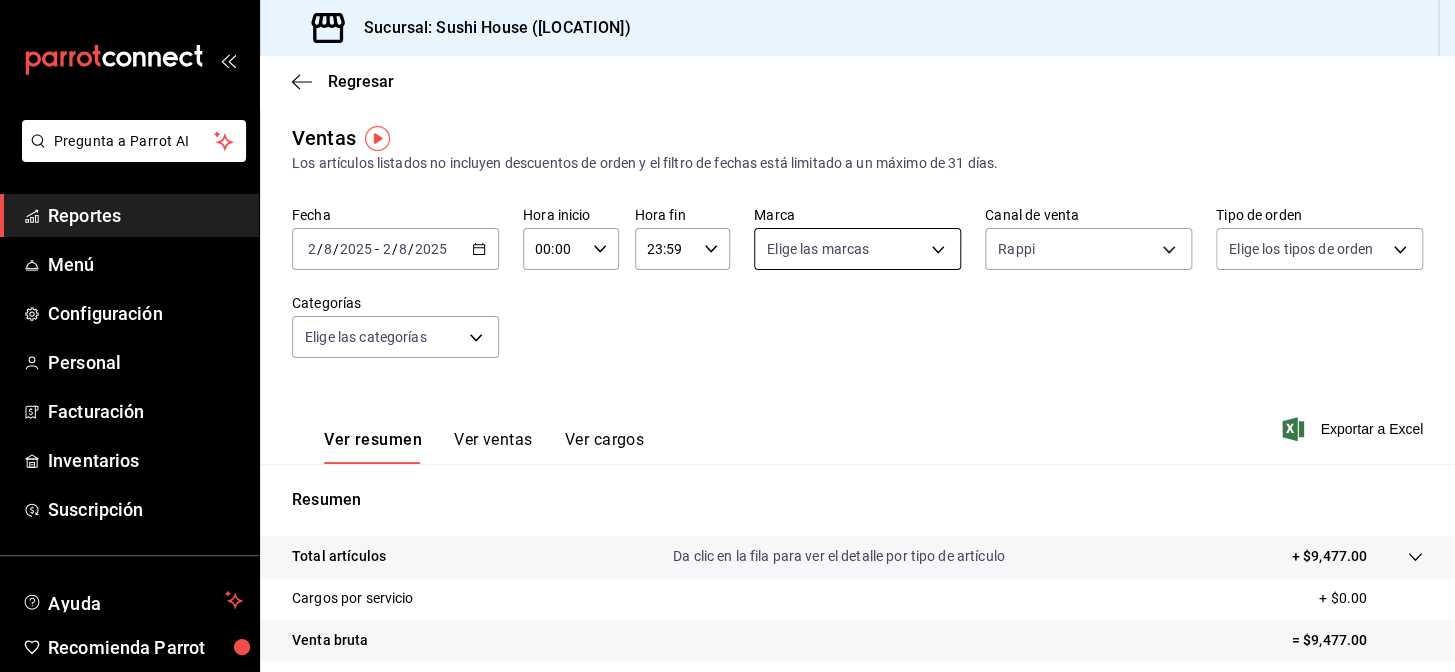 click on "Pregunta a Parrot AI Reportes   Menú   Configuración   Personal   Facturación   Inventarios   Suscripción   Ayuda Recomienda Parrot   [CITY] Encargado   Sugerir nueva función   Sucursal: Sushi House ([CITY]) Regresar Ventas Los artículos listados no incluyen descuentos de orden y el filtro de fechas está limitado a un máximo de 31 días. Fecha [DATE] [DATE] - [DATE] [DATE] Hora inicio 00:00 Hora inicio Hora fin 23:59 Hora fin Marca Elige las marcas Canal de venta Rappi RAPPI Tipo de orden Elige los tipos de orden Categorías Elige las categorías Ver resumen Ver ventas Ver cargos Exportar a Excel Resumen Total artículos Da clic en la fila para ver el detalle por tipo de artículo + $9,477.00 Cargos por servicio + $0.00 Venta bruta = $9,477.00 Descuentos totales - $2,258.90 Certificados de regalo - $0.00 Venta total = $7,218.10 Impuestos - $995.60 Venta neta = $6,222.50 Pregunta a Parrot AI Reportes   Menú   Configuración   Personal   Facturación   Inventarios   Suscripción" at bounding box center [727, 336] 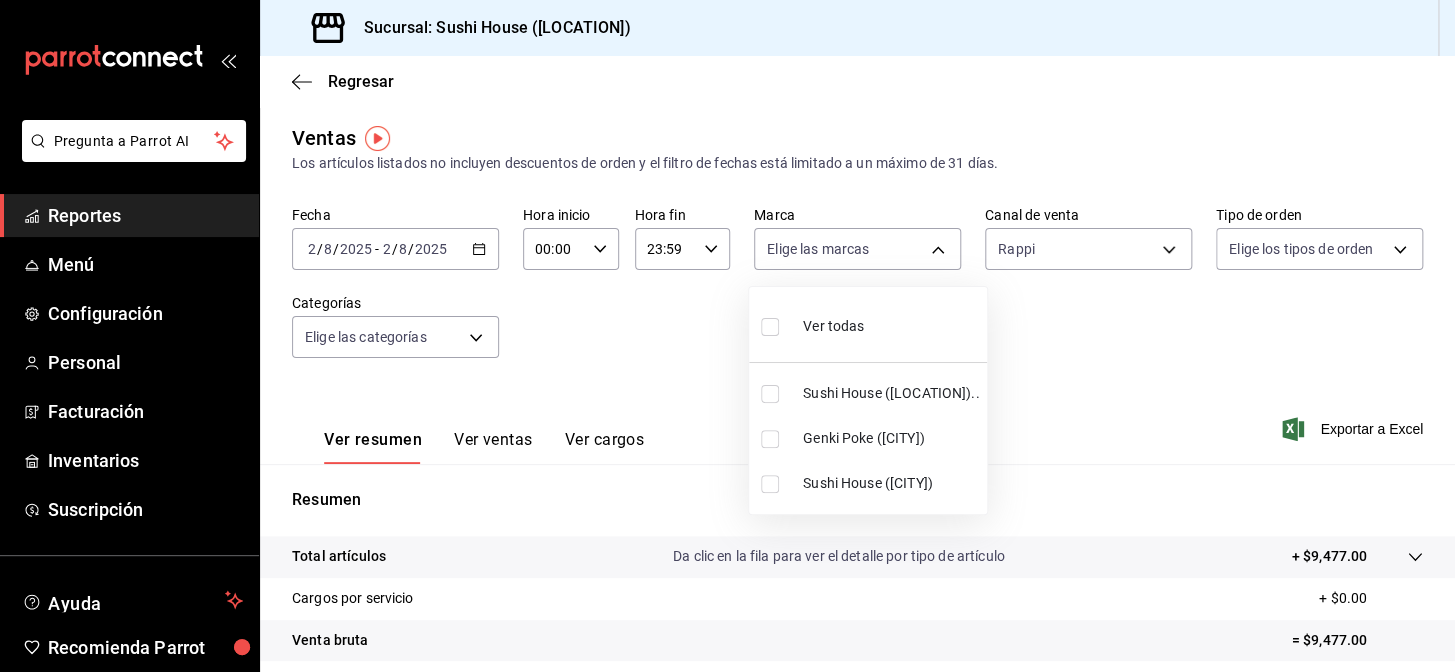 click at bounding box center (770, 439) 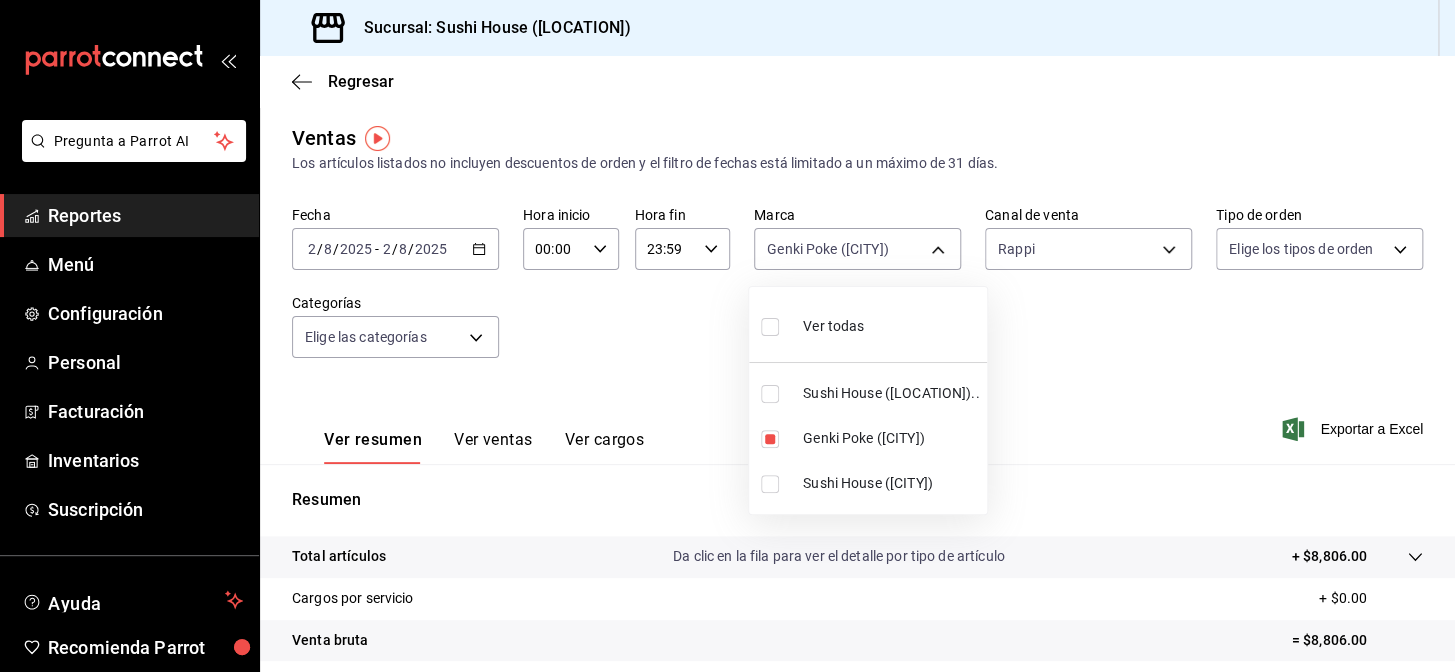 click at bounding box center [727, 336] 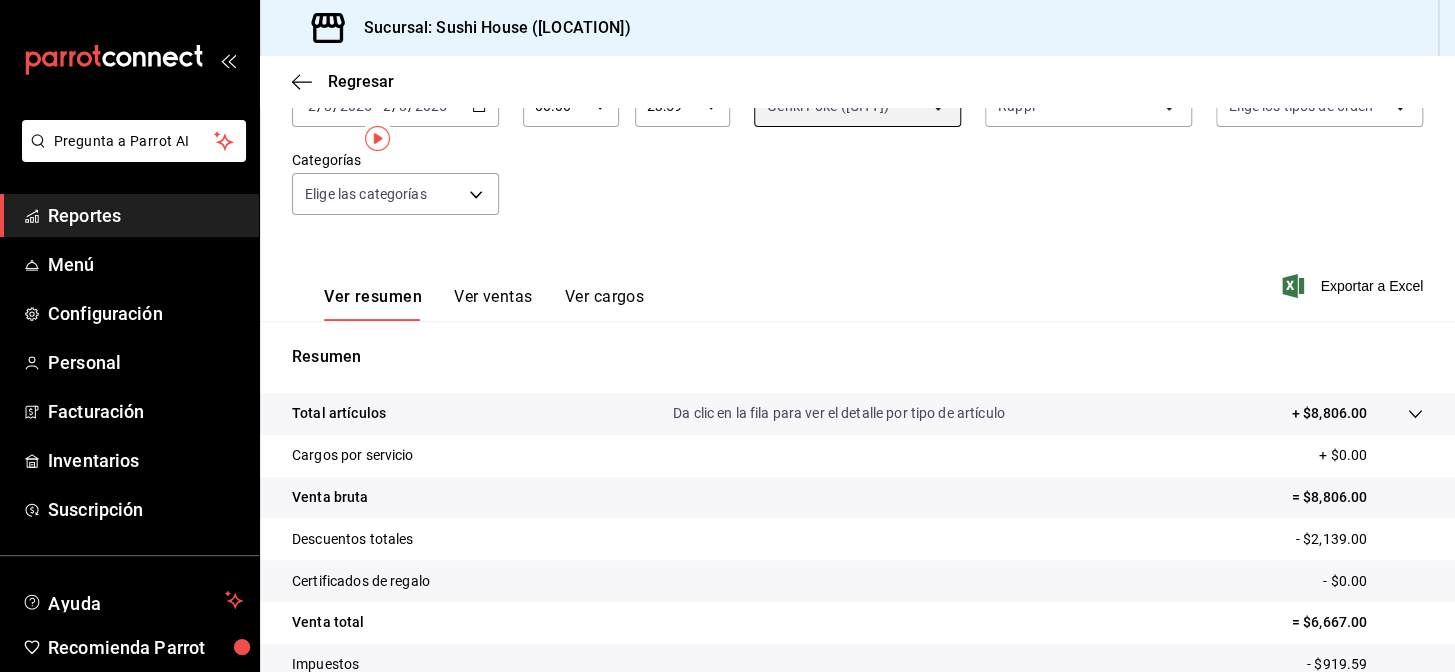 scroll, scrollTop: 286, scrollLeft: 0, axis: vertical 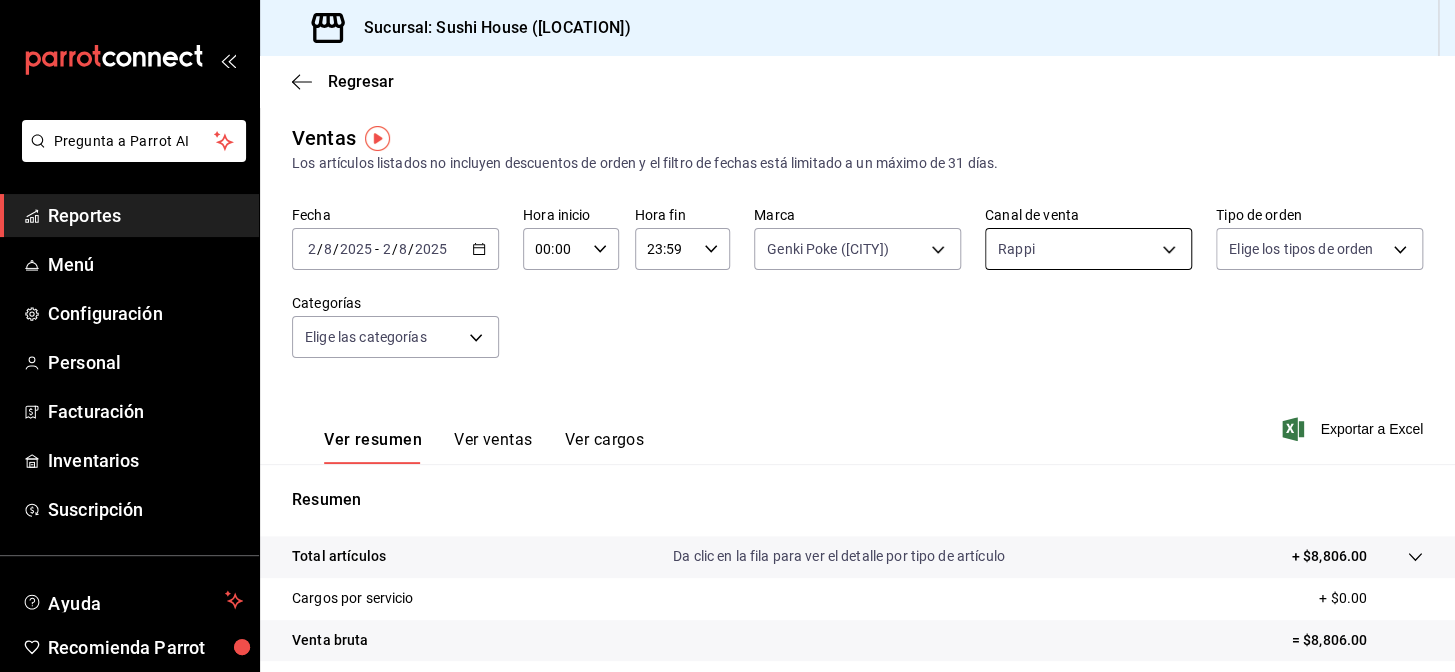 click on "Pregunta a Parrot AI Reportes   Menú   Configuración   Personal   Facturación   Inventarios   Suscripción   Ayuda Recomienda Parrot   [LOCATION] Encargado   Sugerir nueva función   Sucursal: Sushi House ([LOCATION]) Regresar Ventas Los artículos listados no incluyen descuentos de orden y el filtro de fechas está limitado a un máximo de 31 días. Fecha [DATE] [DATE] - [DATE] [DATE] Hora inicio 00:00 Hora inicio Hora fin 23:59 Hora fin Marca Genki Poke ([LOCATION]) [UUID] Canal de venta Rappi RAPPI Tipo de orden Elige los tipos de orden Categorías Elige las categorías Ver resumen Ver ventas Ver cargos Exportar a Excel Resumen Total artículos Da clic en la fila para ver el detalle por tipo de artículo + $8,806.00 Cargos por servicio + $0.00 Venta bruta = $8,806.00 Descuentos totales - $2,139.00 Certificados de regalo - $0.00 Venta total = $6,667.00 Impuestos - $919.59 Venta neta = $5,747.41 Pregunta a Parrot AI Reportes   Menú   Configuración   Personal" at bounding box center (727, 336) 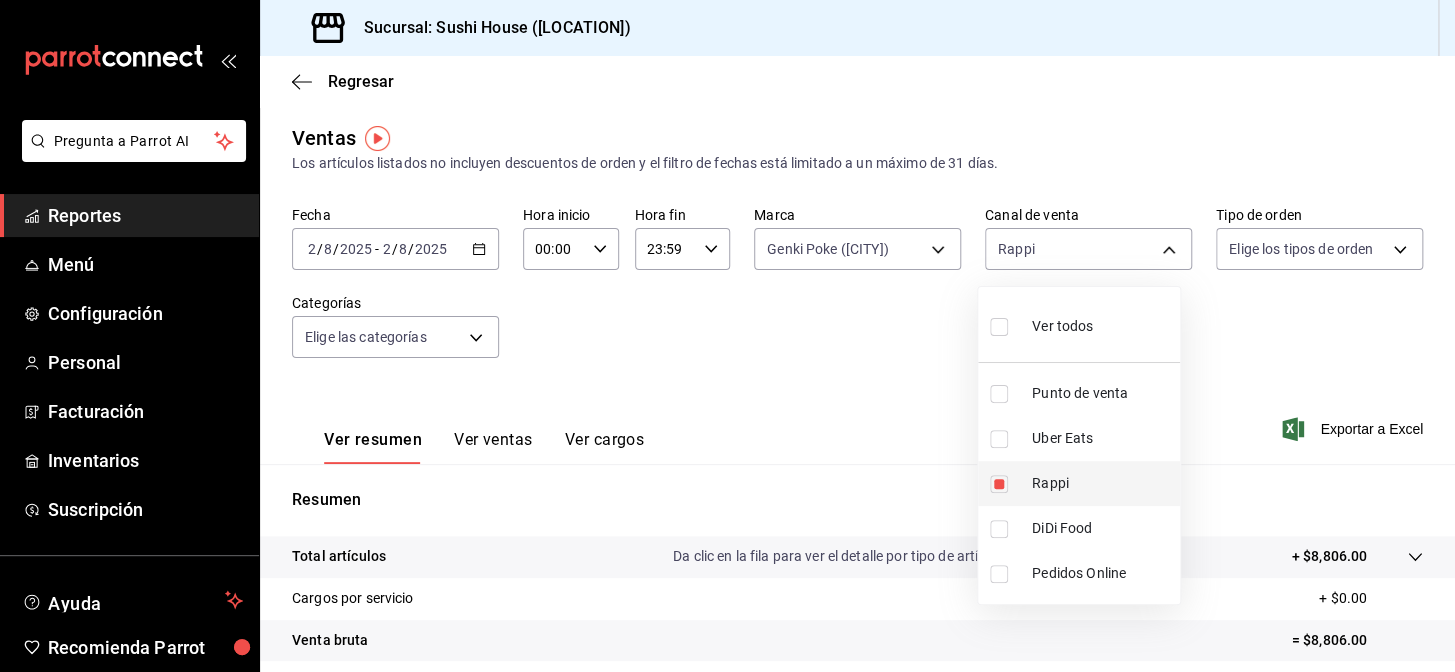 click at bounding box center [999, 484] 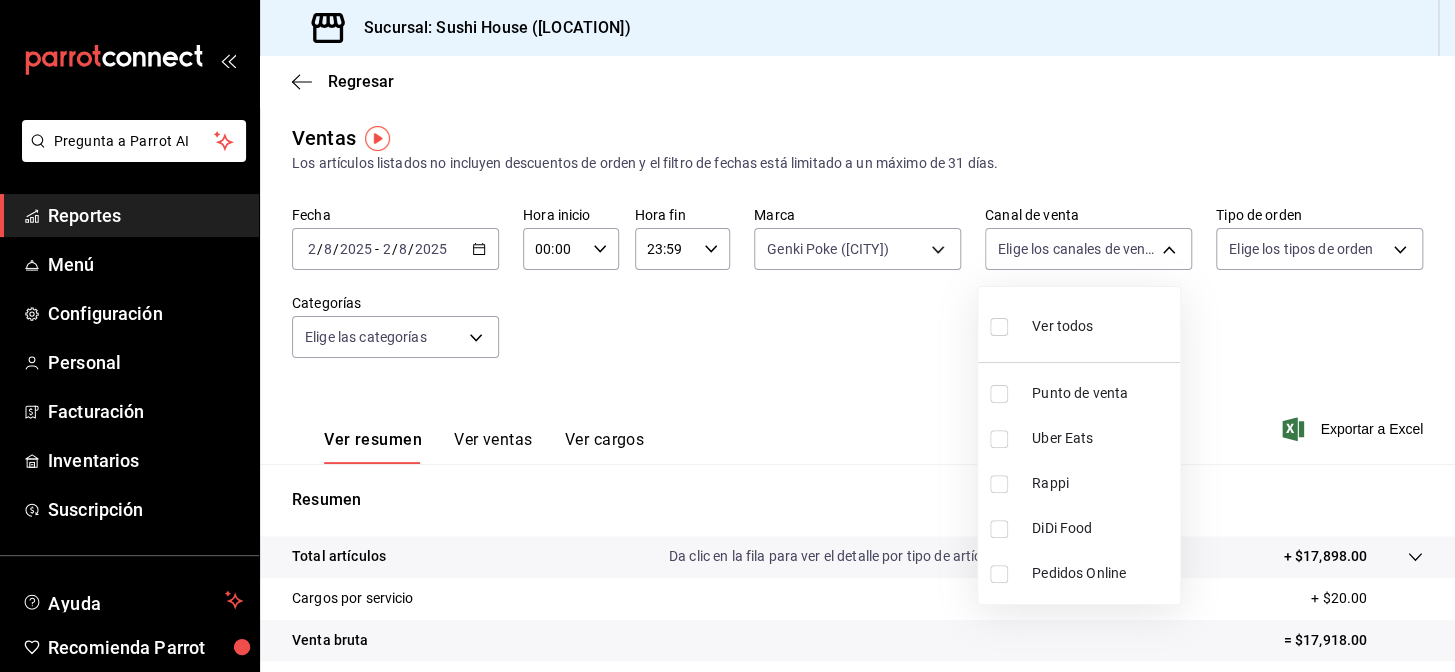 click at bounding box center [999, 439] 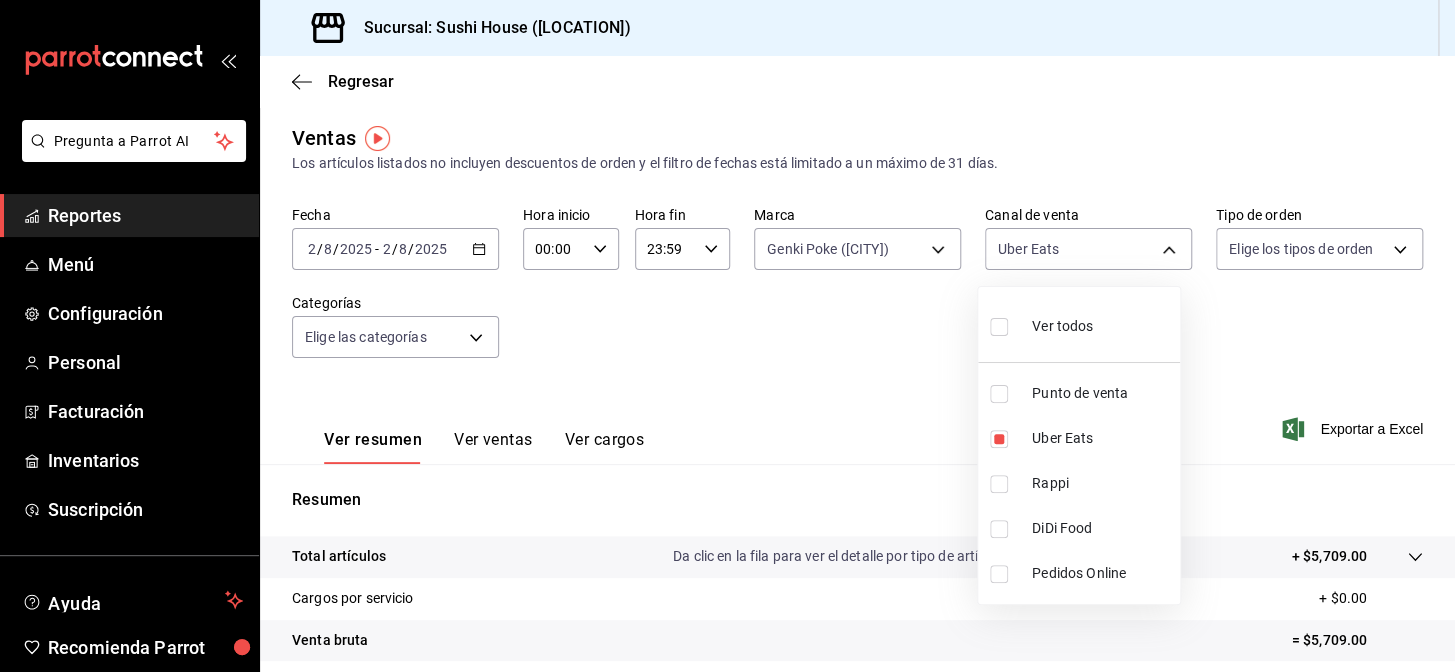click at bounding box center (727, 336) 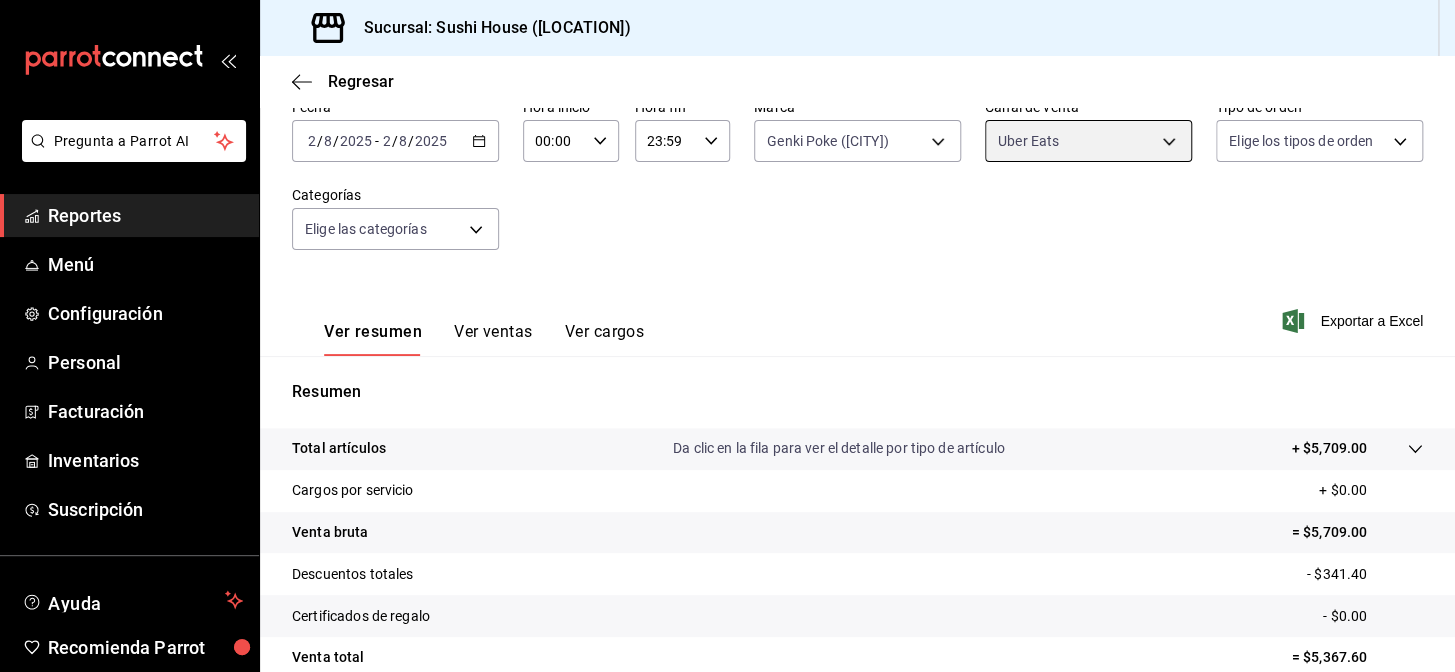 scroll, scrollTop: 272, scrollLeft: 0, axis: vertical 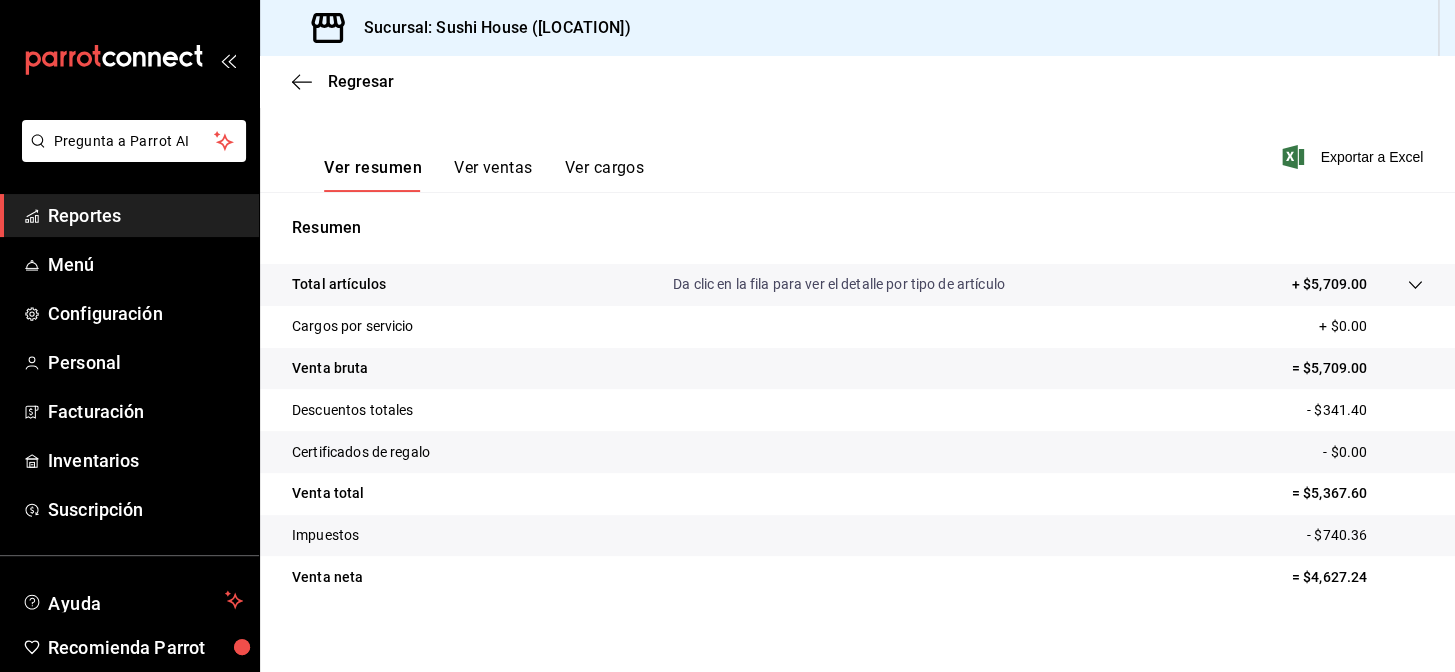 click on "Reportes" at bounding box center [145, 215] 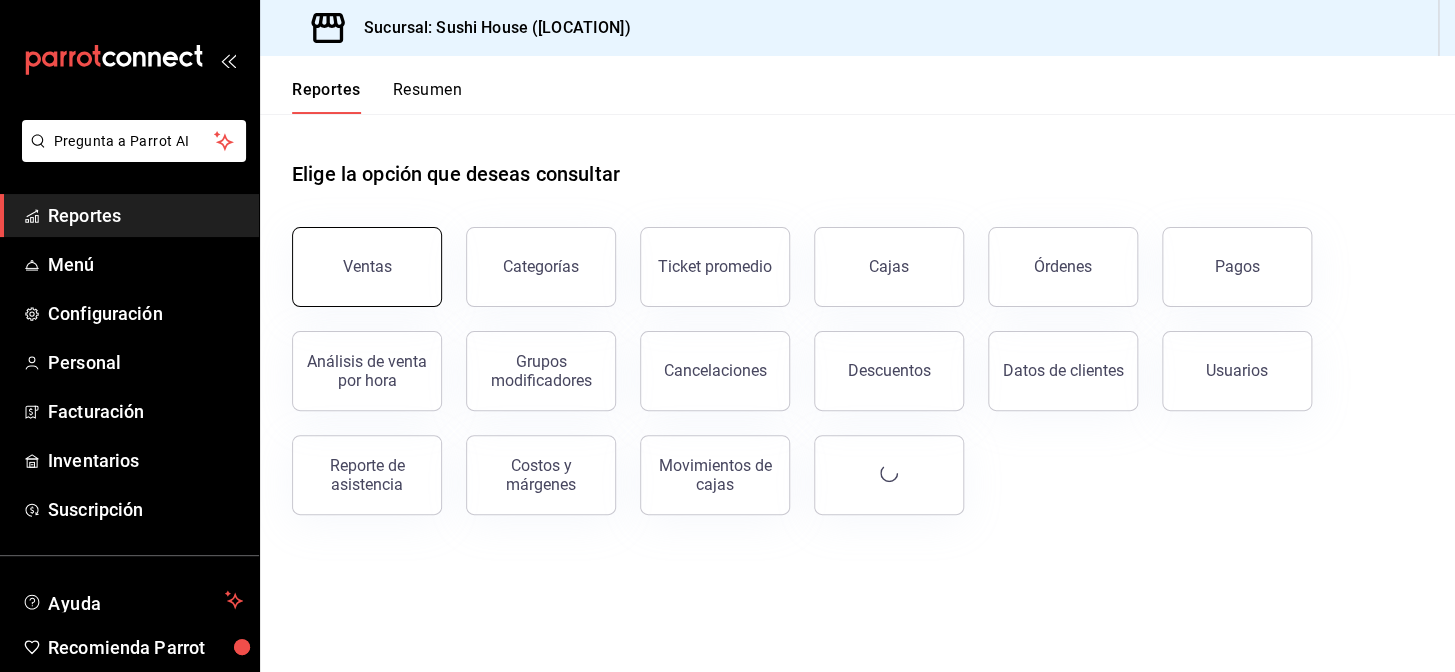 click on "Ventas" at bounding box center [367, 266] 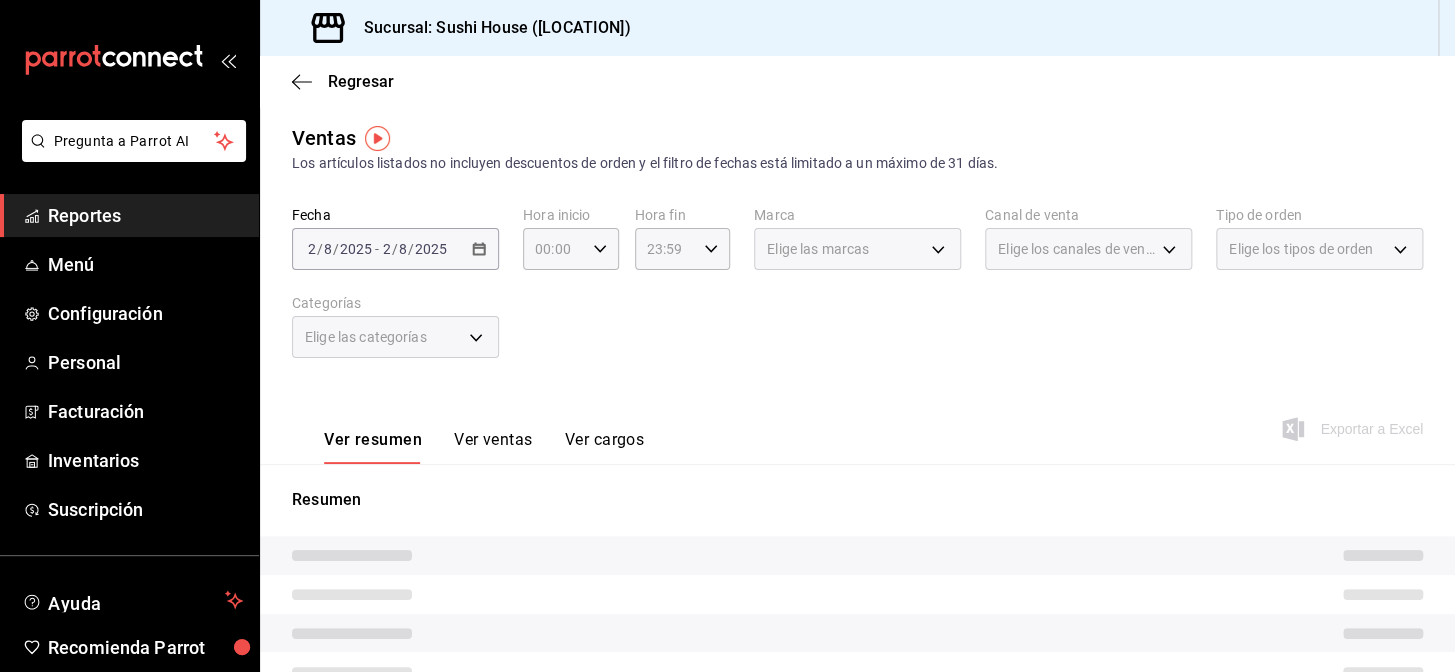 scroll, scrollTop: 287, scrollLeft: 0, axis: vertical 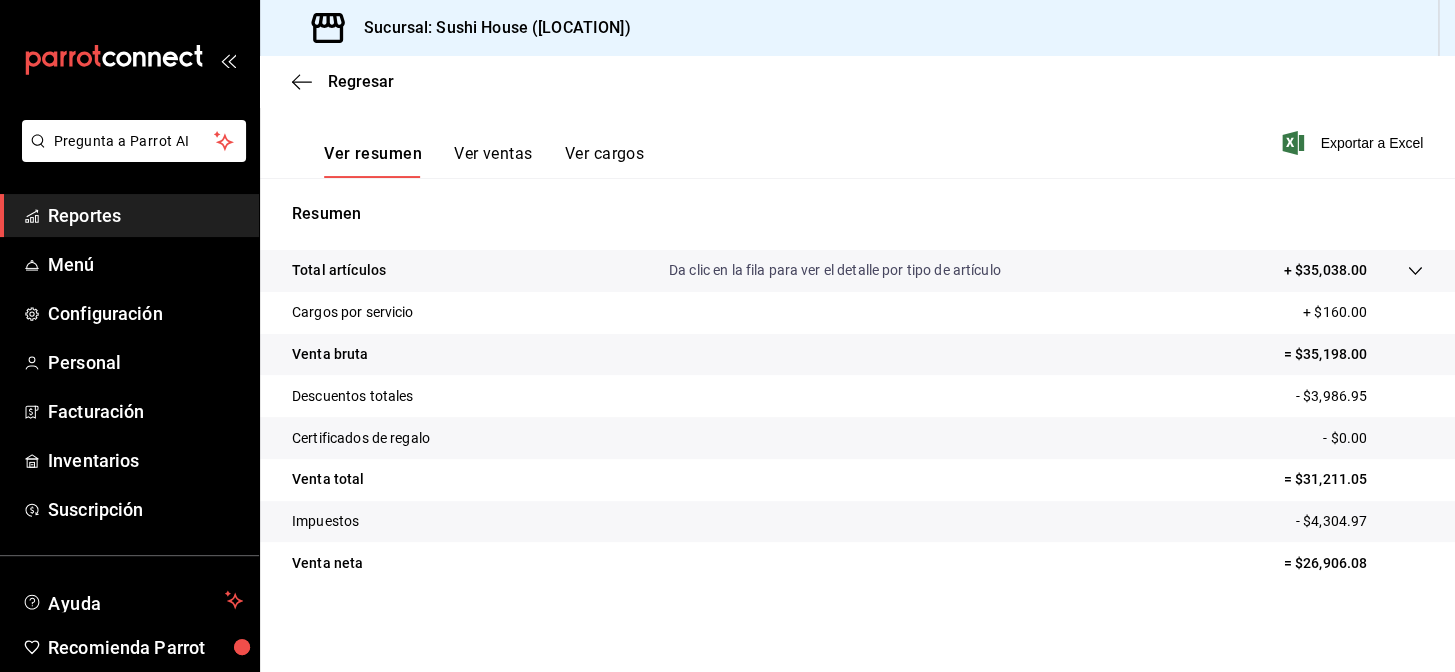 click on "Reportes" at bounding box center (145, 215) 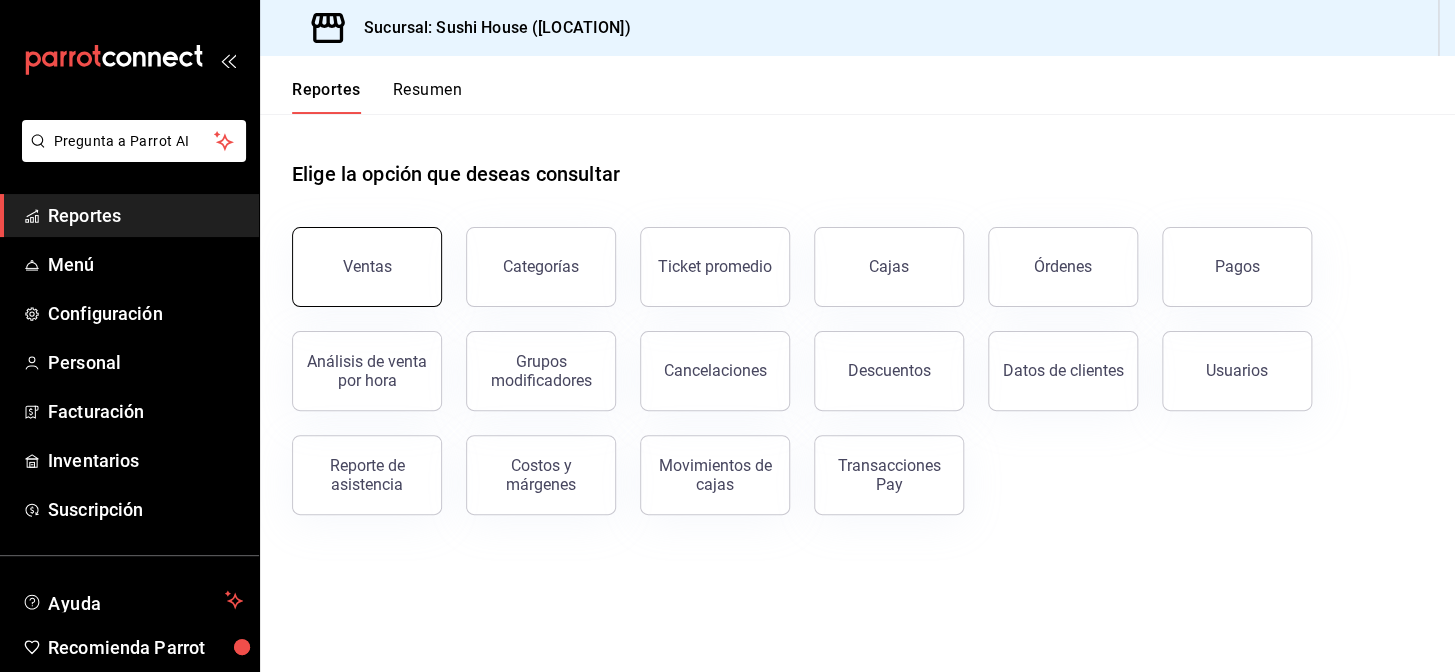 click on "Ventas" at bounding box center (367, 266) 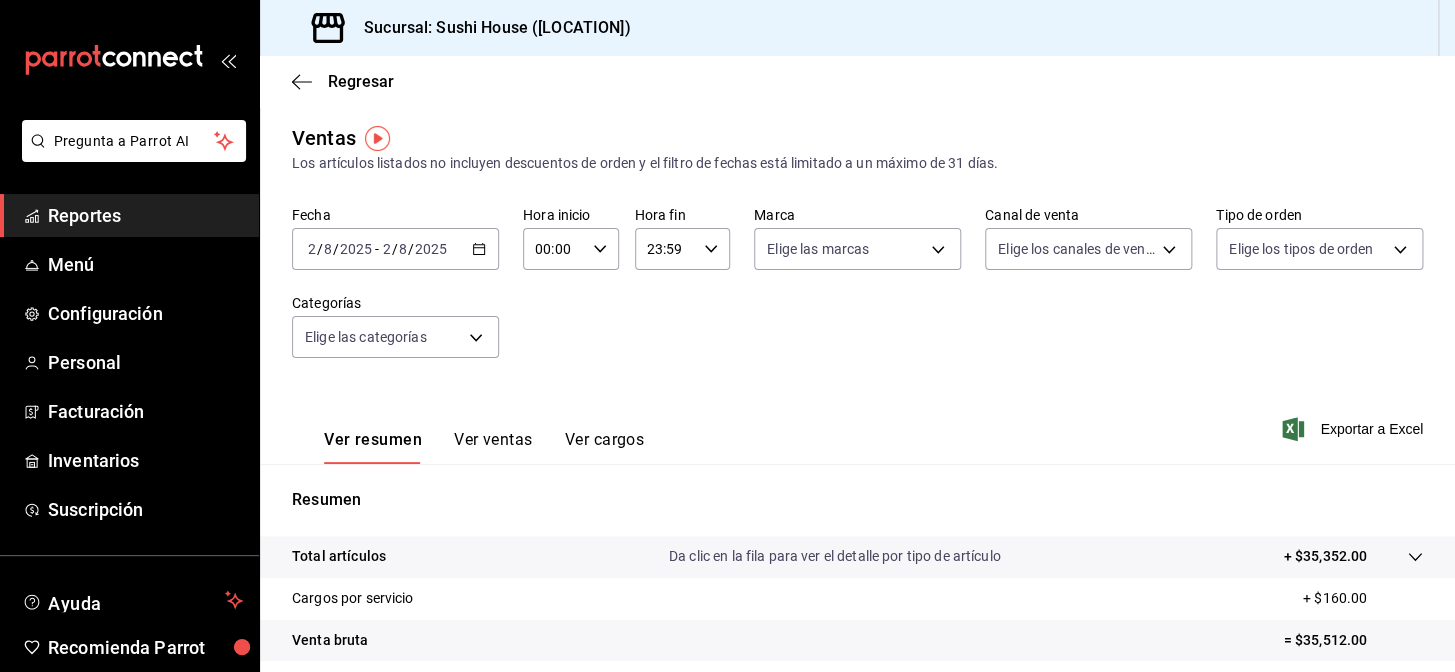 click on "Reportes" at bounding box center (145, 215) 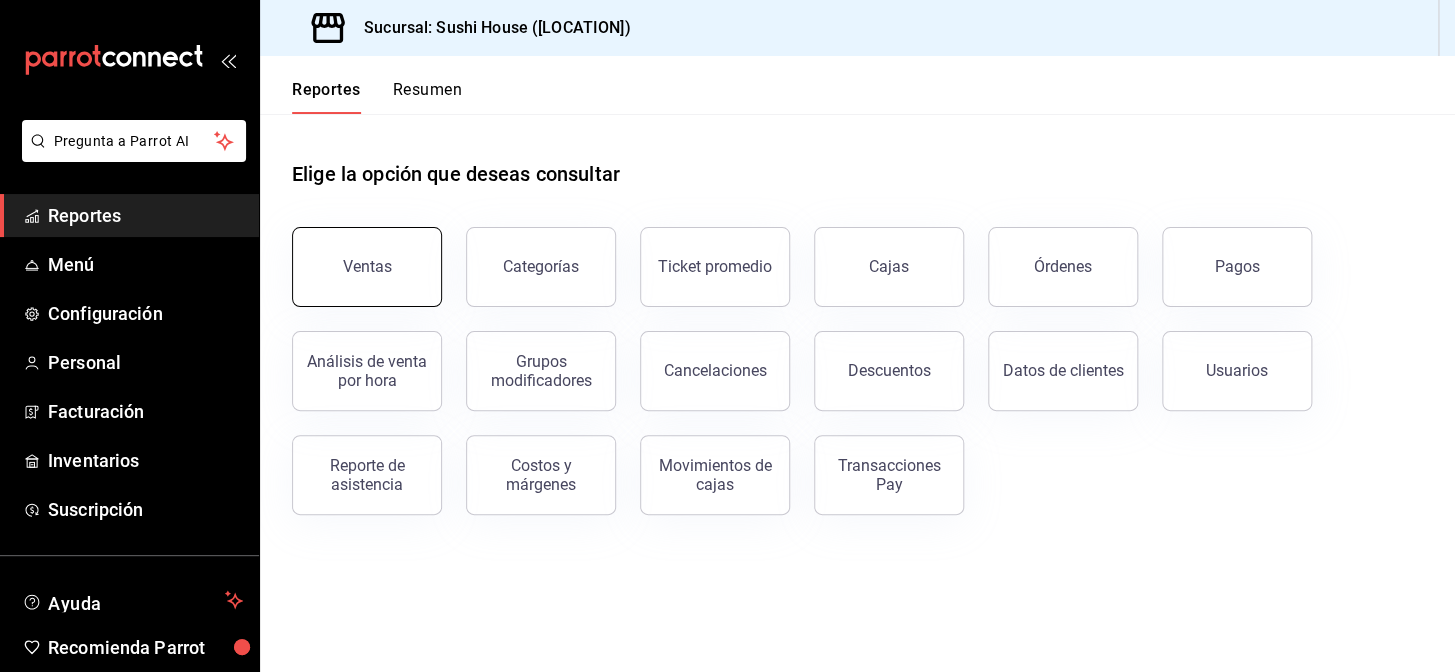 click on "Ventas" at bounding box center [367, 267] 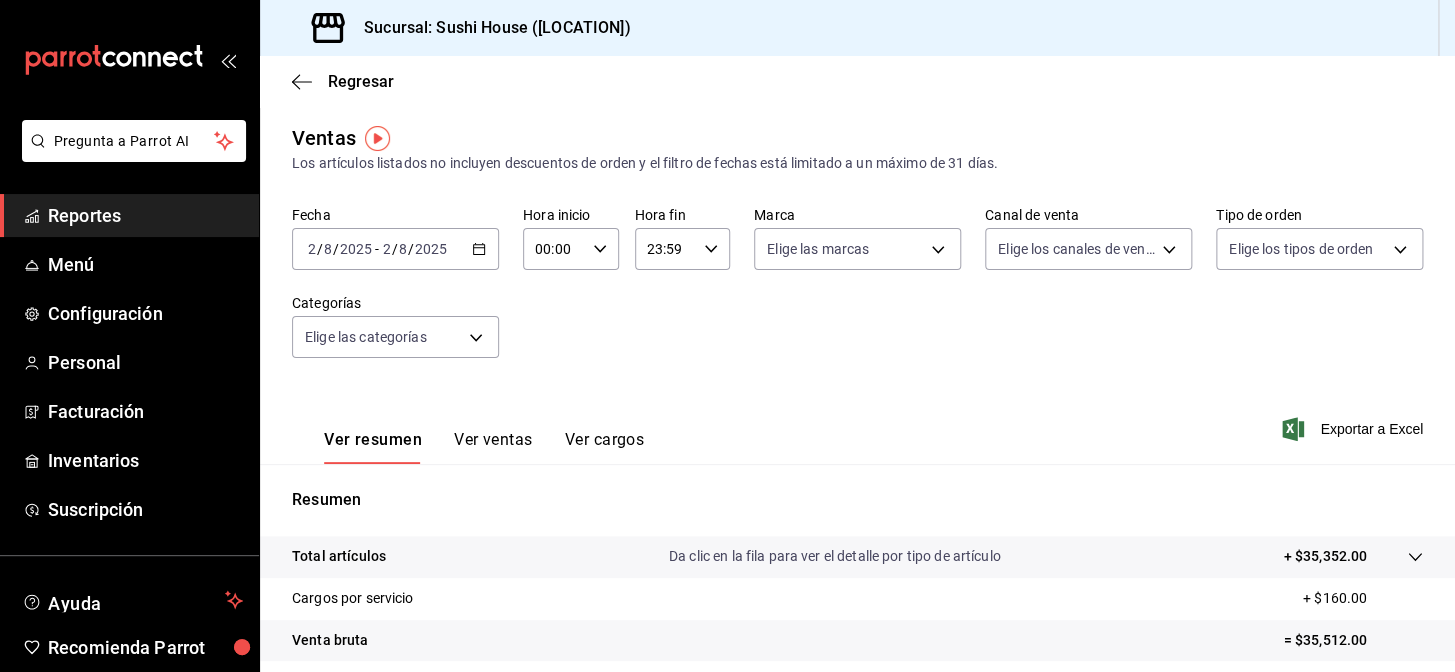 click on "Reportes" at bounding box center (145, 215) 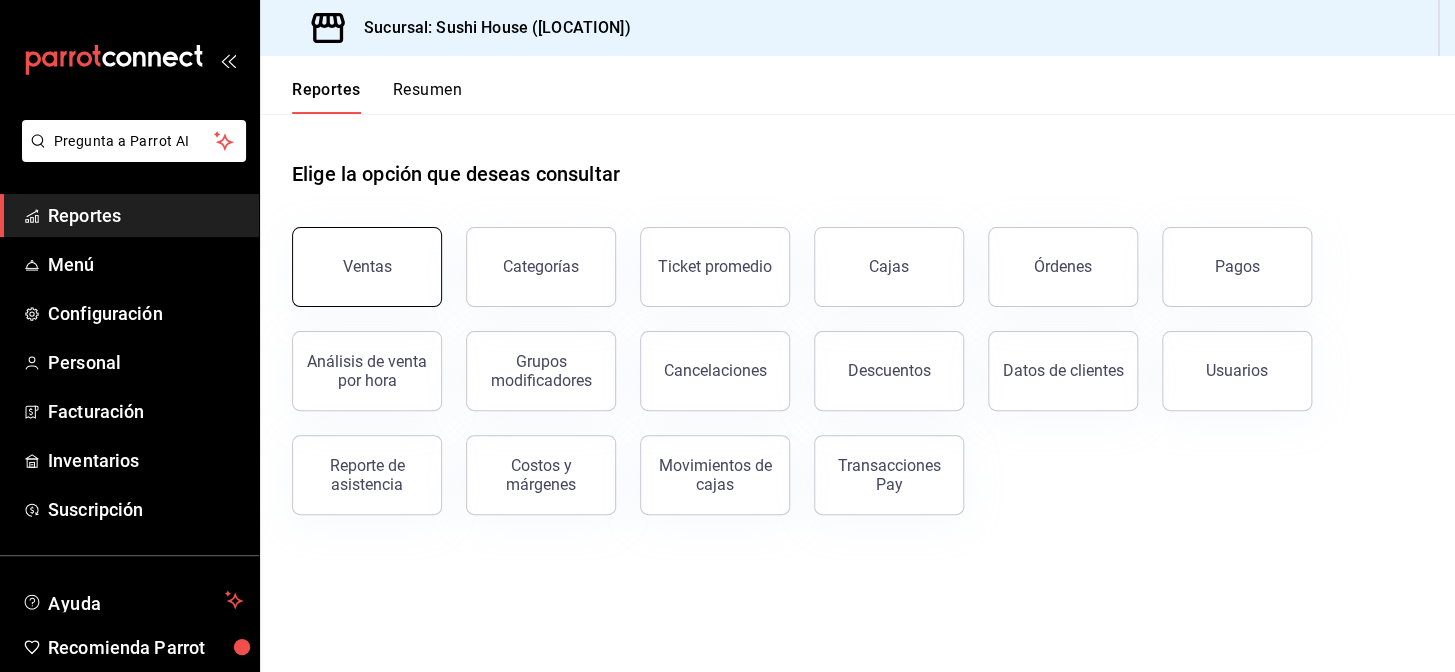 click on "Ventas" at bounding box center [367, 267] 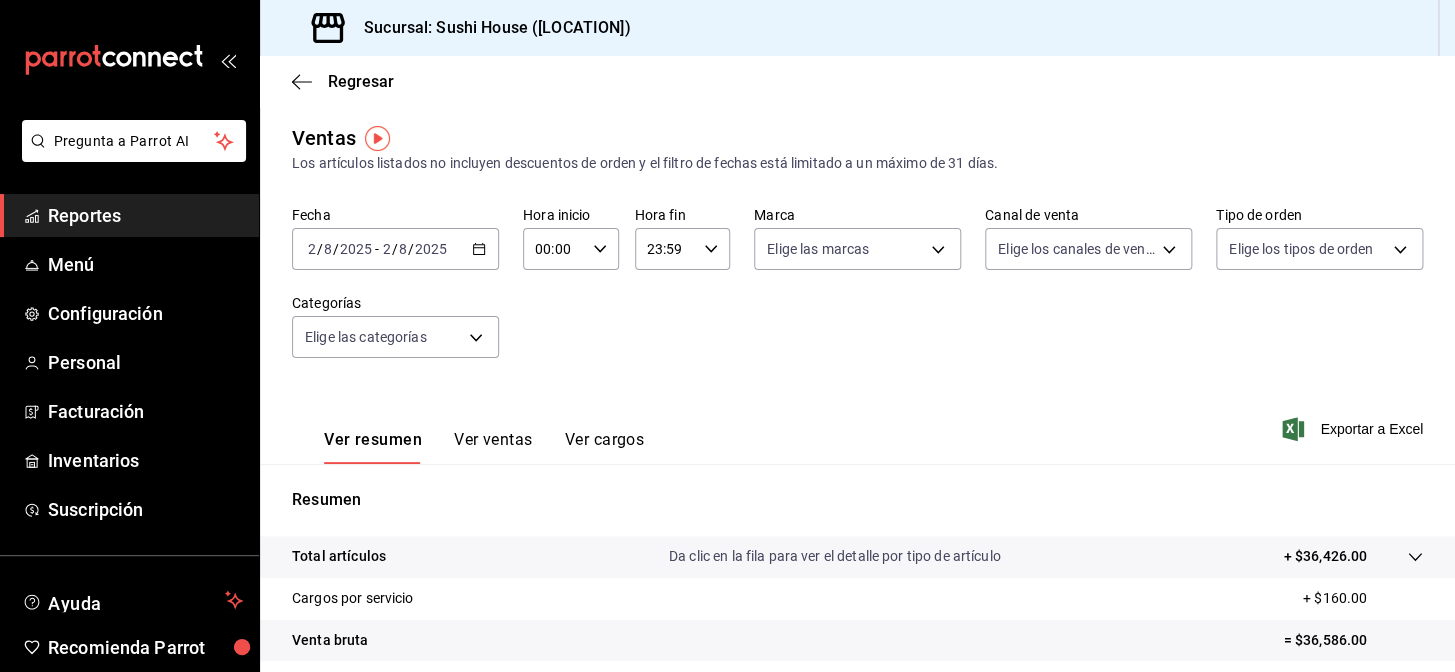 click on "Reportes" at bounding box center (145, 215) 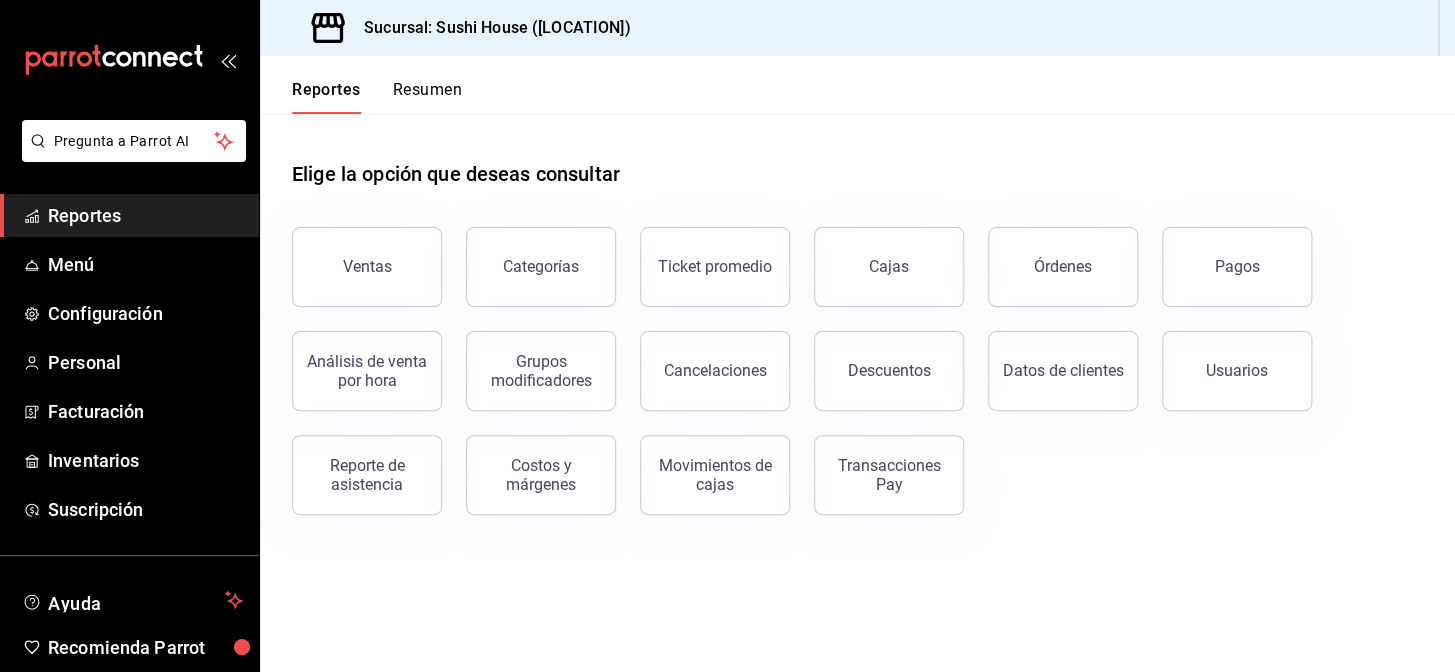 click on "Resumen" at bounding box center (427, 97) 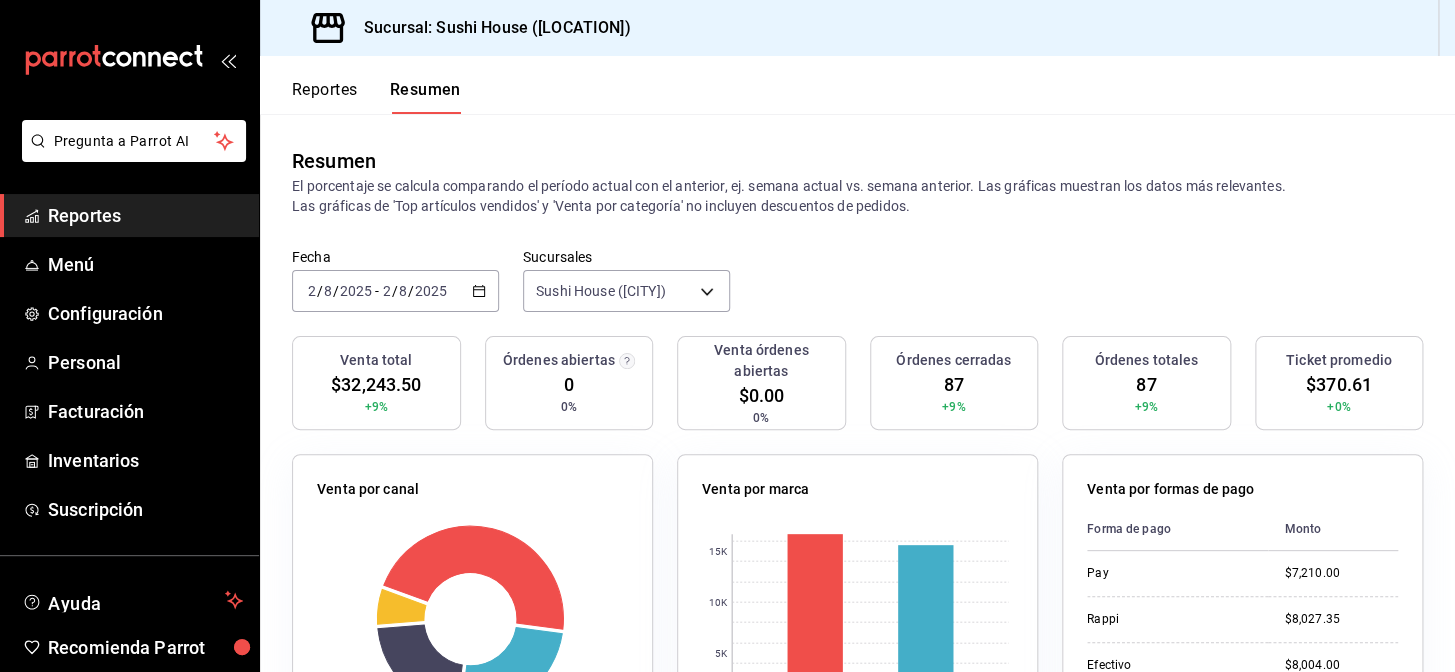 click on "Reportes" at bounding box center (145, 215) 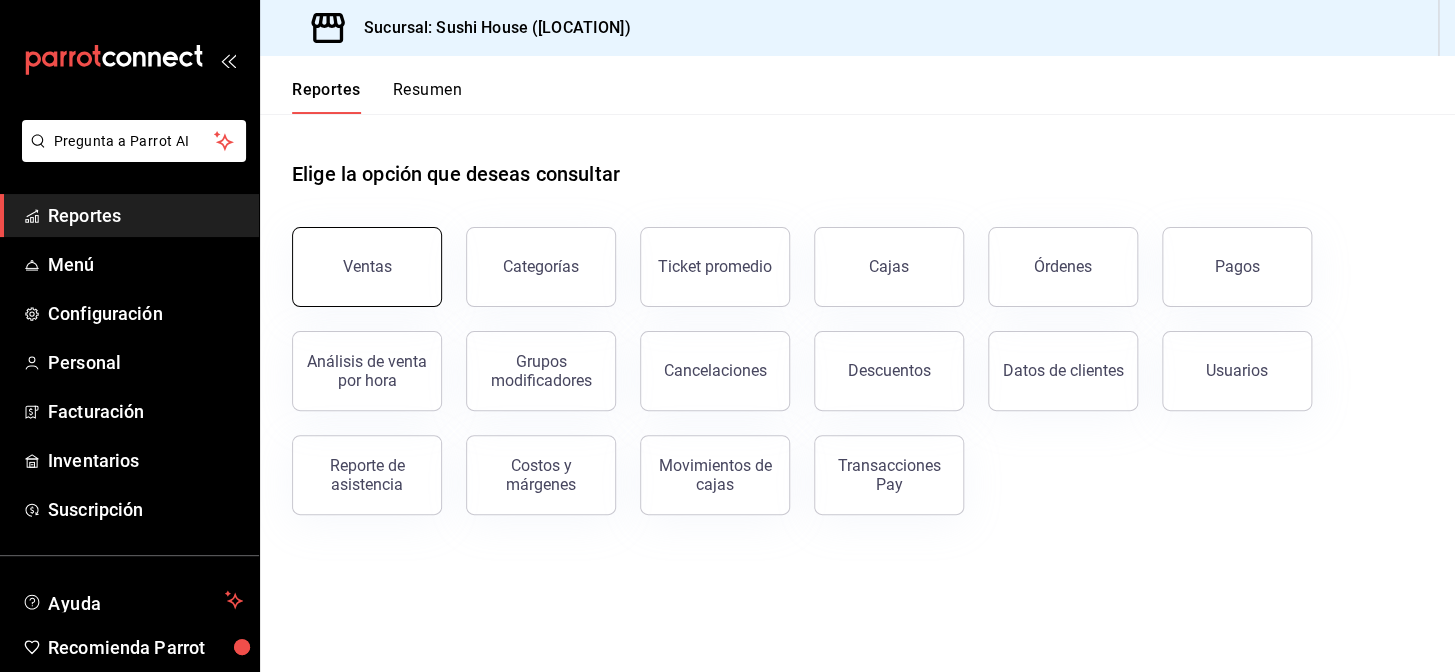 click on "Ventas" at bounding box center (367, 267) 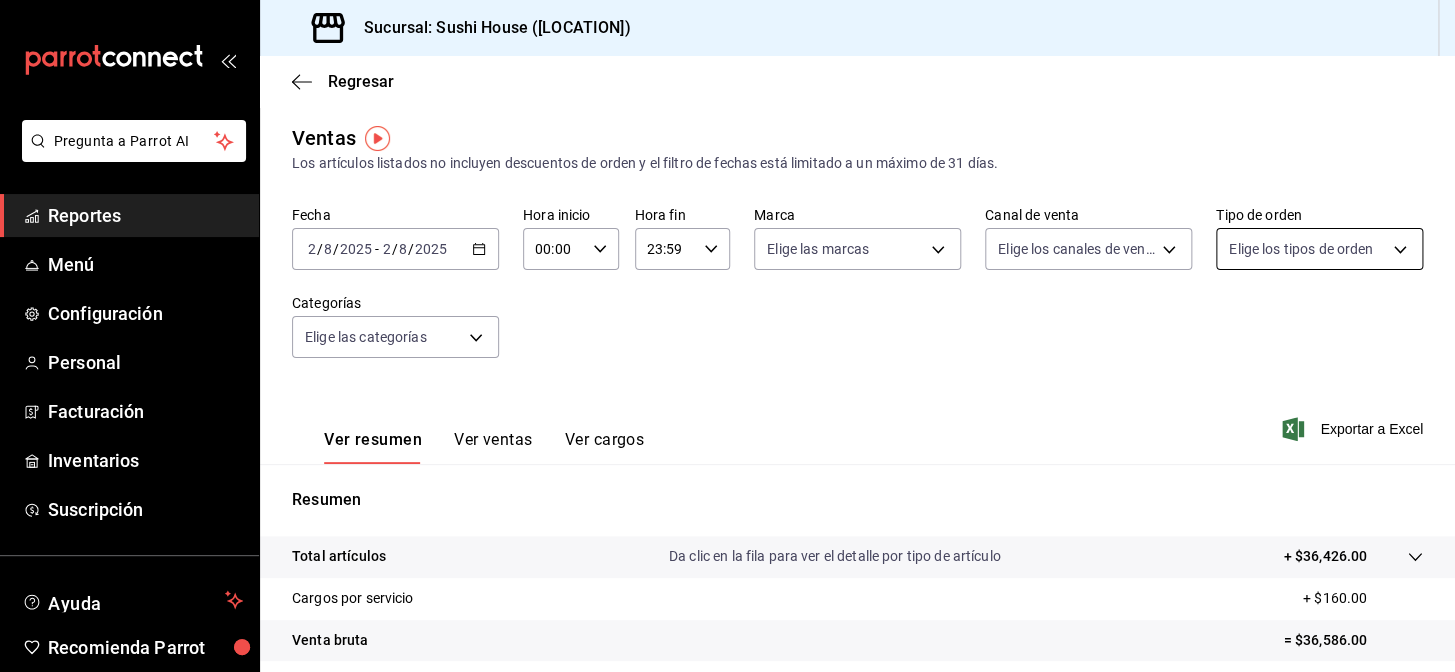 click on "Pregunta a Parrot AI Reportes   Menú   Configuración   Personal   Facturación   Inventarios   Suscripción   Ayuda Recomienda Parrot   [CITY] Encargado   Sugerir nueva función   Sucursal: Sushi House ([CITY]) Regresar Ventas Los artículos listados no incluyen descuentos de orden y el filtro de fechas está limitado a un máximo de 31 días. Fecha [DATE] [DATE] - [DATE] [DATE] Hora inicio 00:00 Hora inicio Hora fin 23:59 Hora fin Marca Elige las marcas Canal de venta Elige los canales de venta Tipo de orden Elige los tipos de orden Categorías Elige las categorías Ver resumen Ver ventas Ver cargos Exportar a Excel Resumen Total artículos Da clic en la fila para ver el detalle por tipo de artículo + $36,426.00 Cargos por servicio + $160.00 Venta bruta = $36,586.00 Descuentos totales - $4,342.50 Certificados de regalo - $0.00 Venta total = $32,243.50 Impuestos - $4,447.38 Venta neta = $27,796.12 Pregunta a Parrot AI Reportes   Menú   Configuración   Personal   Facturación" at bounding box center (727, 336) 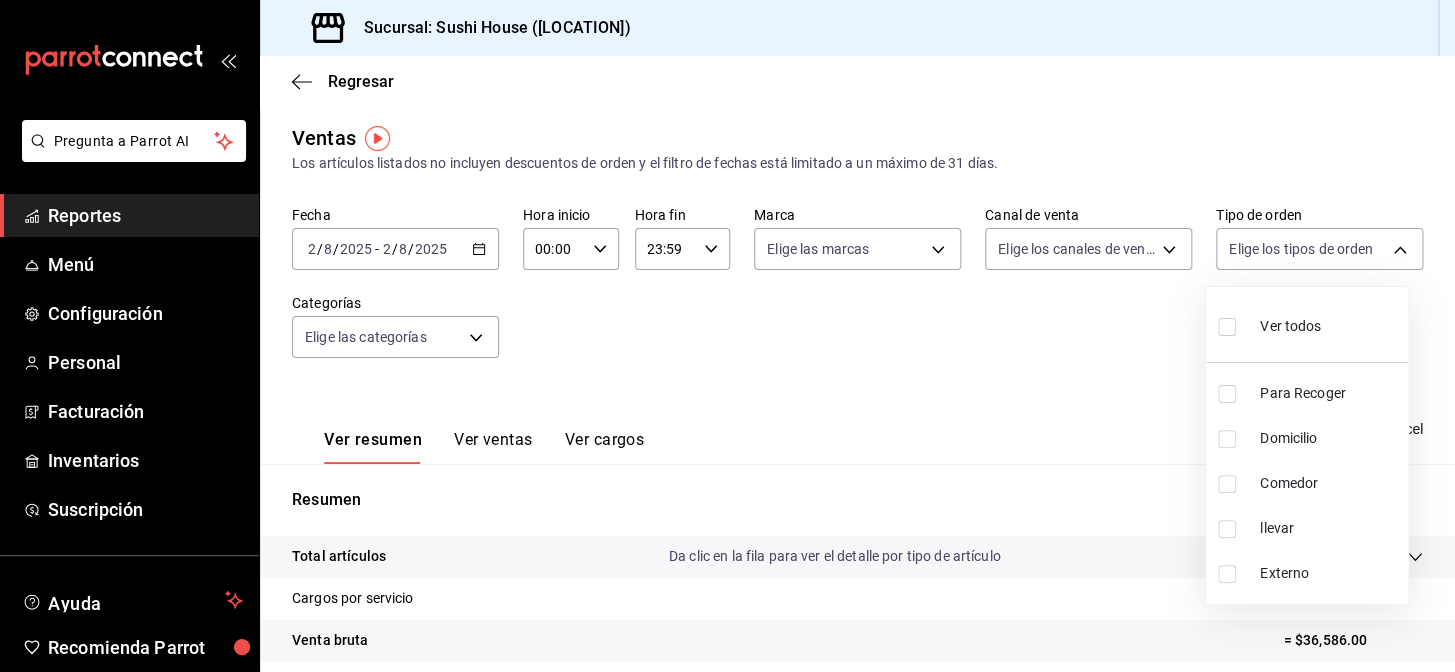 click at bounding box center (727, 336) 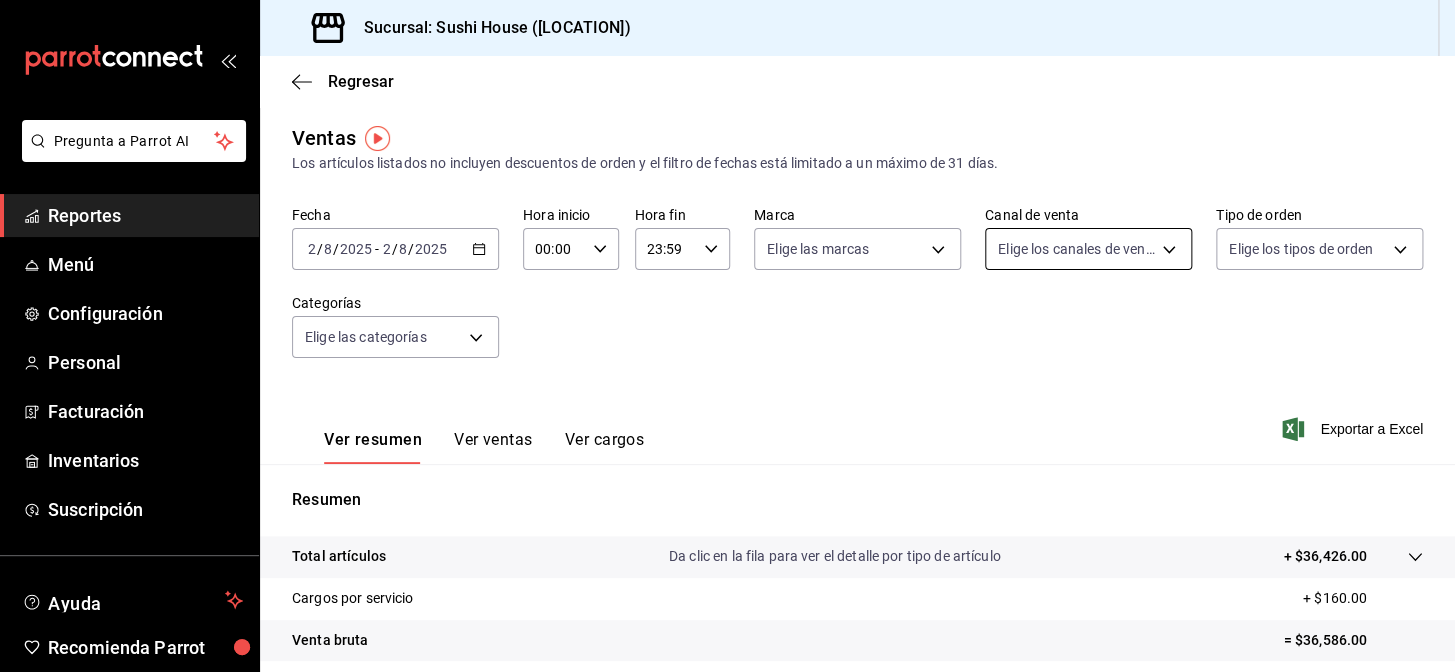 click on "Pregunta a Parrot AI Reportes   Menú   Configuración   Personal   Facturación   Inventarios   Suscripción   Ayuda Recomienda Parrot   [CITY] Encargado   Sugerir nueva función   Sucursal: Sushi House ([CITY]) Regresar Ventas Los artículos listados no incluyen descuentos de orden y el filtro de fechas está limitado a un máximo de 31 días. Fecha [DATE] [DATE] - [DATE] [DATE] Hora inicio 00:00 Hora inicio Hora fin 23:59 Hora fin Marca Elige las marcas Canal de venta Elige los canales de venta Tipo de orden Elige los tipos de orden Categorías Elige las categorías Ver resumen Ver ventas Ver cargos Exportar a Excel Resumen Total artículos Da clic en la fila para ver el detalle por tipo de artículo + $36,426.00 Cargos por servicio + $160.00 Venta bruta = $36,586.00 Descuentos totales - $4,342.50 Certificados de regalo - $0.00 Venta total = $32,243.50 Impuestos - $4,447.38 Venta neta = $27,796.12 Pregunta a Parrot AI Reportes   Menú   Configuración   Personal   Facturación" at bounding box center (727, 336) 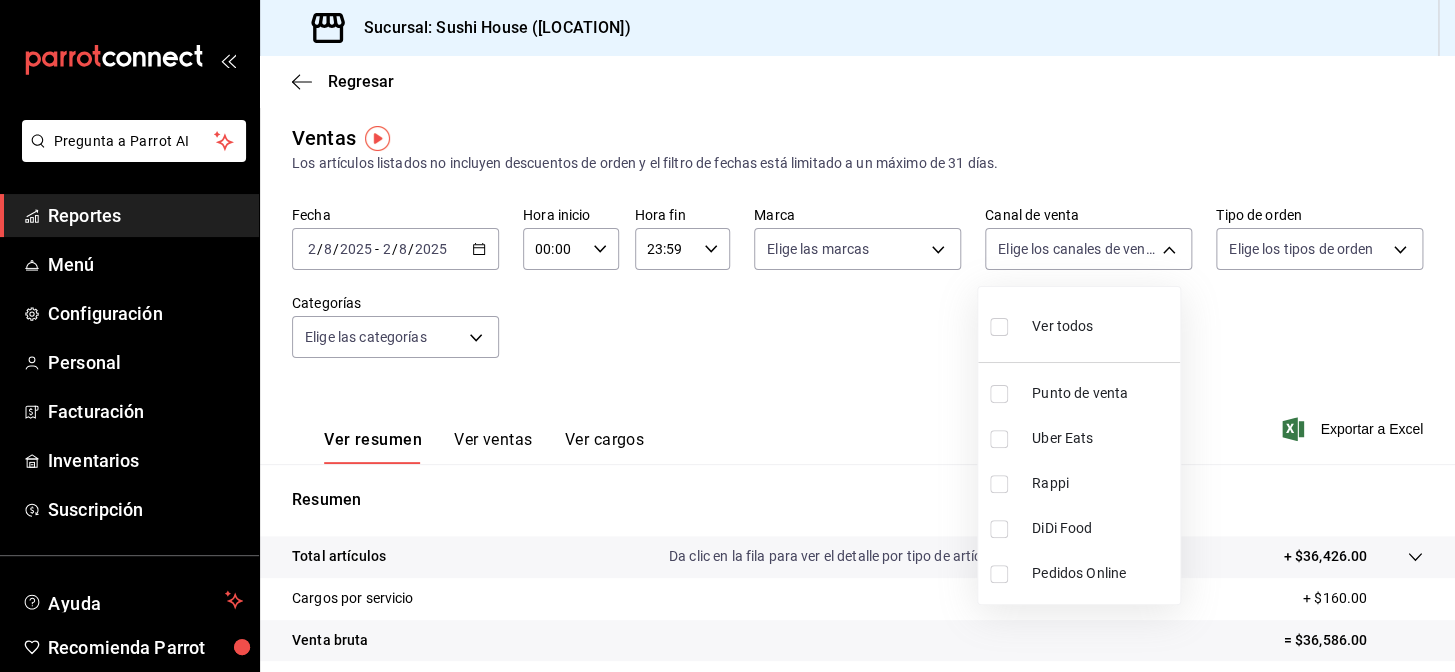 click at bounding box center [999, 484] 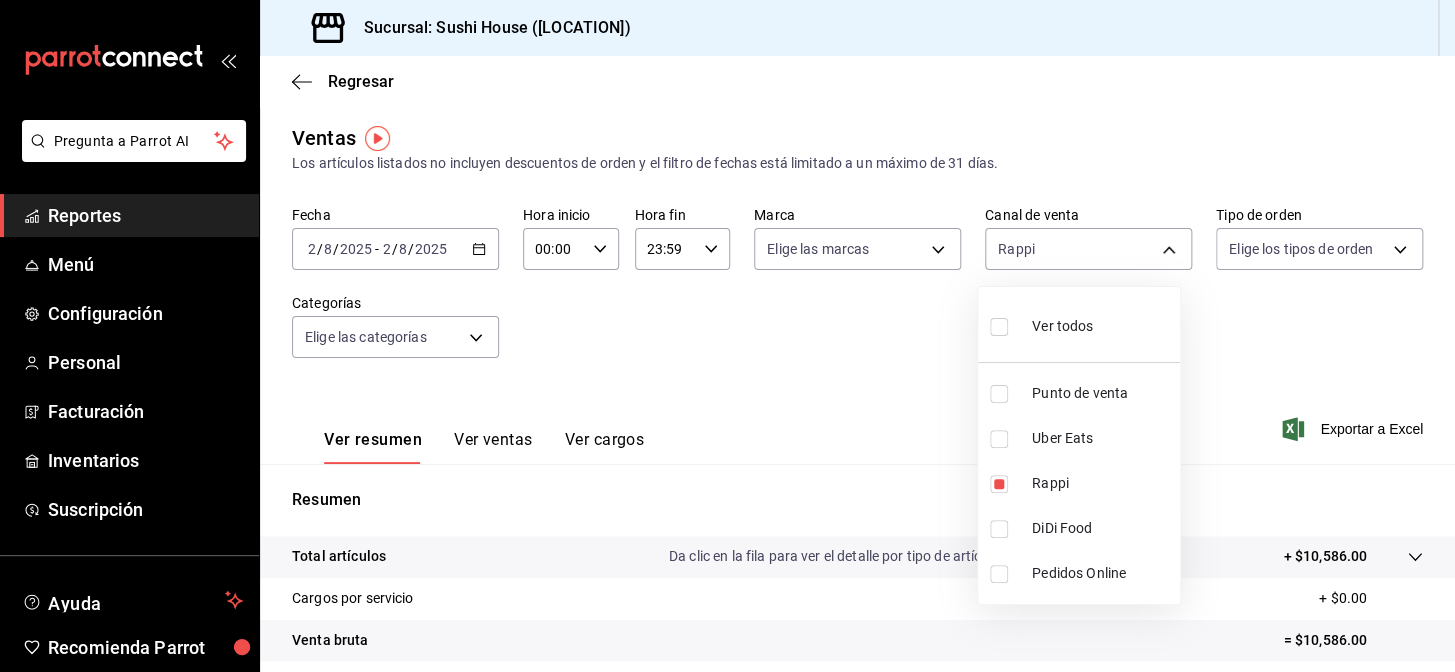 click at bounding box center [727, 336] 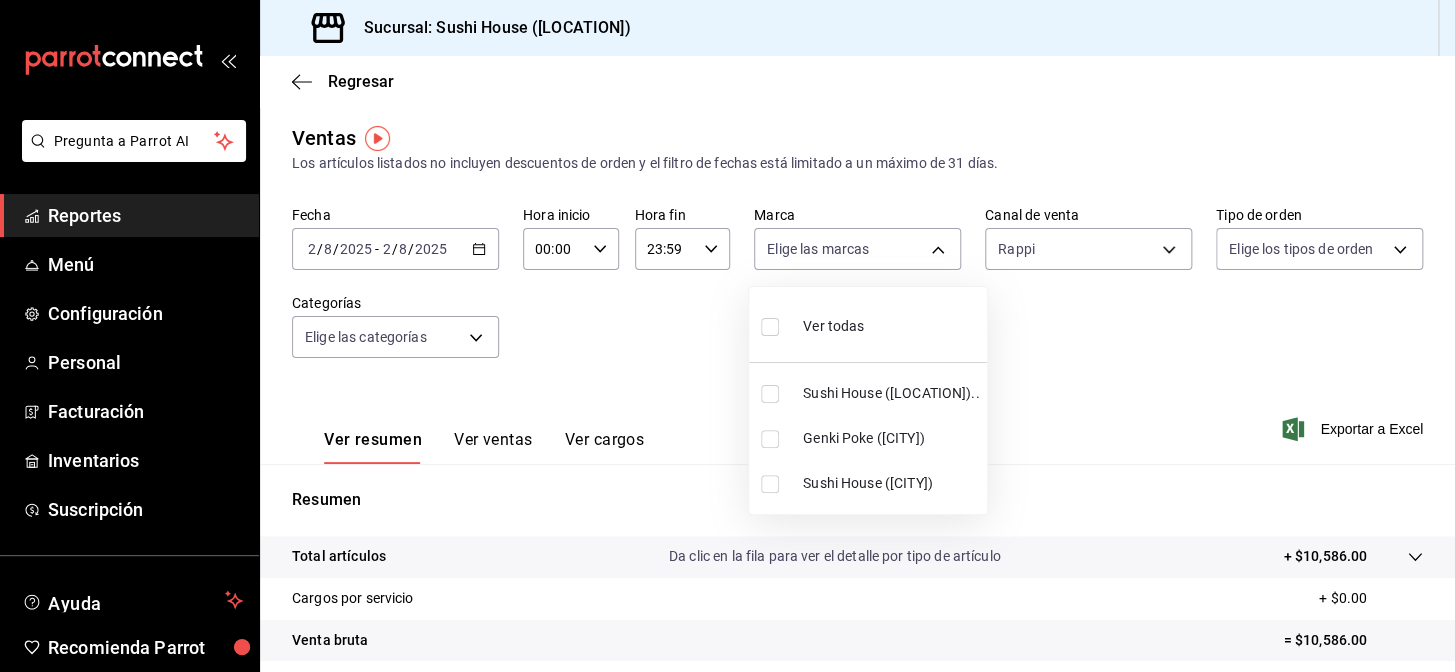click on "Pregunta a Parrot AI Reportes   Menú   Configuración   Personal   Facturación   Inventarios   Suscripción   Ayuda Recomienda Parrot   [CITY] Encargado   Sugerir nueva función   Sucursal: Sushi House ([CITY]) Regresar Ventas Los artículos listados no incluyen descuentos de orden y el filtro de fechas está limitado a un máximo de 31 días. Fecha [DATE] [DATE] - [DATE] [DATE] Hora inicio 00:00 Hora inicio Hora fin 23:59 Hora fin Marca Elige las marcas Canal de venta Rappi RAPPI Tipo de orden Elige los tipos de orden Categorías Elige las categorías Ver resumen Ver ventas Ver cargos Exportar a Excel Resumen Total artículos Da clic en la fila para ver el detalle por tipo de artículo + $10,586.00 Cargos por servicio + $0.00 Venta bruta = $10,586.00 Descuentos totales - $2,558.65 Certificados de regalo - $0.00 Venta total = $8,027.35 Impuestos - $1,107.22 Venta neta = $6,920.13 Pregunta a Parrot AI Reportes   Menú   Configuración   Personal   Facturación   Inventarios     Ayuda" at bounding box center (727, 336) 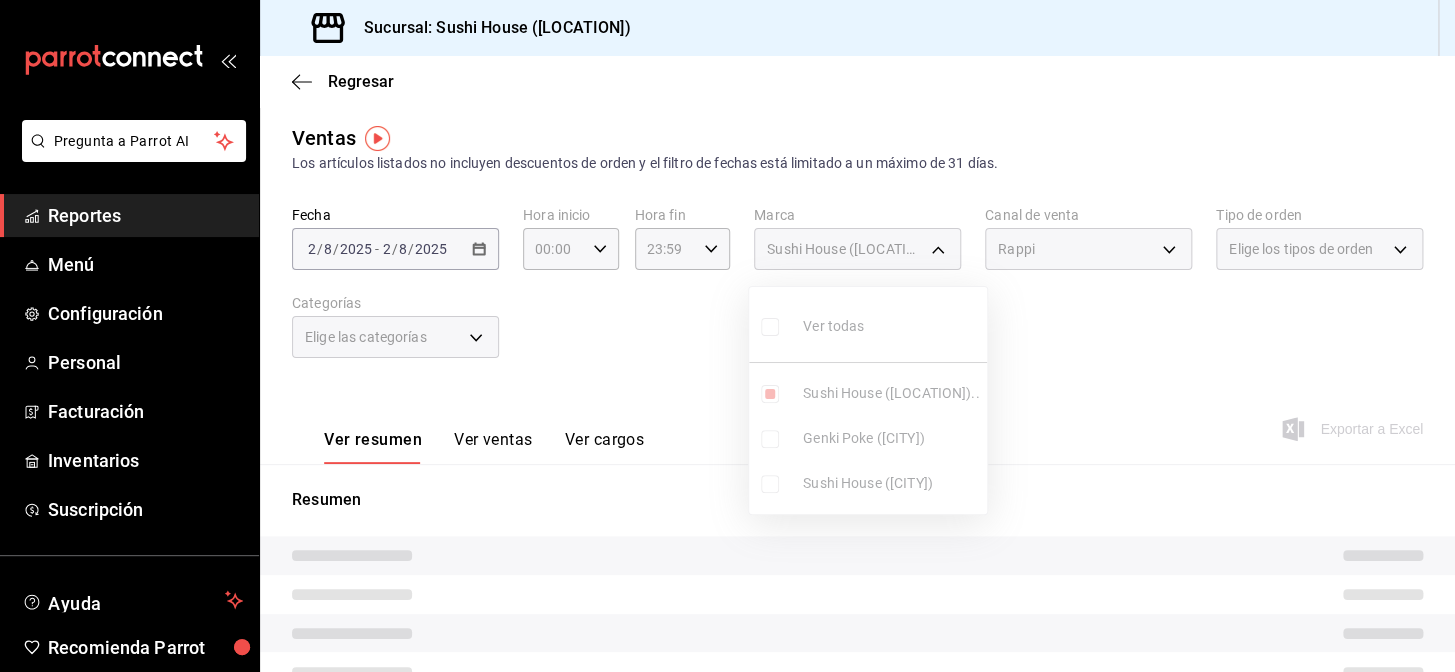 click on "Ver todas Sushi House ([LOCATION]).. Genki Poke ([LOCATION]) Sushi House ([LOCATION])" at bounding box center [868, 400] 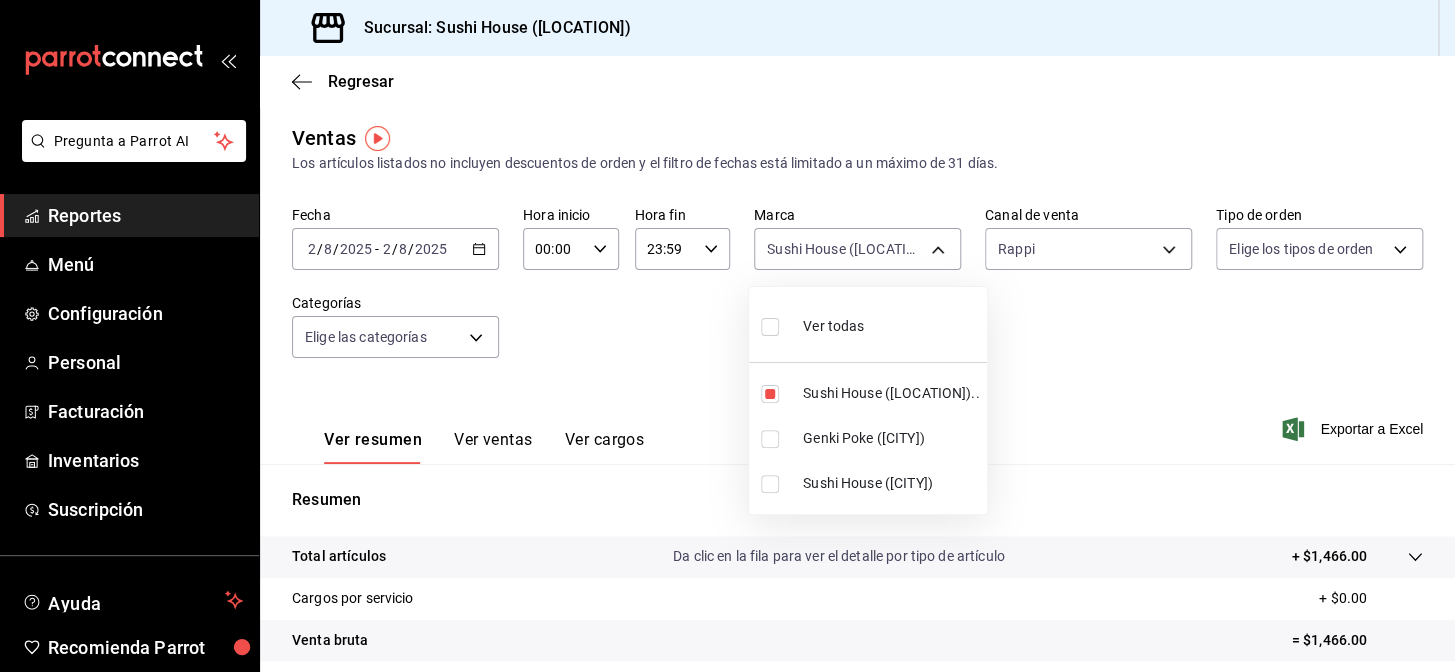 click at bounding box center [770, 484] 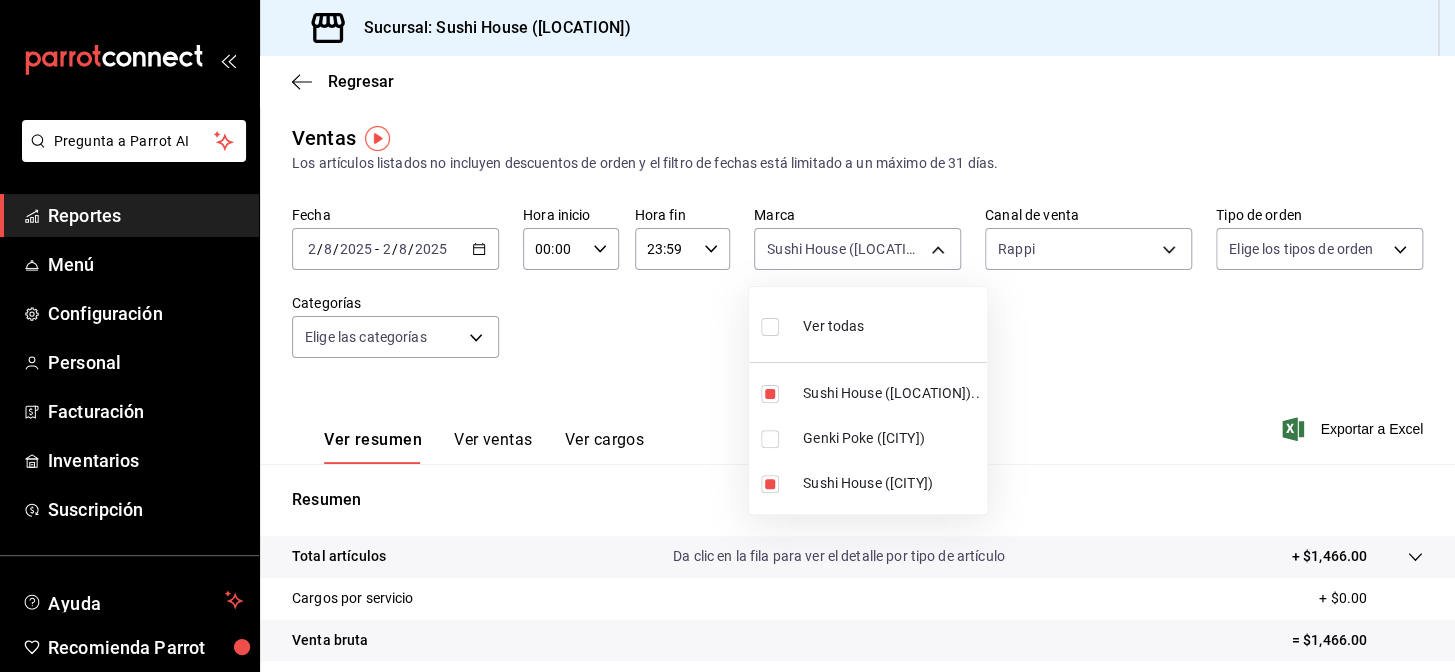 click at bounding box center (727, 336) 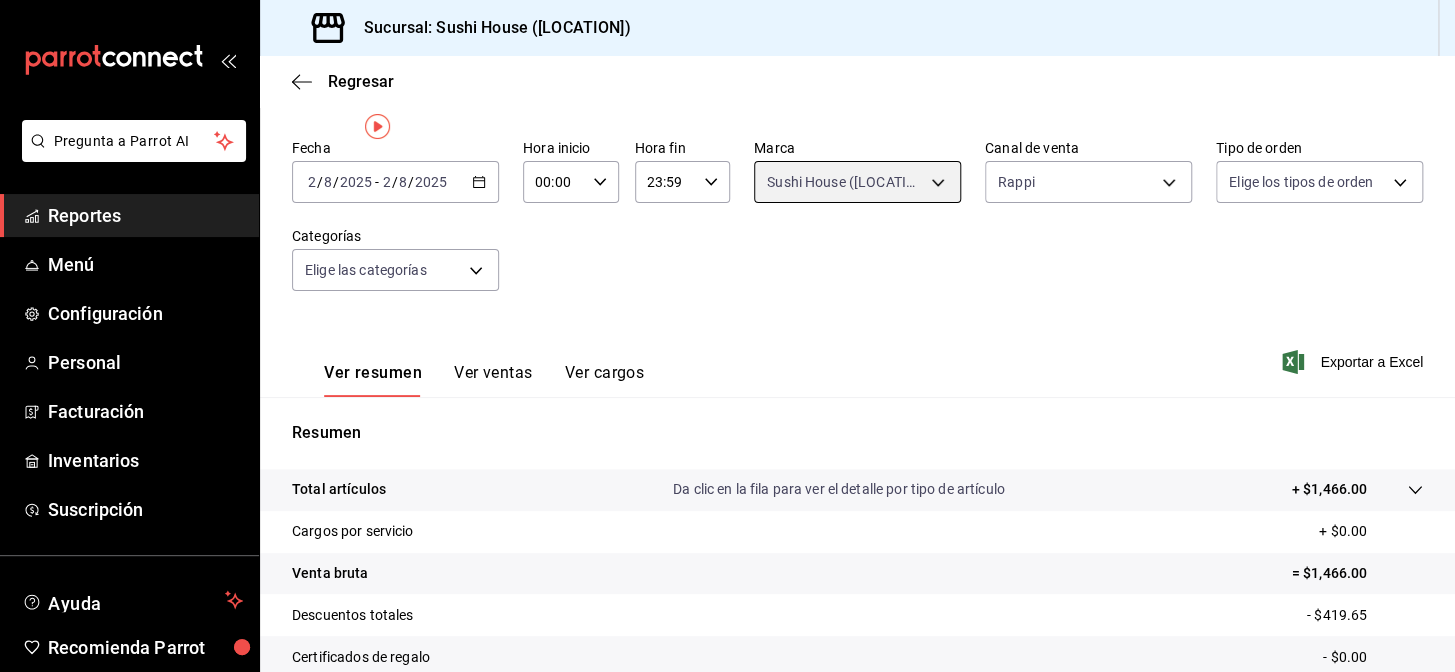 scroll, scrollTop: 286, scrollLeft: 0, axis: vertical 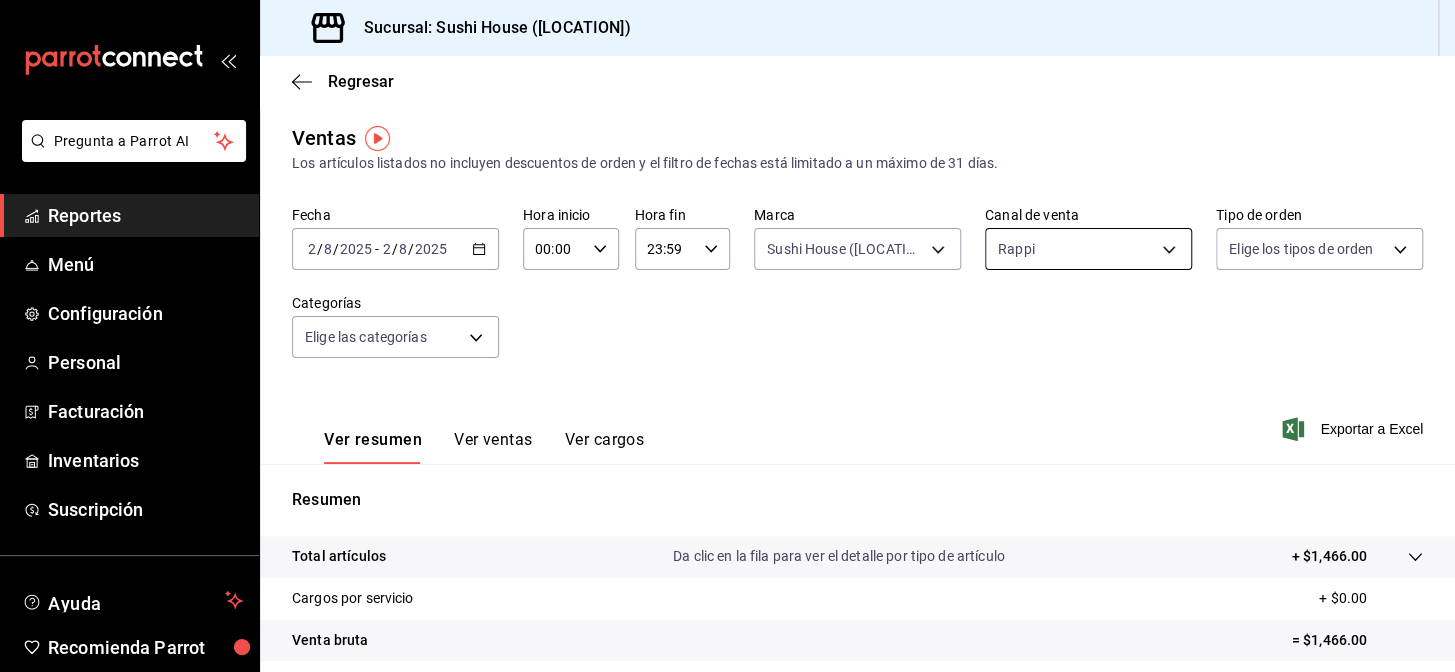 click on "Pregunta a Parrot AI Reportes   Menú   Configuración   Personal   Facturación   Inventarios   Suscripción   Ayuda Recomienda Parrot   [CITY] Encargado   Sugerir nueva función   Sucursal: Sushi House ([CITY]) Regresar Ventas Los artículos listados no incluyen descuentos de orden y el filtro de fechas está limitado a un máximo de 31 días. Fecha [DATE] [DATE] - [DATE] [DATE] Hora inicio 00:00 Hora inicio Hora fin 23:59 Hora fin Marca Sushi House ([CITY]).., Sushi House ([CITY]) [UUID], [UUID] Canal de venta Rappi RAPPI Tipo de orden Elige los tipos de orden Categorías Elige las categorías Ver resumen Ver ventas Ver cargos Exportar a Excel Resumen Total artículos Da clic en la fila para ver el detalle por tipo de artículo + $1,466.00 Cargos por servicio + $0.00 Venta bruta = $1,466.00 Descuentos totales - $419.65 Certificados de regalo - $0.00 Venta total = $1,046.35 Impuestos - $144.32 Venta neta = $902.03 Reportes" at bounding box center [727, 336] 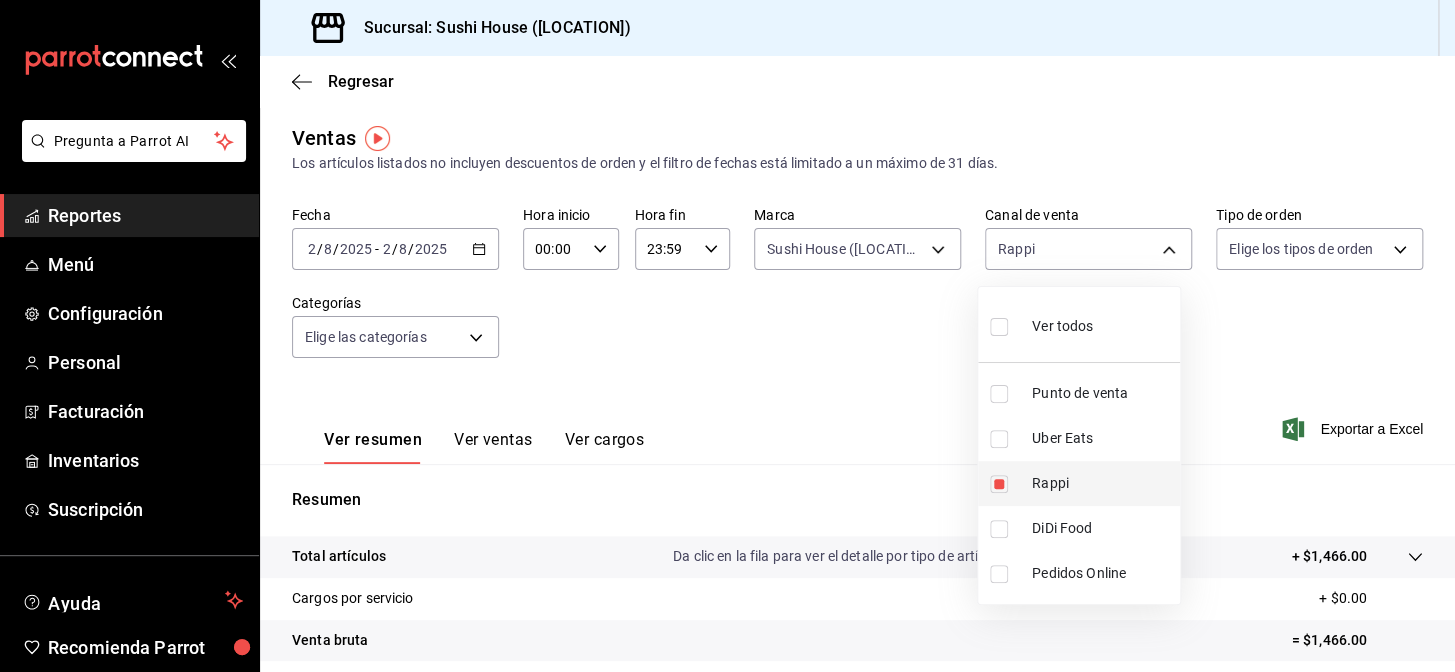 click at bounding box center [999, 484] 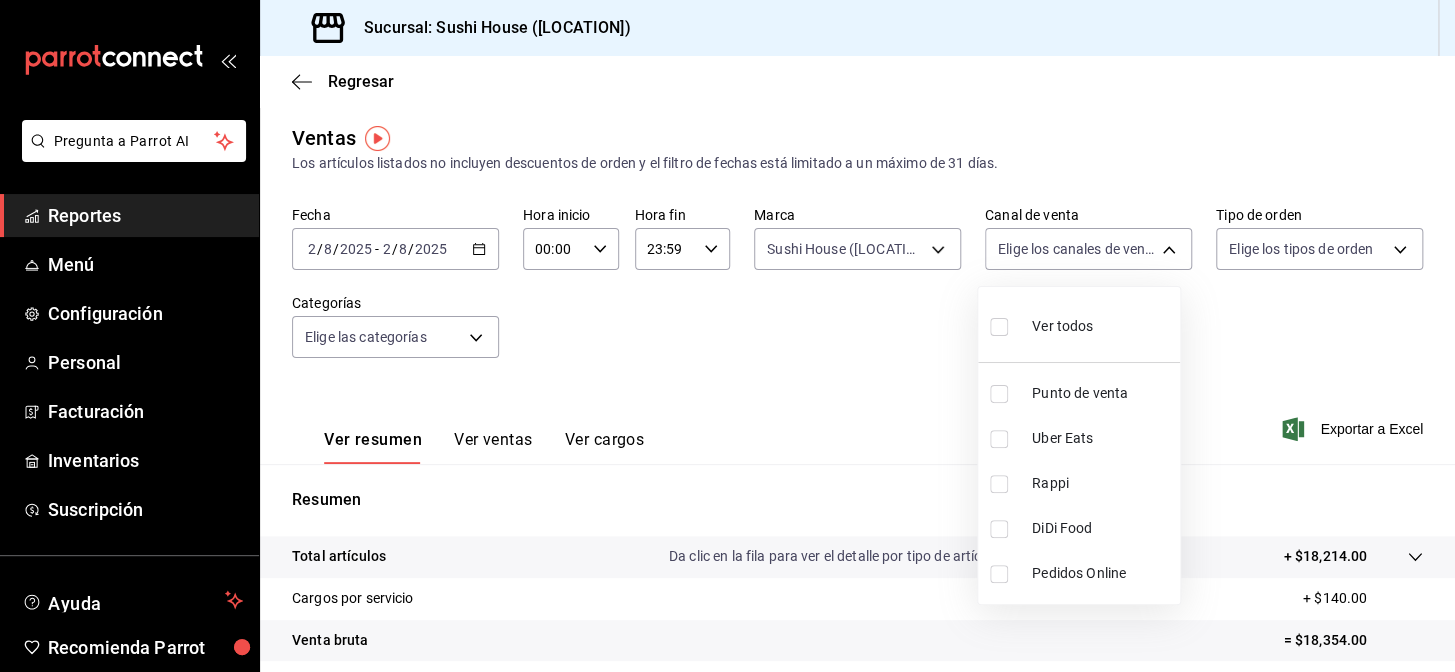 click at bounding box center [999, 439] 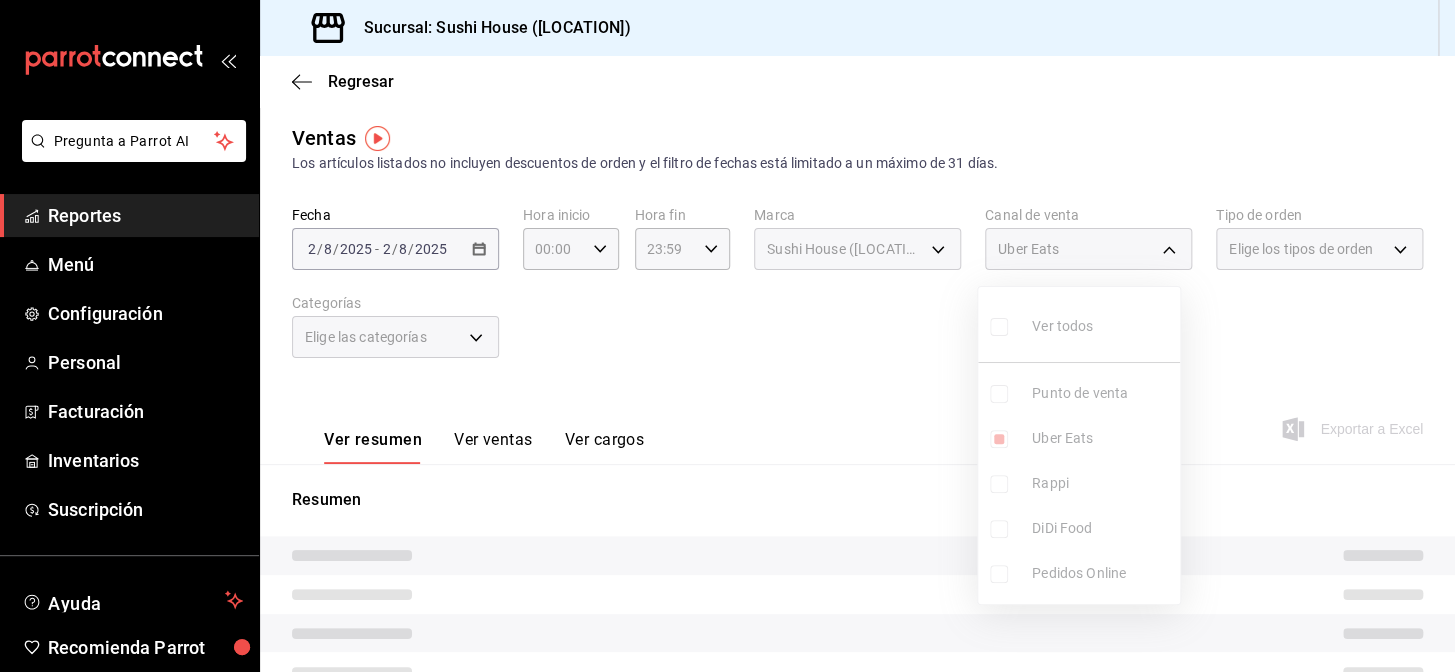 click at bounding box center [727, 336] 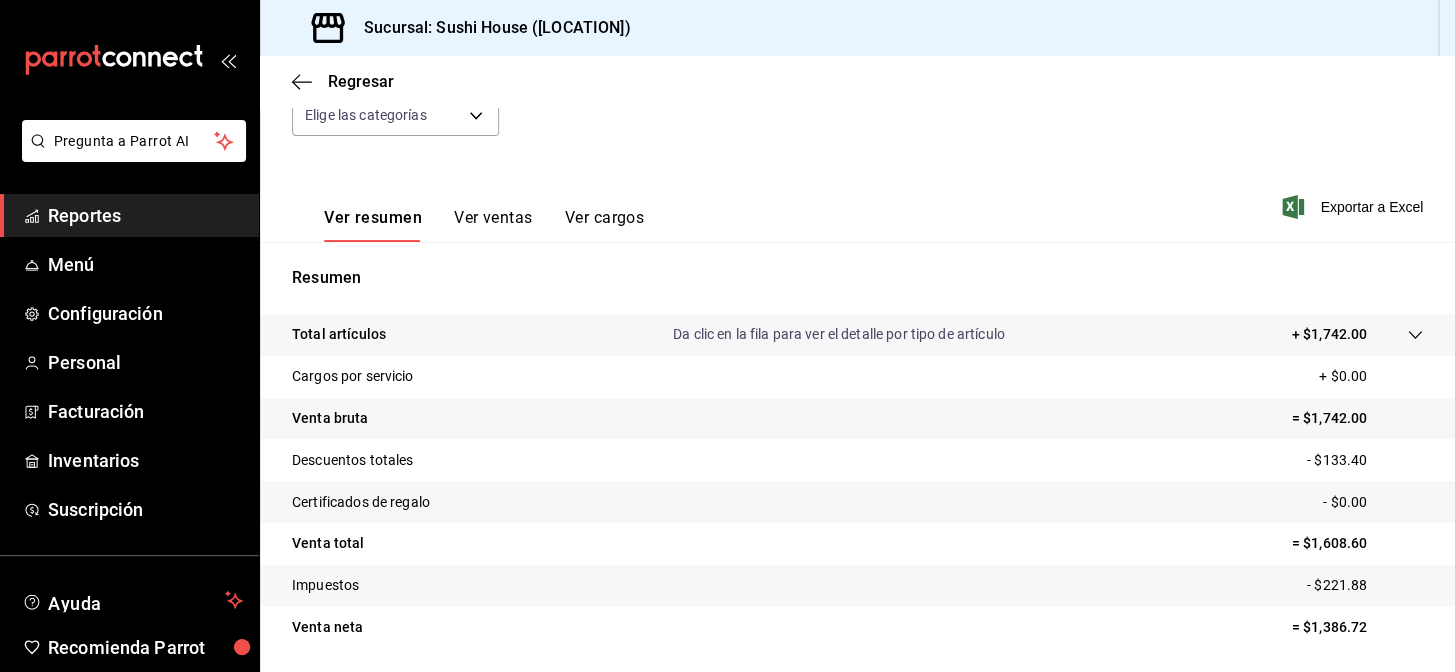 scroll, scrollTop: 0, scrollLeft: 0, axis: both 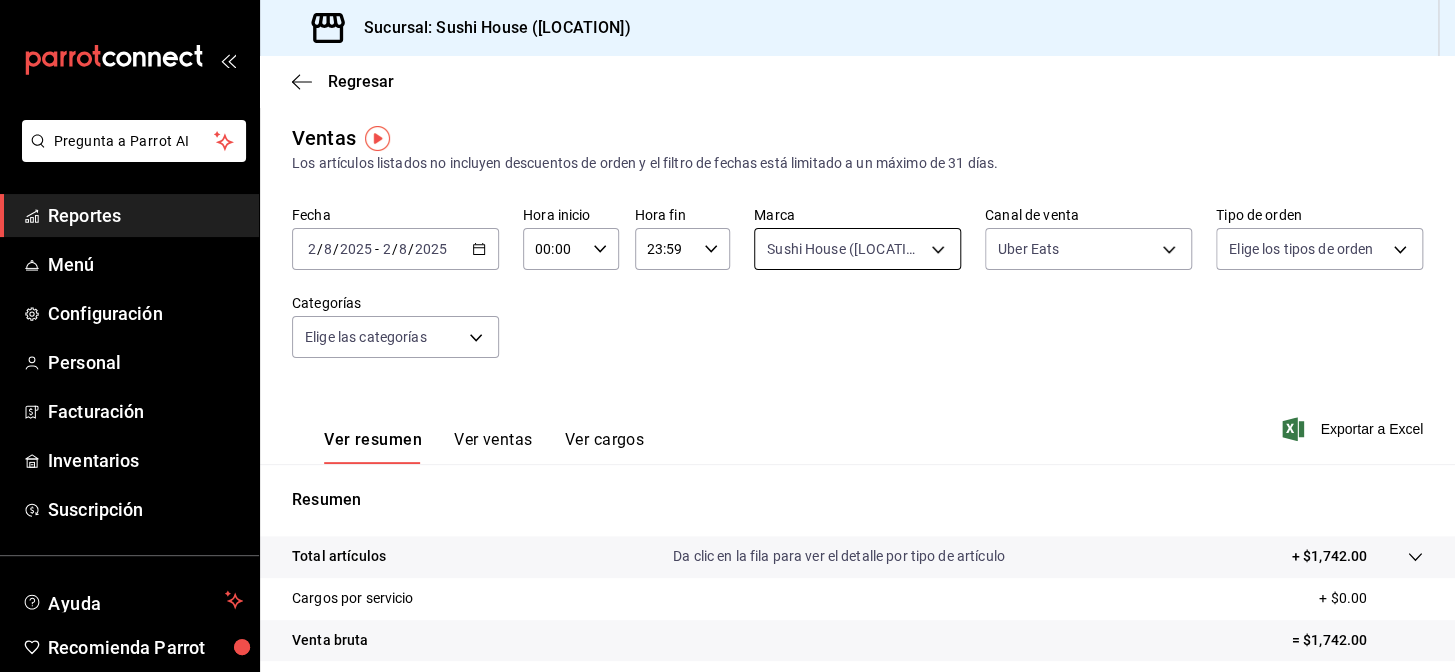 click on "Pregunta a Parrot AI Reportes   Menú   Configuración   Personal   Facturación   Inventarios   Suscripción   Ayuda Recomienda Parrot   Galicia Encargado   Sugerir nueva función   Sucursal: Sushi House (Galicia) Regresar Ventas Los artículos listados no incluyen descuentos de orden y el filtro de fechas está limitado a un máximo de 31 días. Fecha 2025-08-02 2 / 8 / 2025 - 2025-08-02 2 / 8 / 2025 Hora inicio 00:00 Hora inicio Hora fin 23:59 Hora fin Marca Sushi House (Galicia).., Sushi House (Galicia) 7dc1bbcc-c854-438a-98a7-f6be28febd34,fc9d632e-e170-447e-9cd5-70bd0bb3e59f Canal de venta Uber Eats UBER_EATS Tipo de orden Elige los tipos de orden Categorías Elige las categorías Ver resumen Ver ventas Ver cargos Exportar a Excel Resumen Total artículos Da clic en la fila para ver el detalle por tipo de artículo + $1,742.00 Cargos por servicio + $0.00 Venta bruta = $1,742.00 Descuentos totales - $133.40 Certificados de regalo - $0.00 Venta total = $1,608.60 Impuestos - $221.88 Venta neta = $1,386.72" at bounding box center (727, 336) 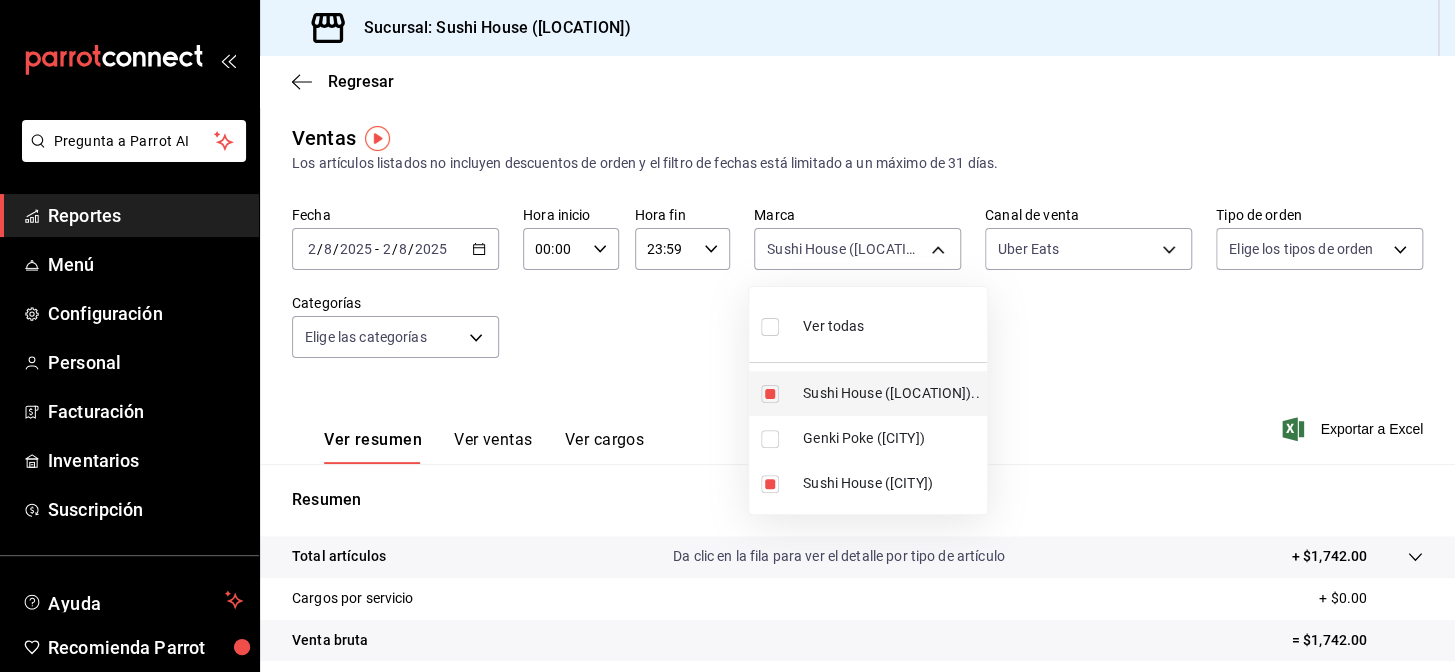 click at bounding box center (770, 394) 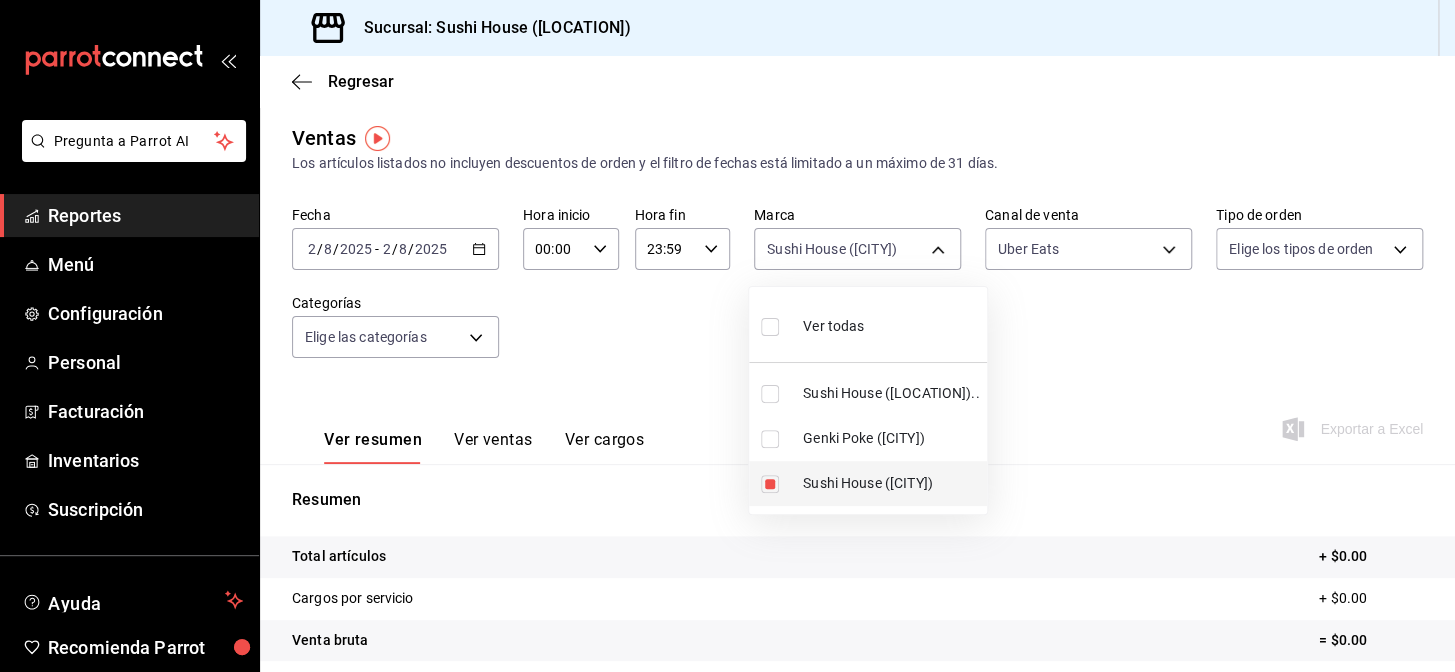 click at bounding box center [770, 484] 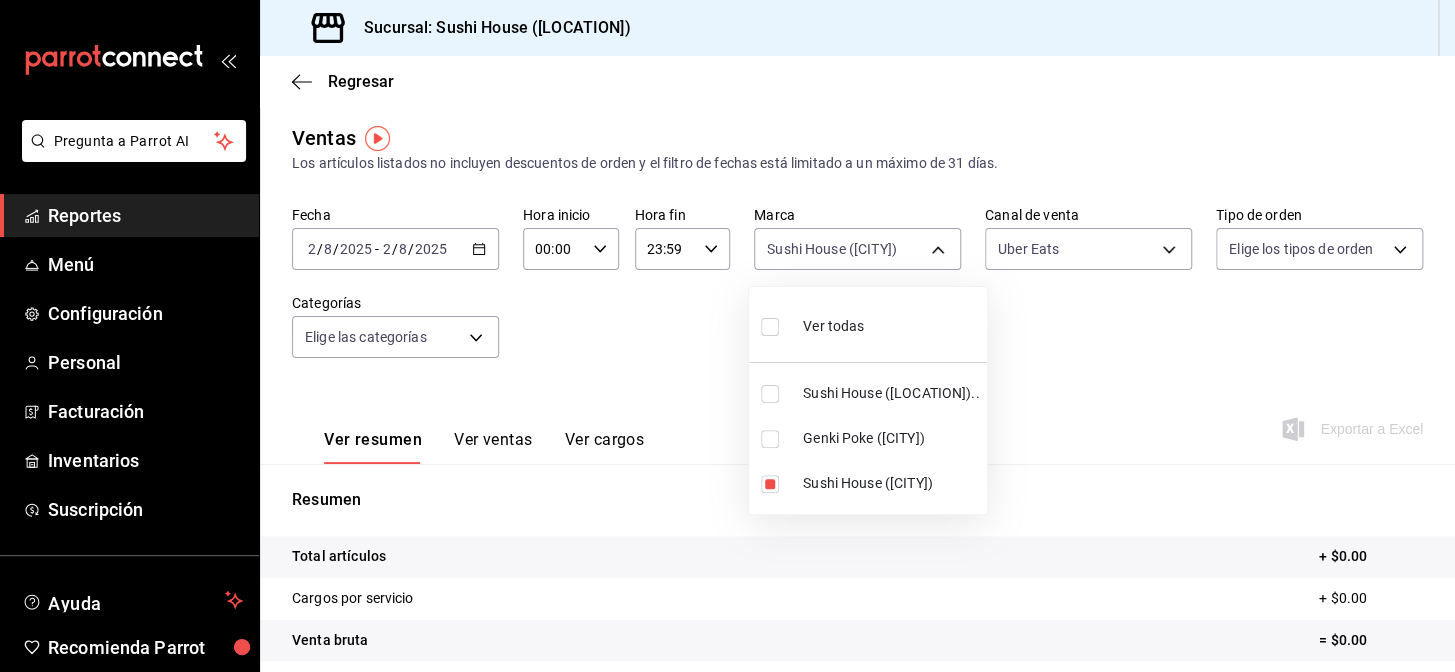 type 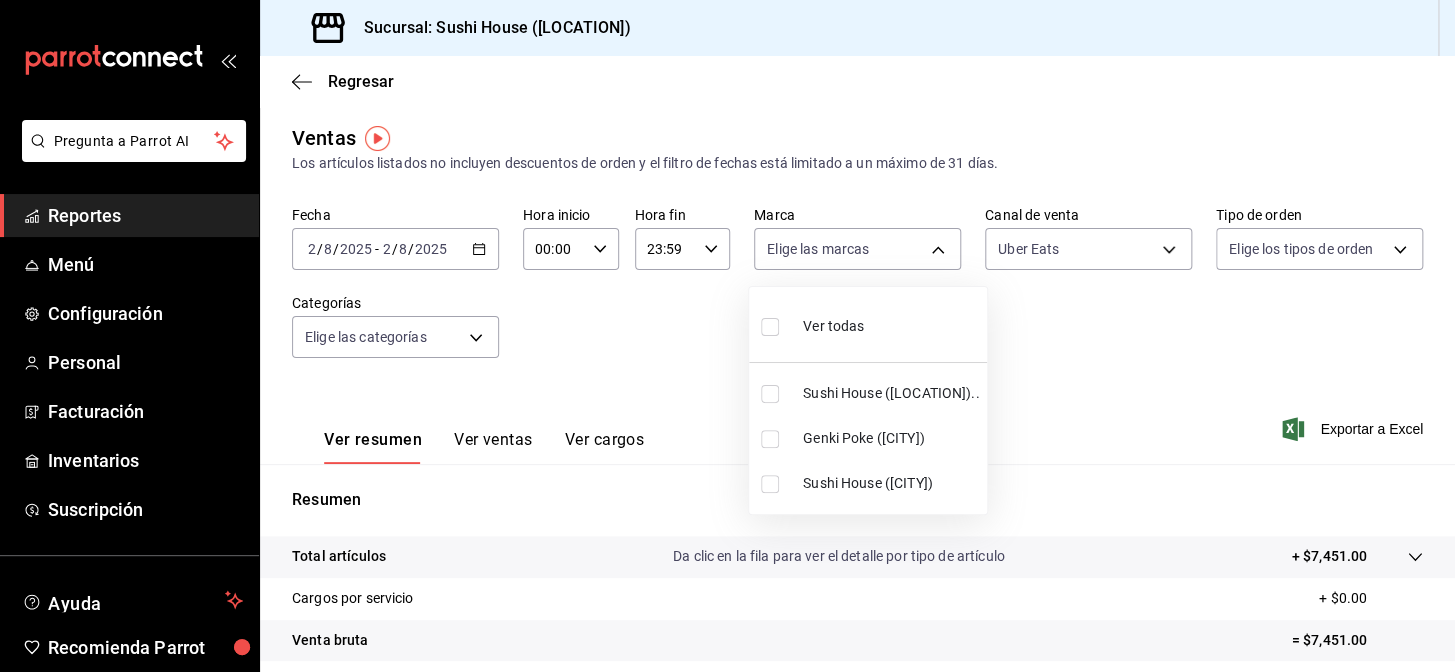 click at bounding box center (770, 439) 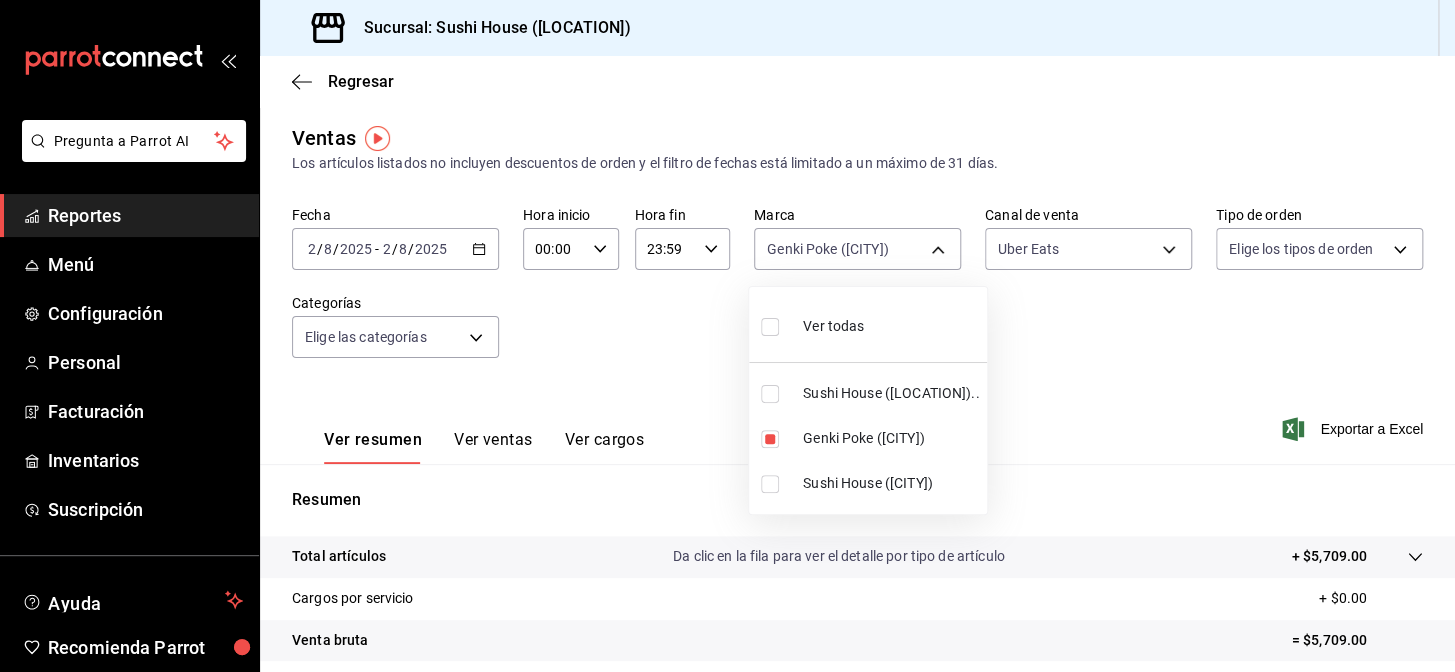 click at bounding box center (727, 336) 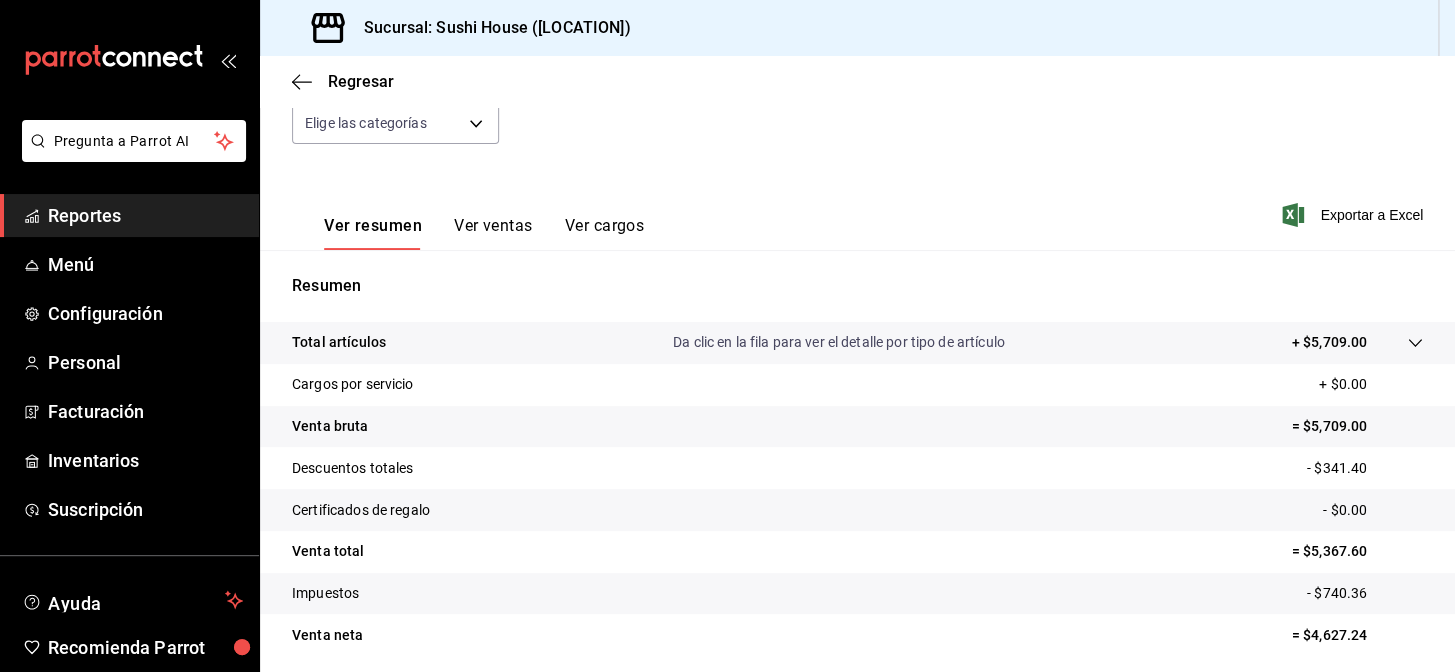 scroll, scrollTop: 286, scrollLeft: 0, axis: vertical 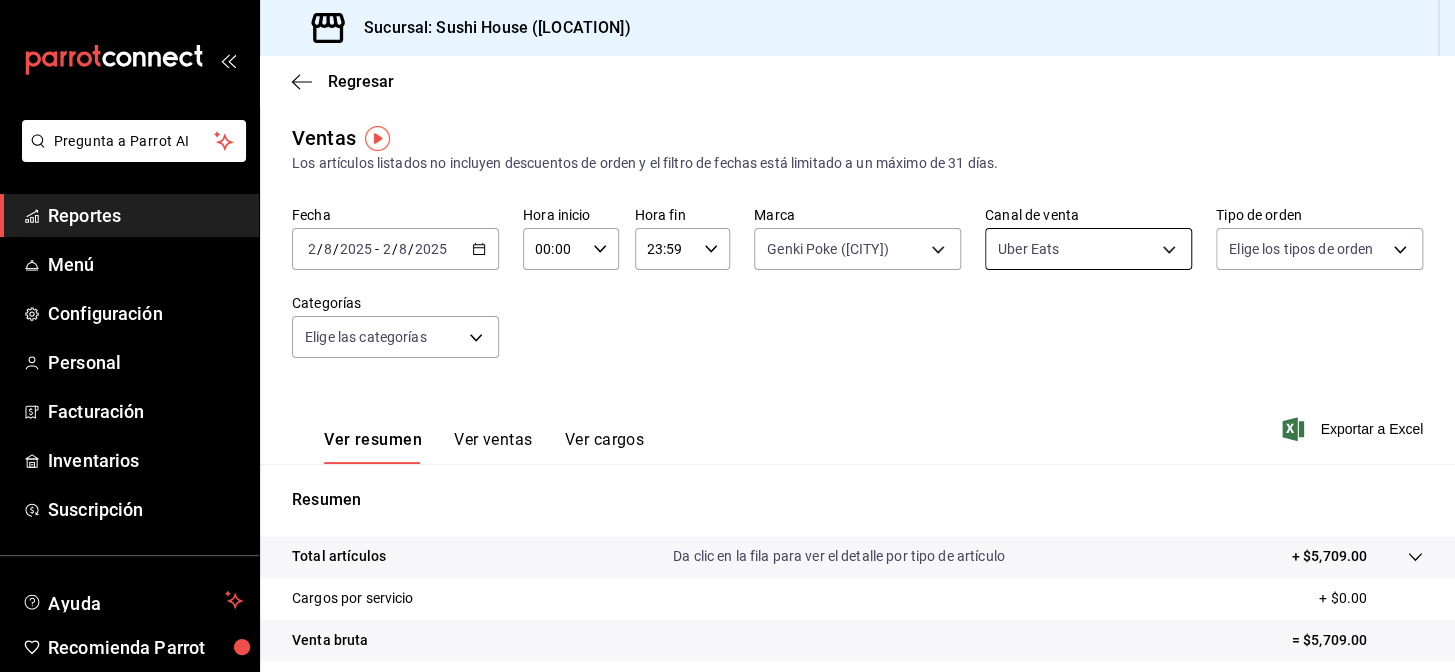 click on "Pregunta a Parrot AI Reportes   Menú   Configuración   Personal   Facturación   Inventarios   Suscripción   Ayuda Recomienda Parrot   [CITY] Encargado   Sugerir nueva función   Sucursal: Sushi House ([CITY]) Regresar Ventas Los artículos listados no incluyen descuentos de orden y el filtro de fechas está limitado a un máximo de 31 días. Fecha [DATE] [DATE] - [DATE] [DATE] Hora inicio 00:00 Hora inicio Hora fin 23:59 Hora fin Marca Genki Poke ([CITY]) [UUID] Canal de venta Uber Eats UBER_EATS Tipo de orden Elige los tipos de orden Categorías Elige las categorías Ver resumen Ver ventas Ver cargos Exportar a Excel Resumen Total artículos Da clic en la fila para ver el detalle por tipo de artículo + $5,709.00 Cargos por servicio + $0.00 Venta bruta = $5,709.00 Descuentos totales - $341.40 Certificados de regalo - $0.00 Venta total = $5,367.60 Impuestos - $740.36 Venta neta = $4,627.24 Pregunta a Parrot AI Reportes   Menú   Configuración" at bounding box center (727, 336) 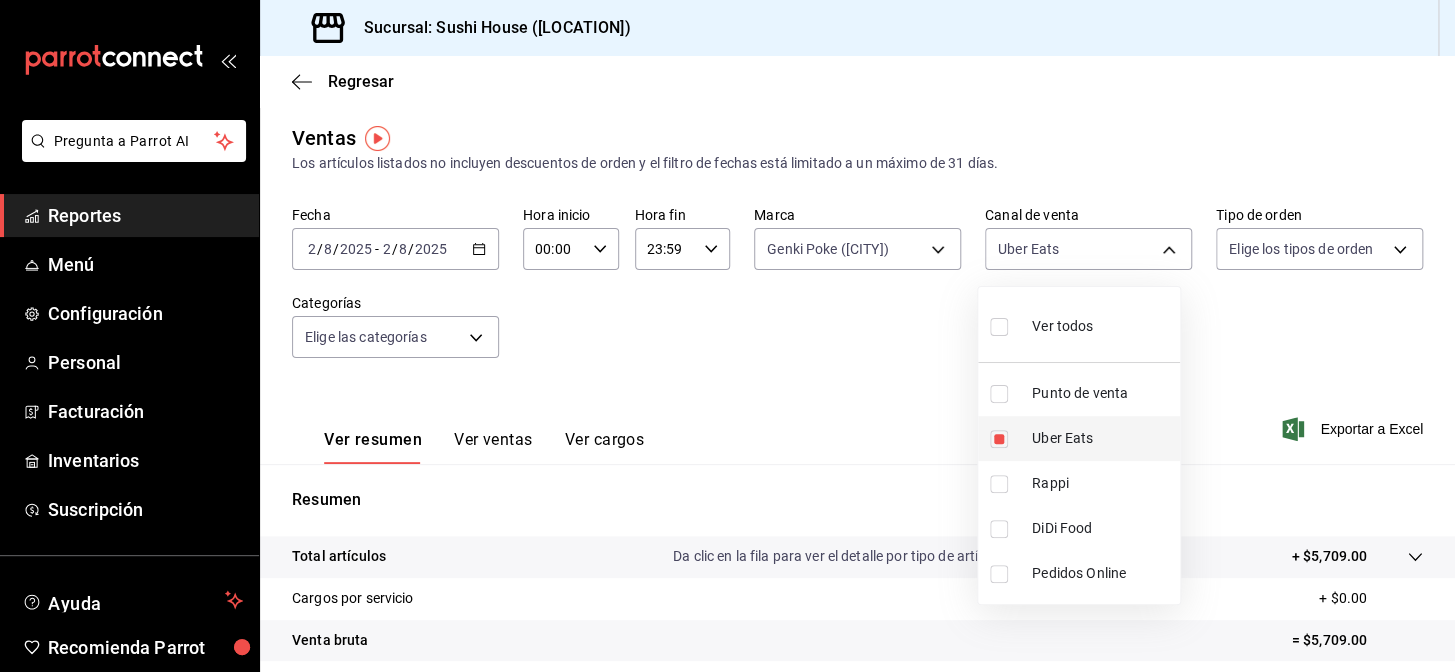 click at bounding box center (999, 439) 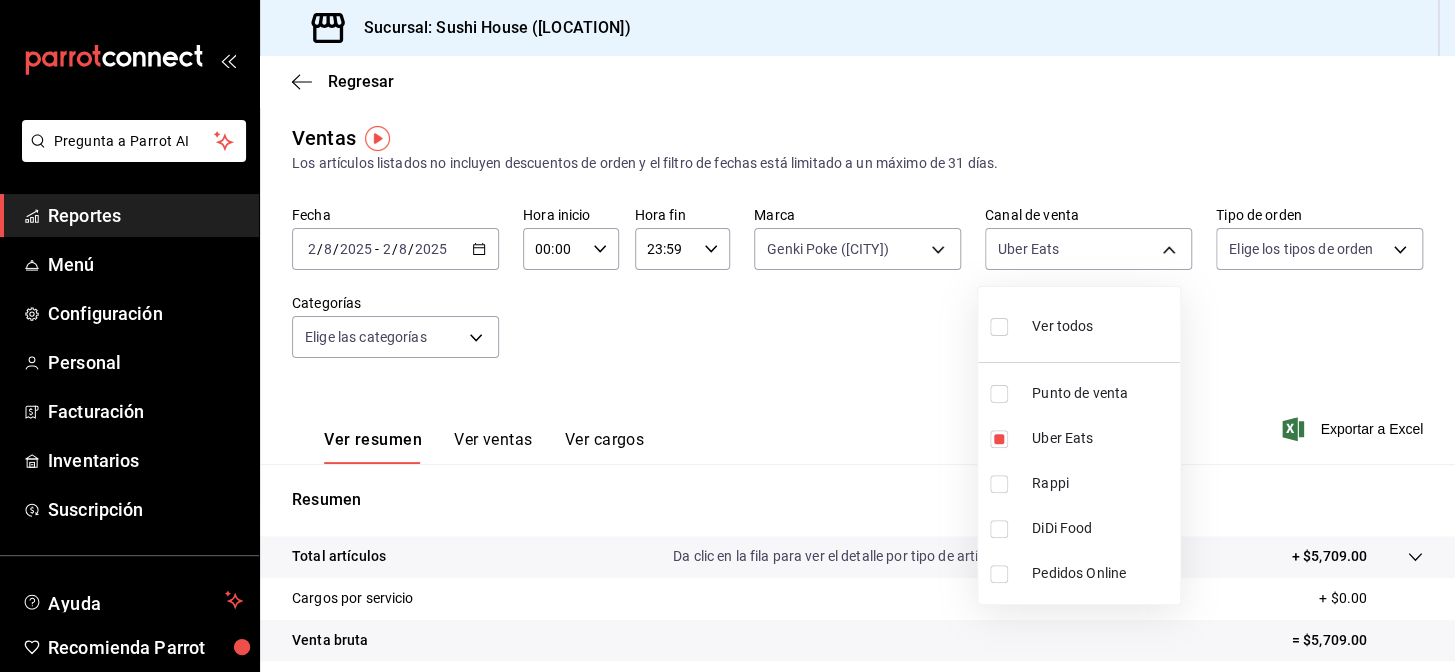 type 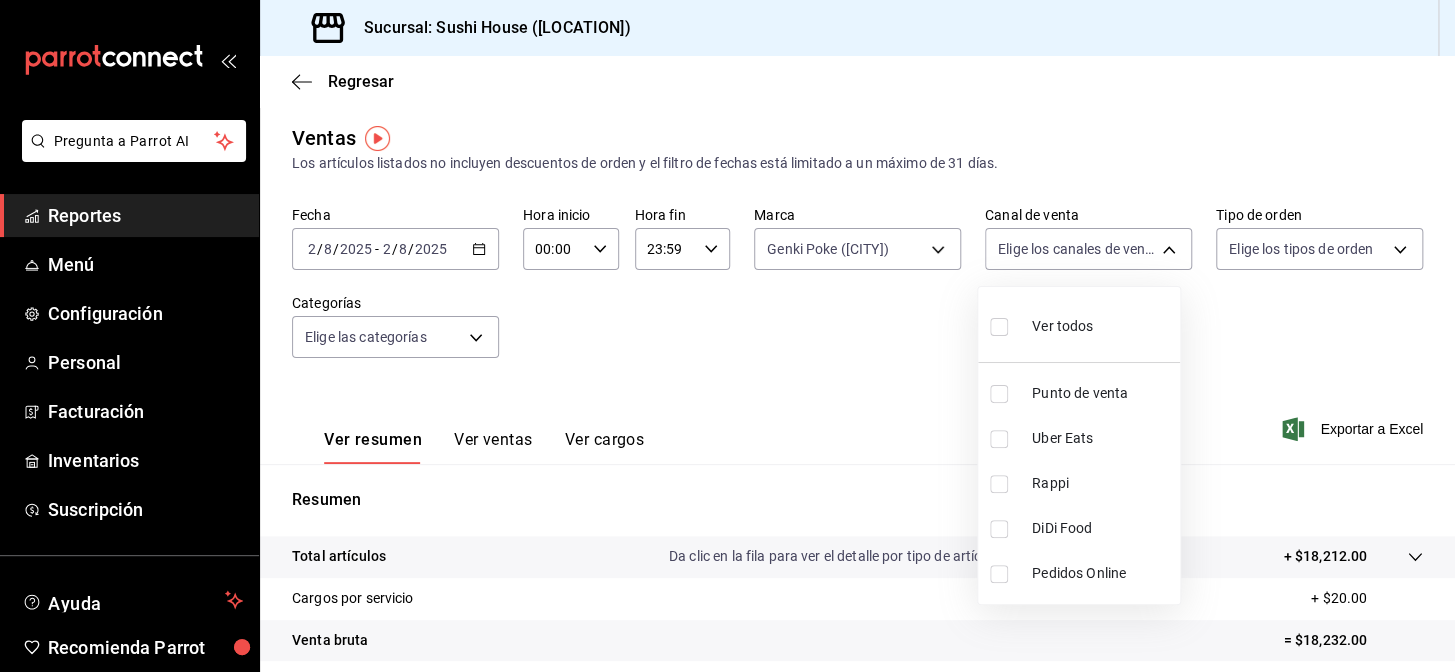 click at bounding box center [999, 484] 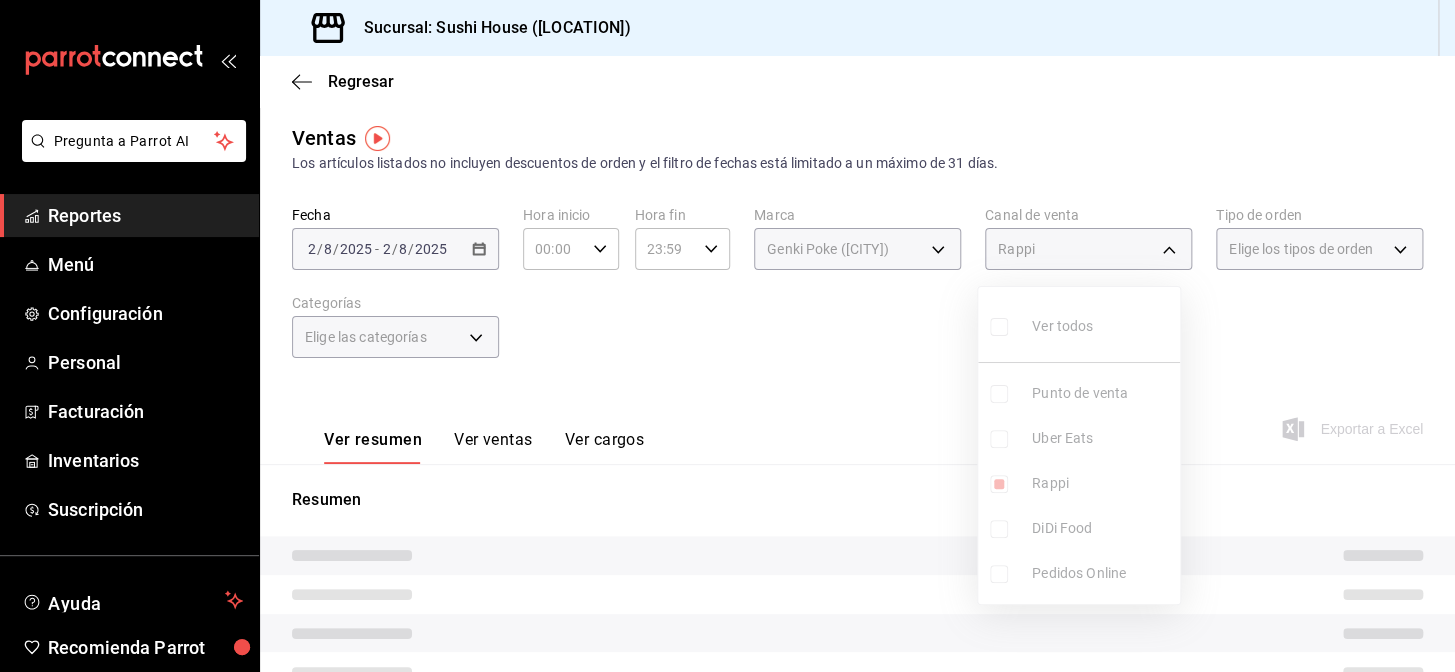 click at bounding box center [727, 336] 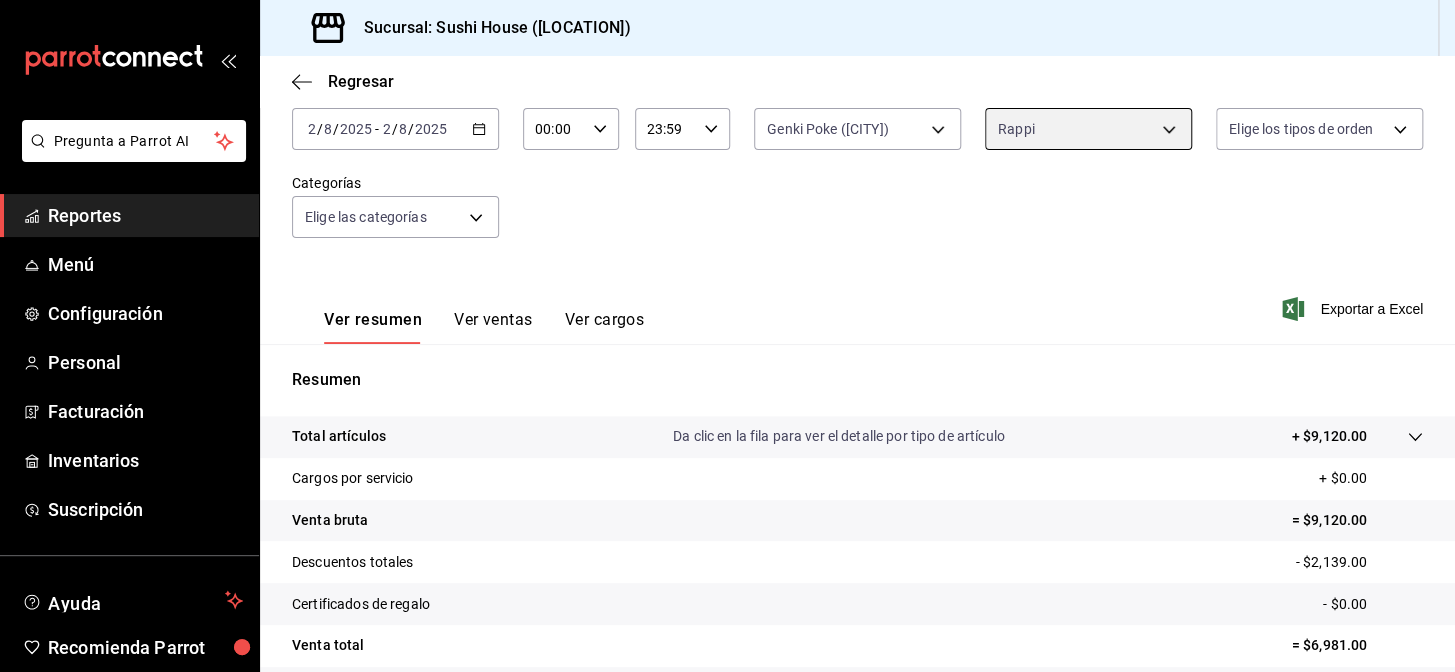 scroll, scrollTop: 0, scrollLeft: 0, axis: both 